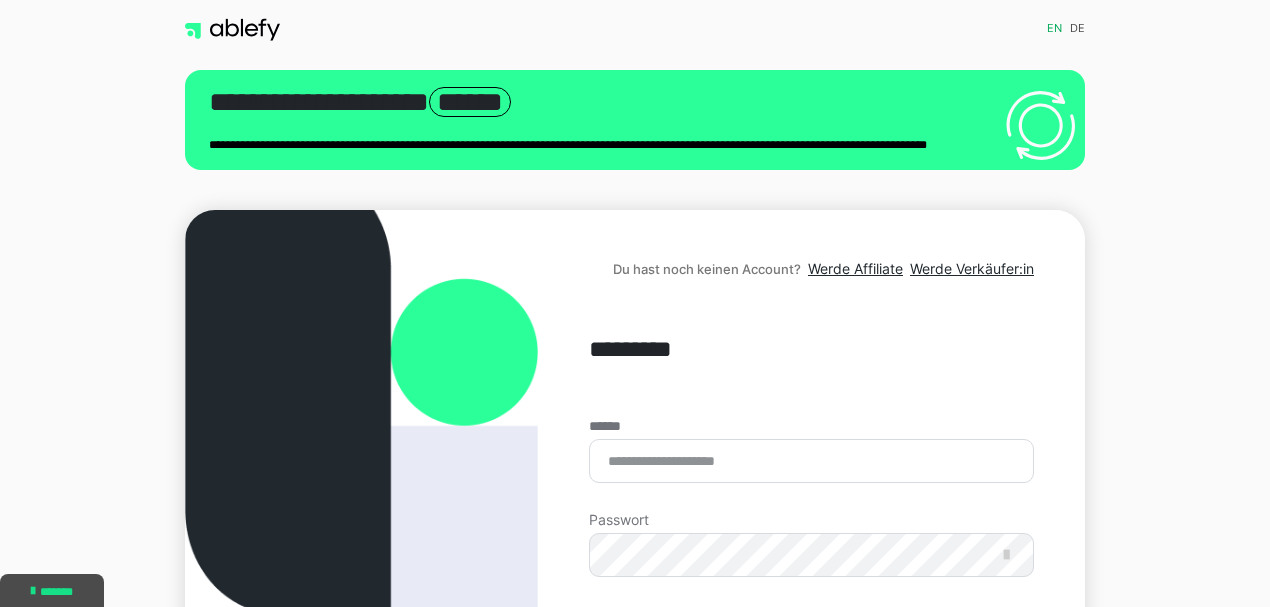 scroll, scrollTop: 0, scrollLeft: 0, axis: both 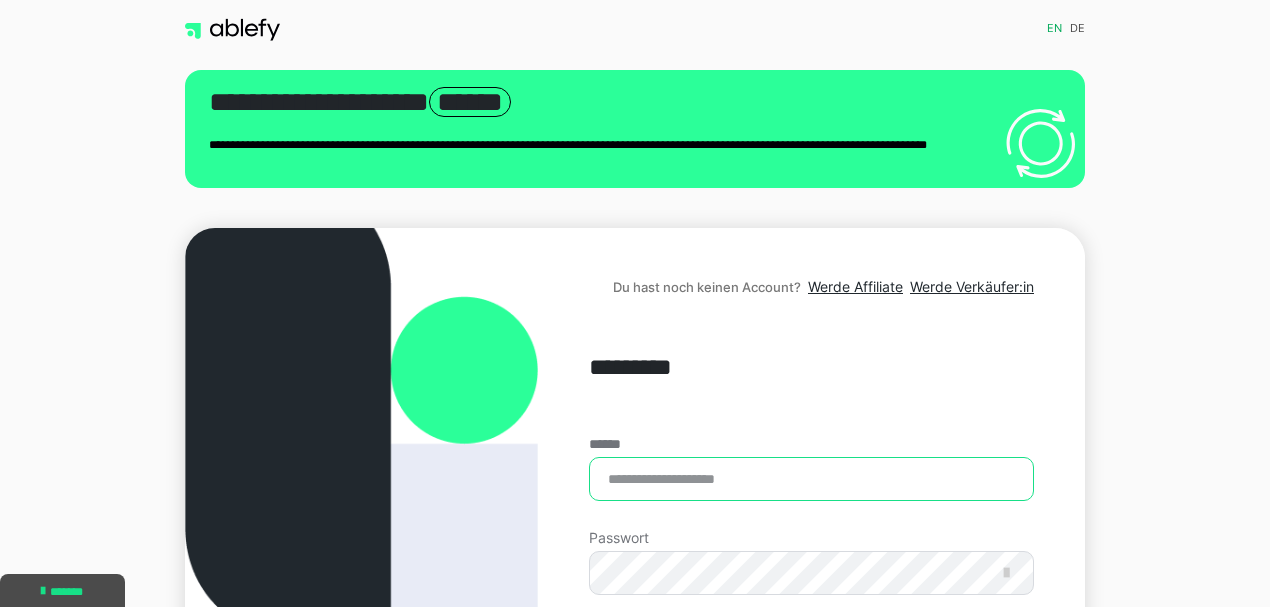 drag, startPoint x: 0, startPoint y: 0, endPoint x: 662, endPoint y: 482, distance: 818.88214 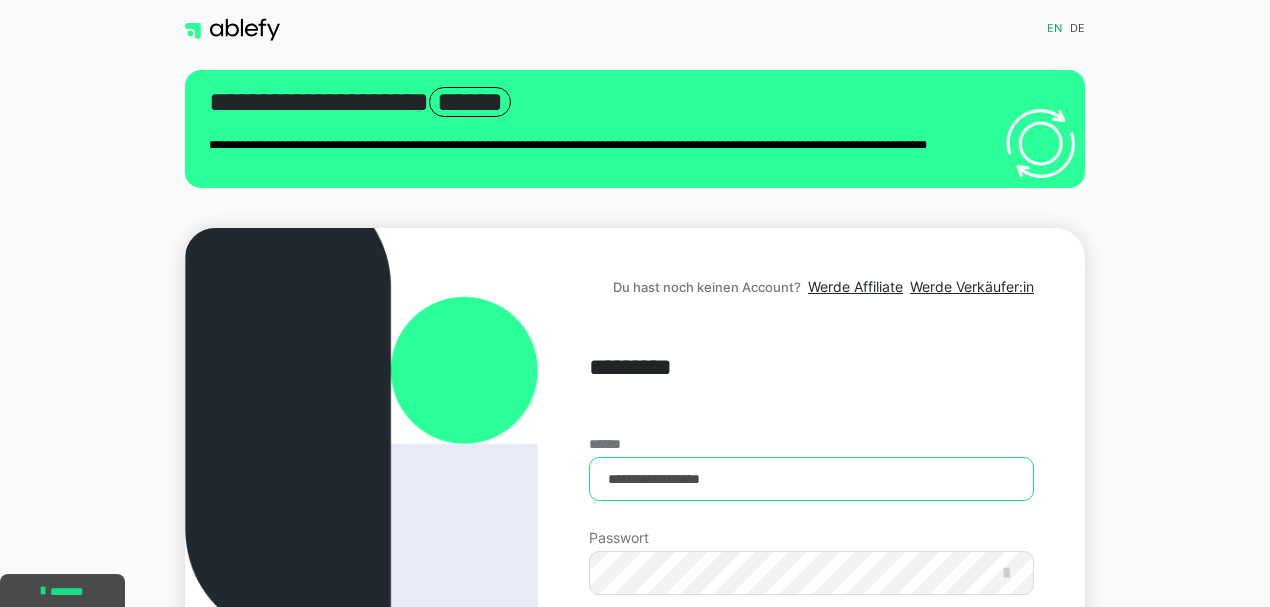 click on "**********" at bounding box center [811, 479] 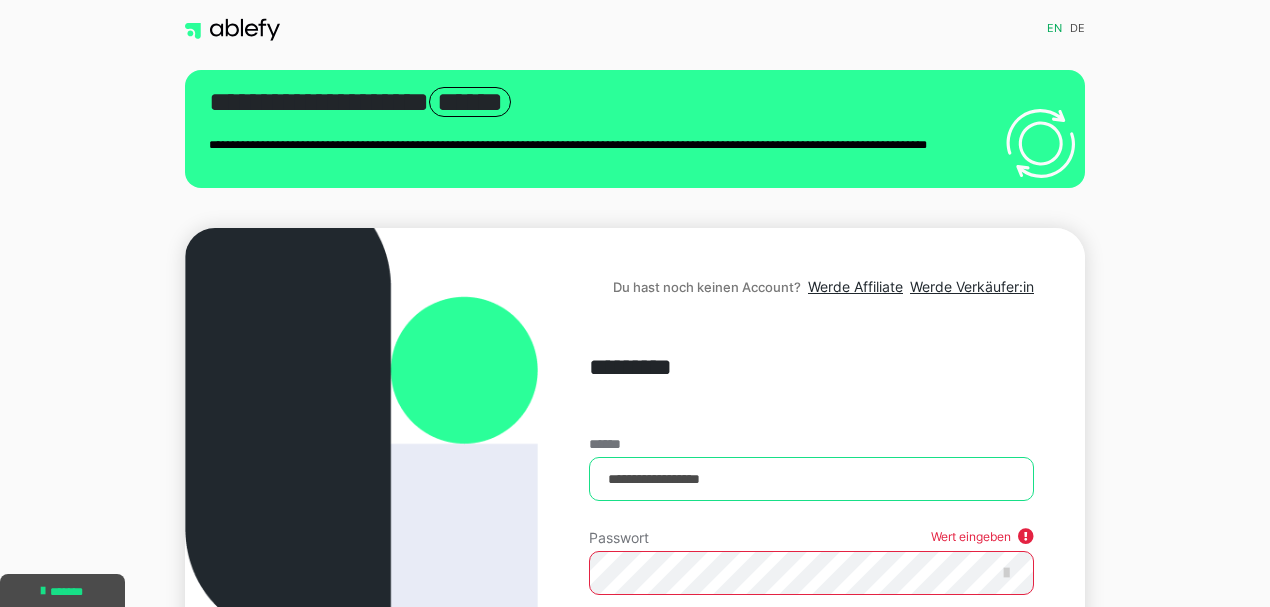 type on "**********" 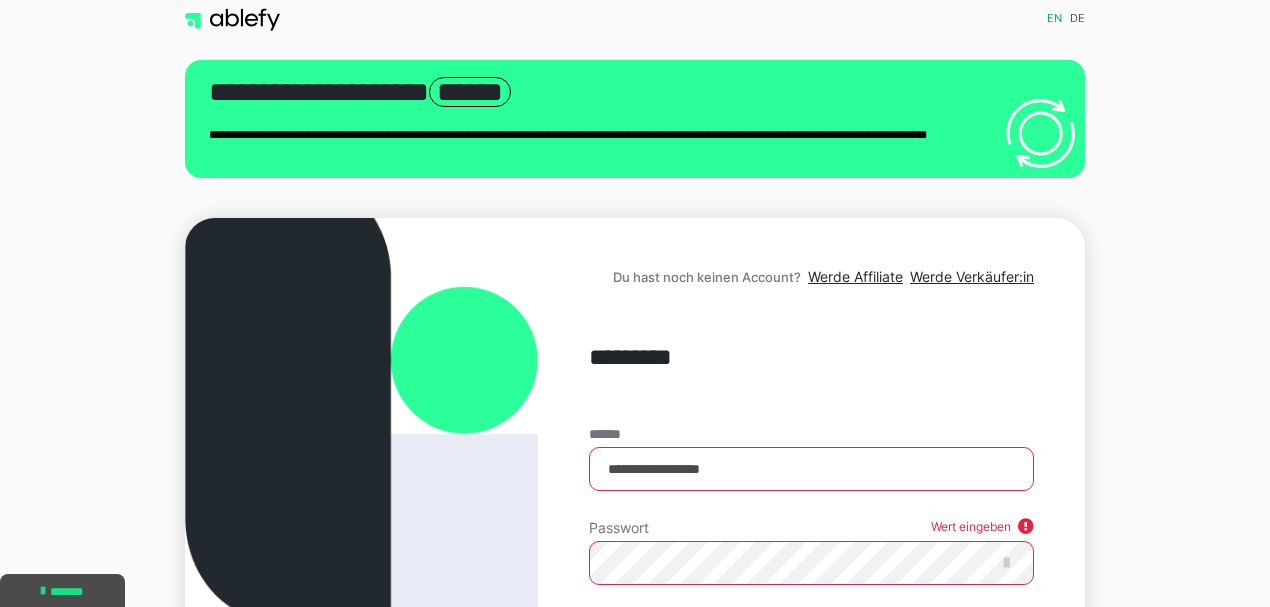 scroll, scrollTop: 200, scrollLeft: 0, axis: vertical 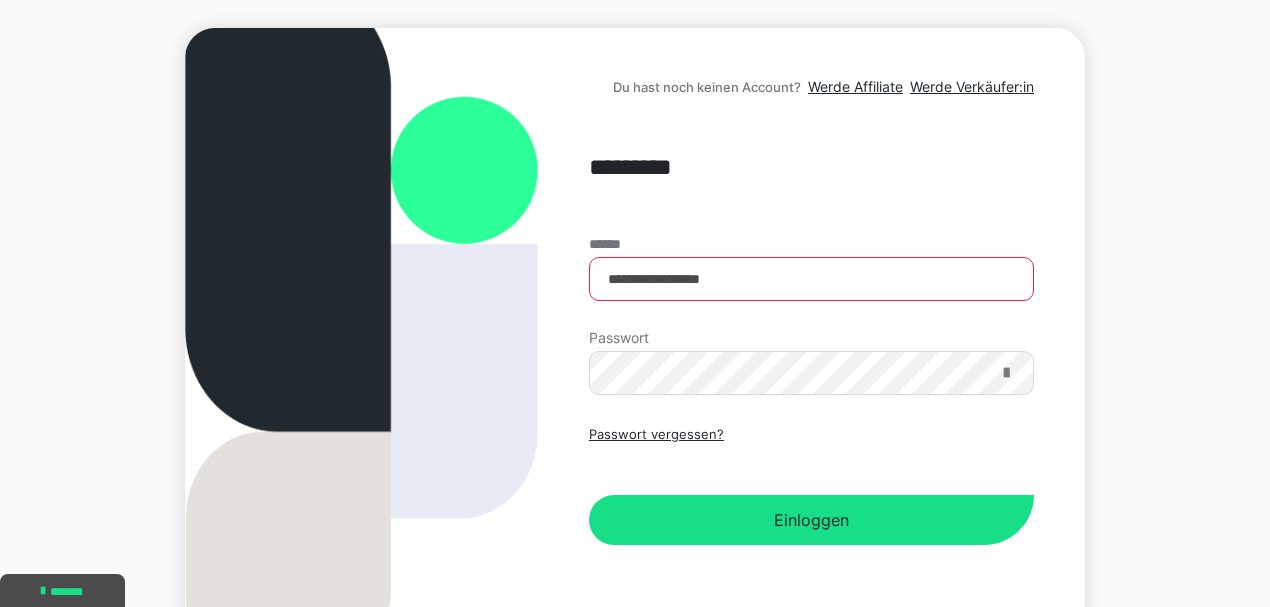 click at bounding box center [1006, 373] 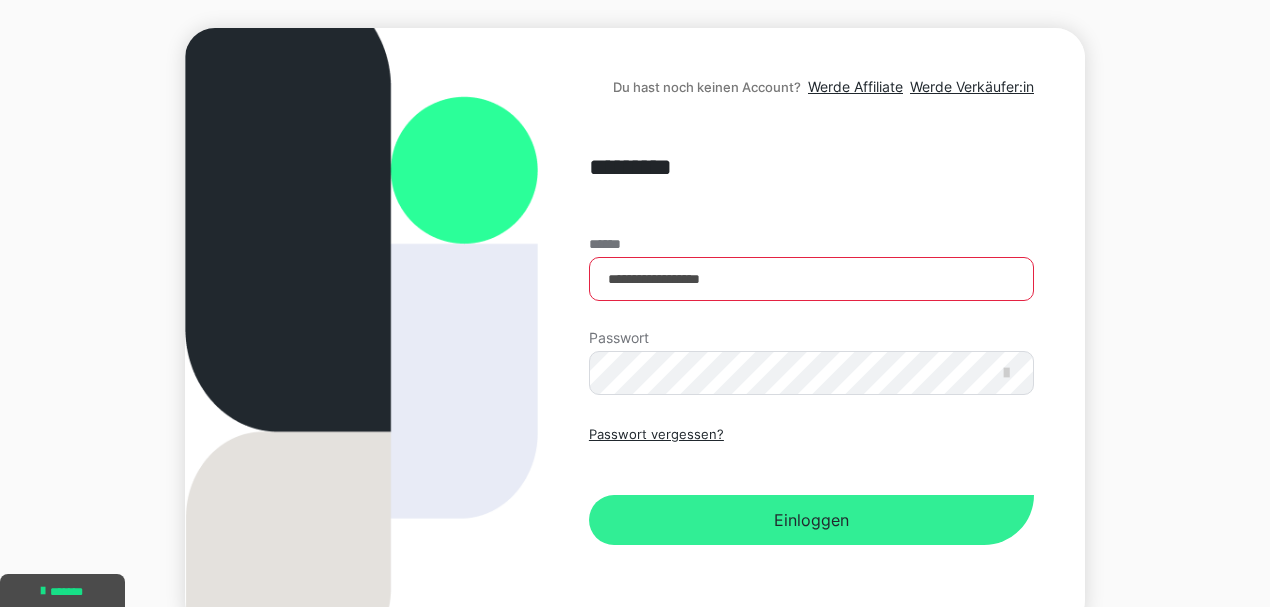 click on "Einloggen" at bounding box center [811, 520] 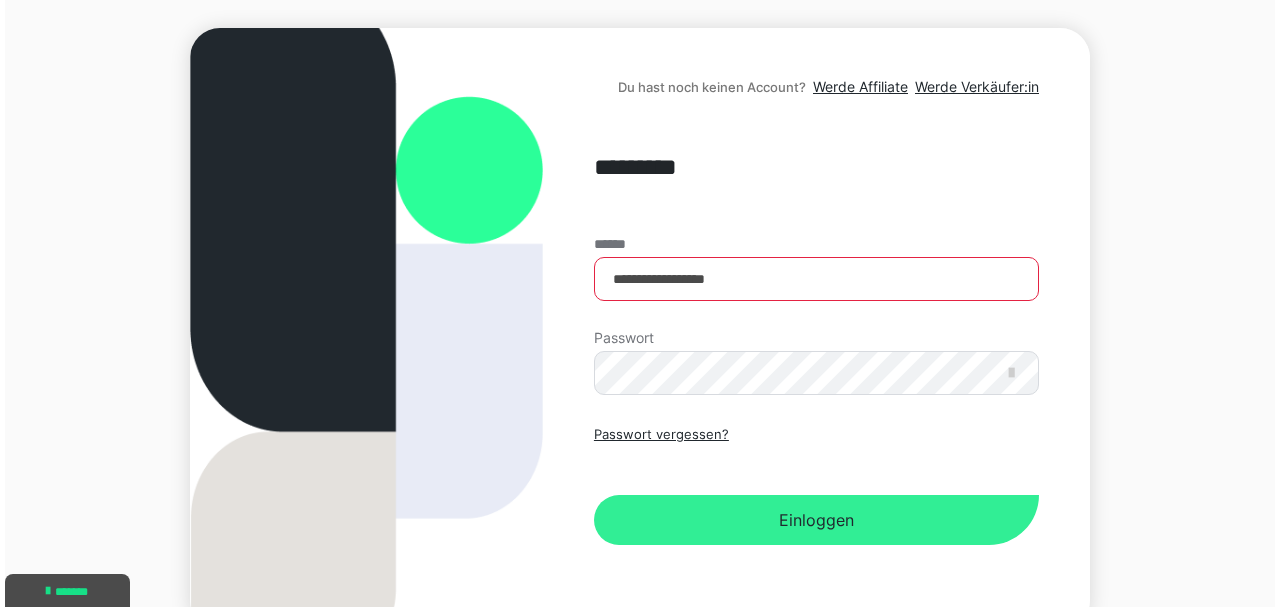 scroll, scrollTop: 0, scrollLeft: 0, axis: both 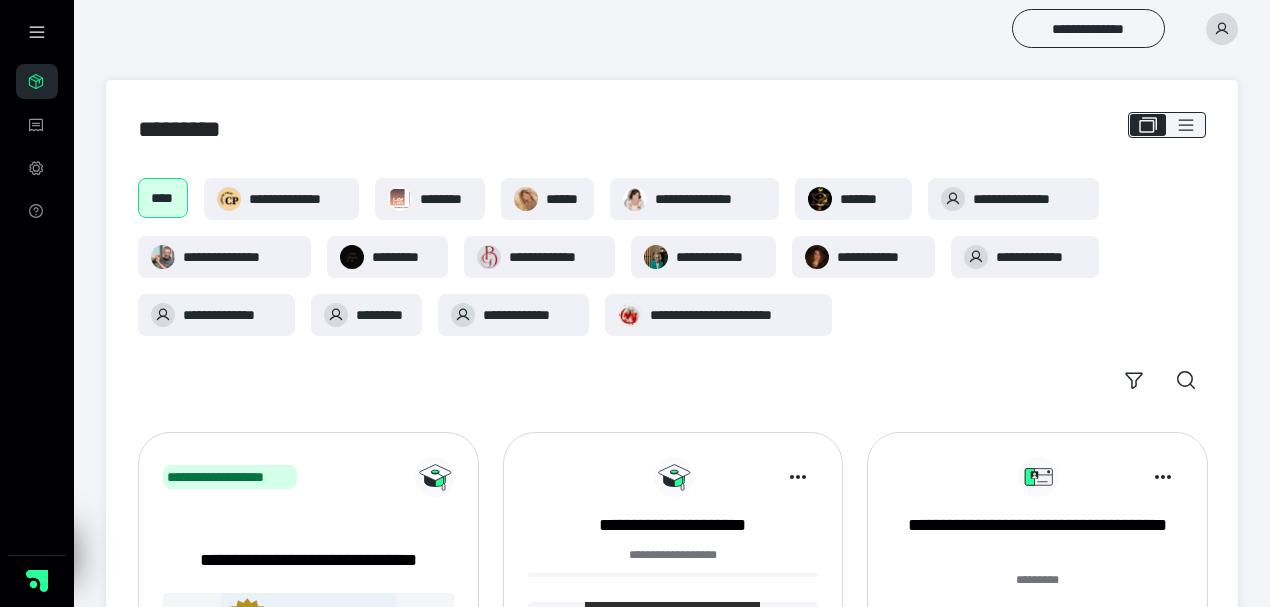 drag, startPoint x: 290, startPoint y: 196, endPoint x: 328, endPoint y: 144, distance: 64.40497 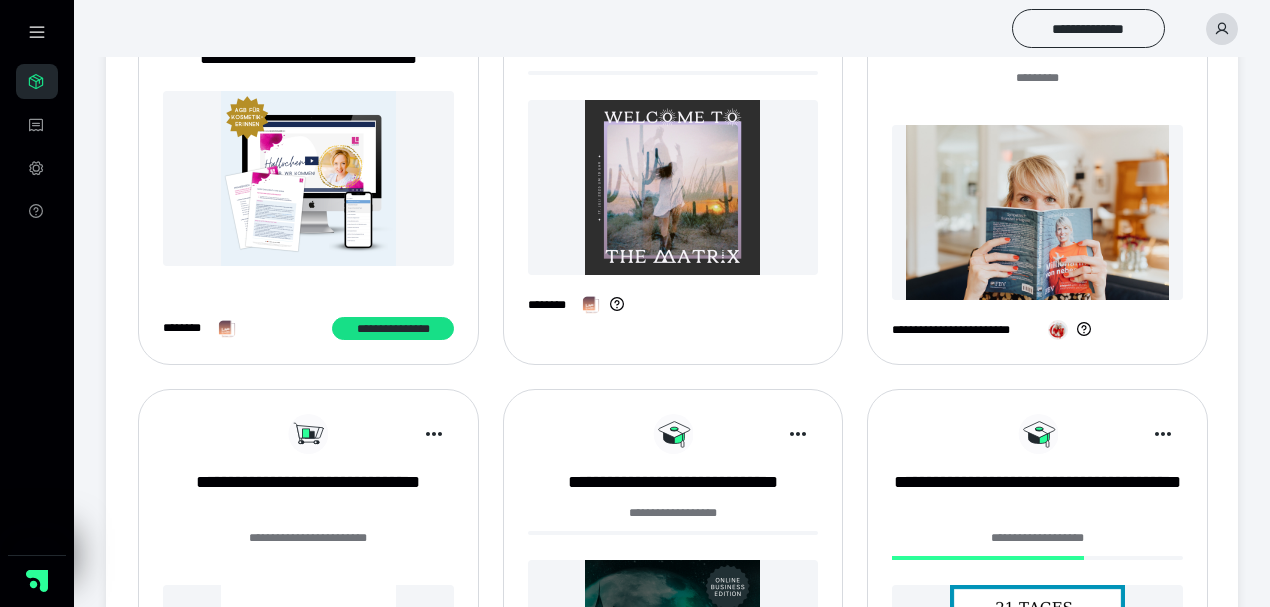 scroll, scrollTop: 333, scrollLeft: 0, axis: vertical 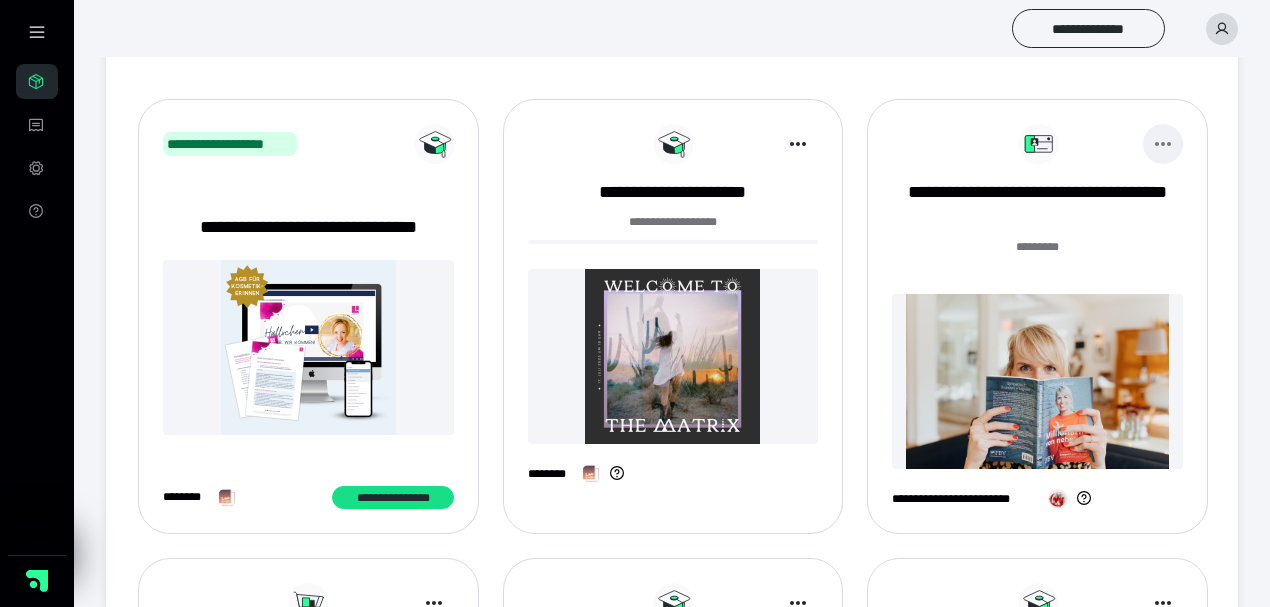 click 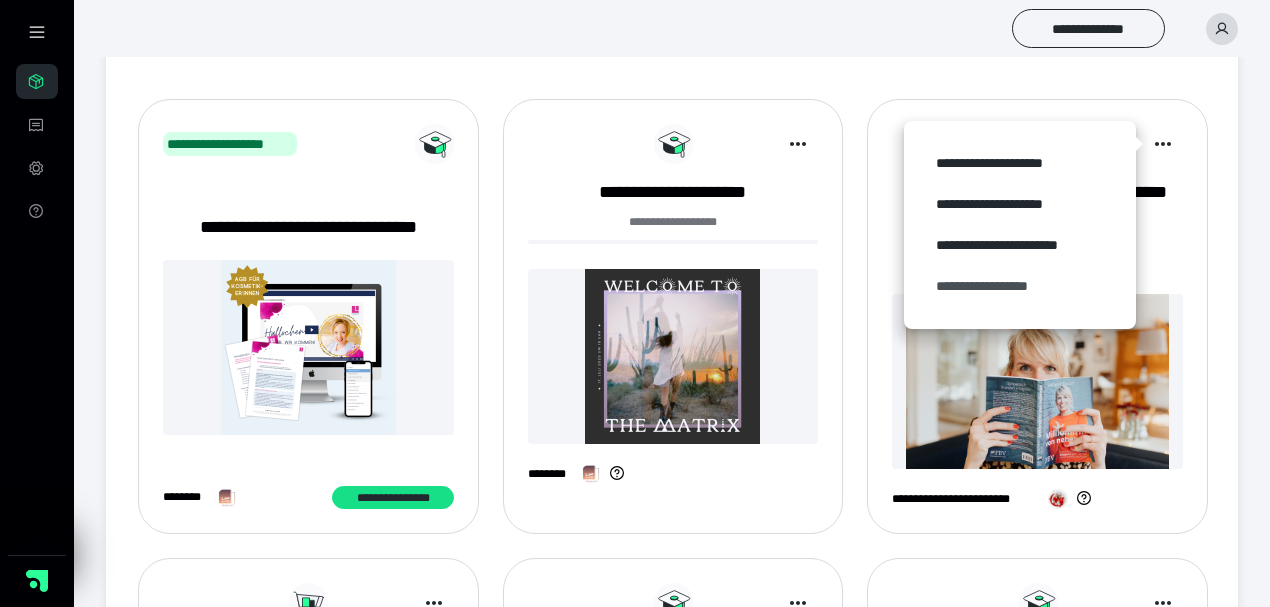 click on "**********" at bounding box center [1020, 286] 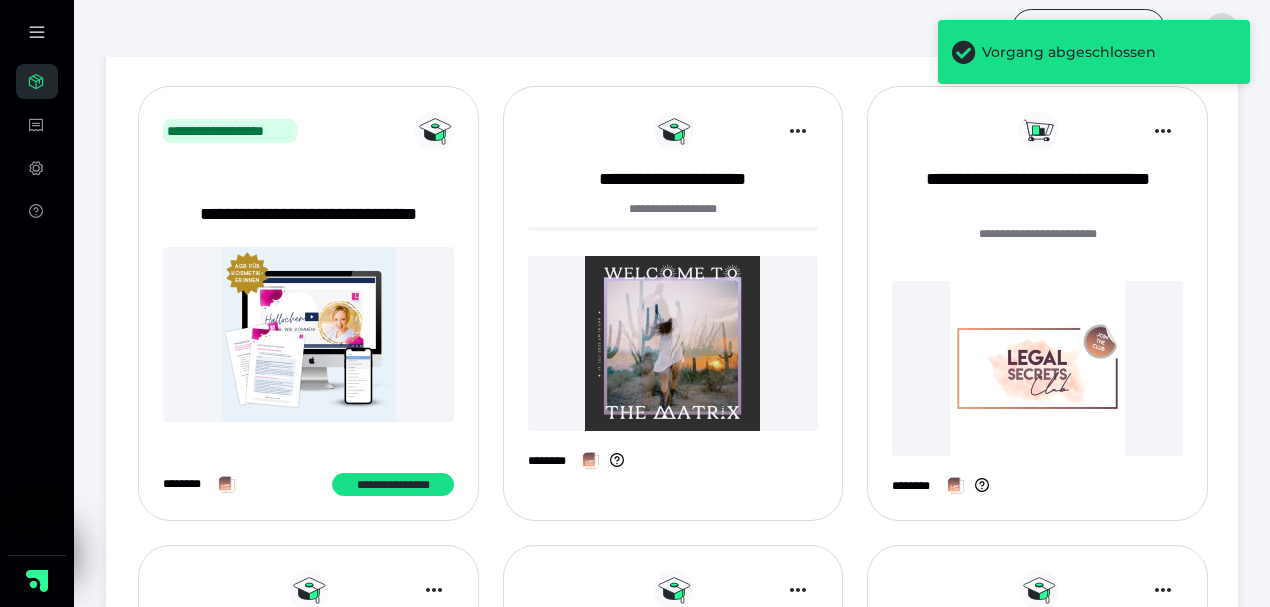 scroll, scrollTop: 266, scrollLeft: 0, axis: vertical 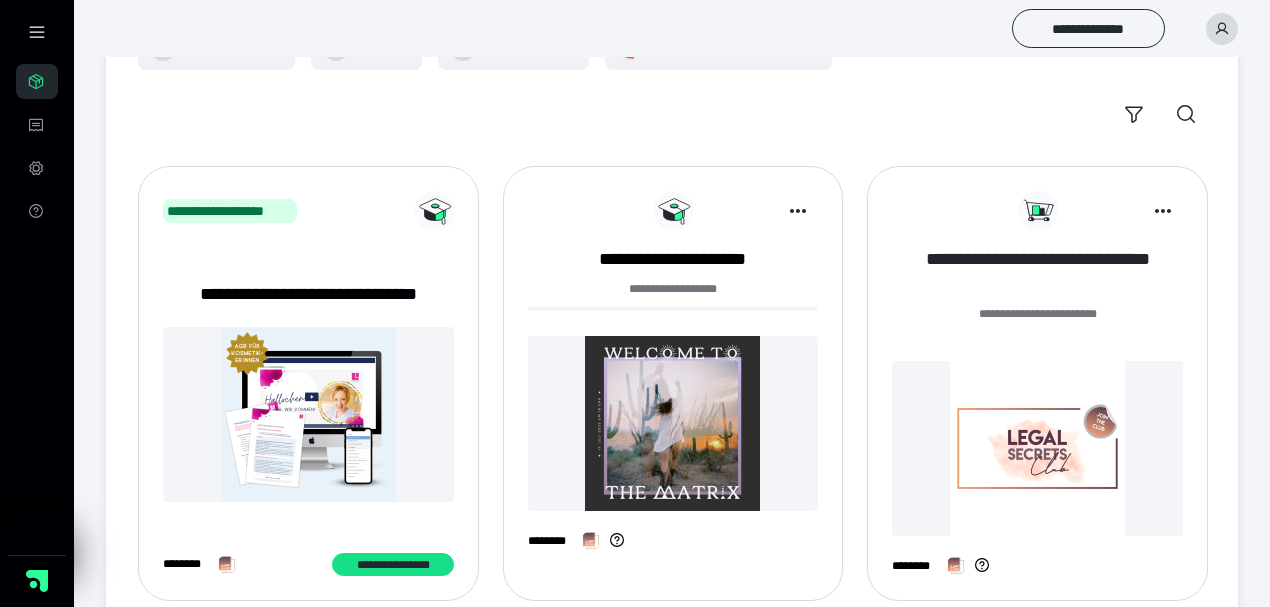 click on "**********" at bounding box center (1037, 272) 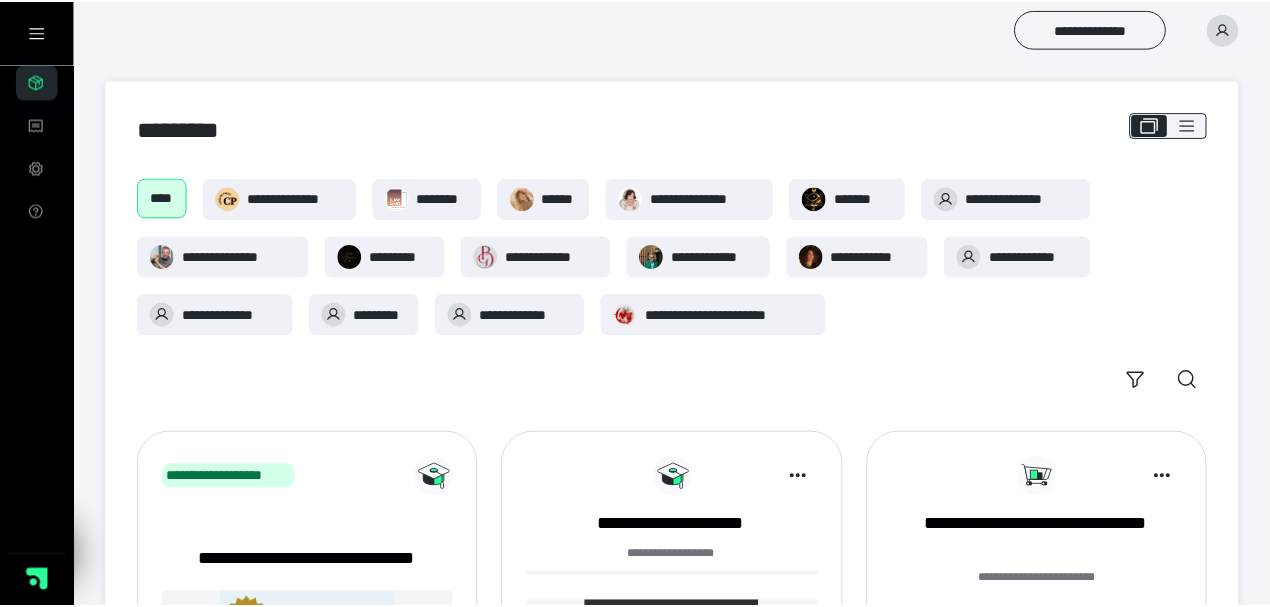 scroll, scrollTop: 266, scrollLeft: 0, axis: vertical 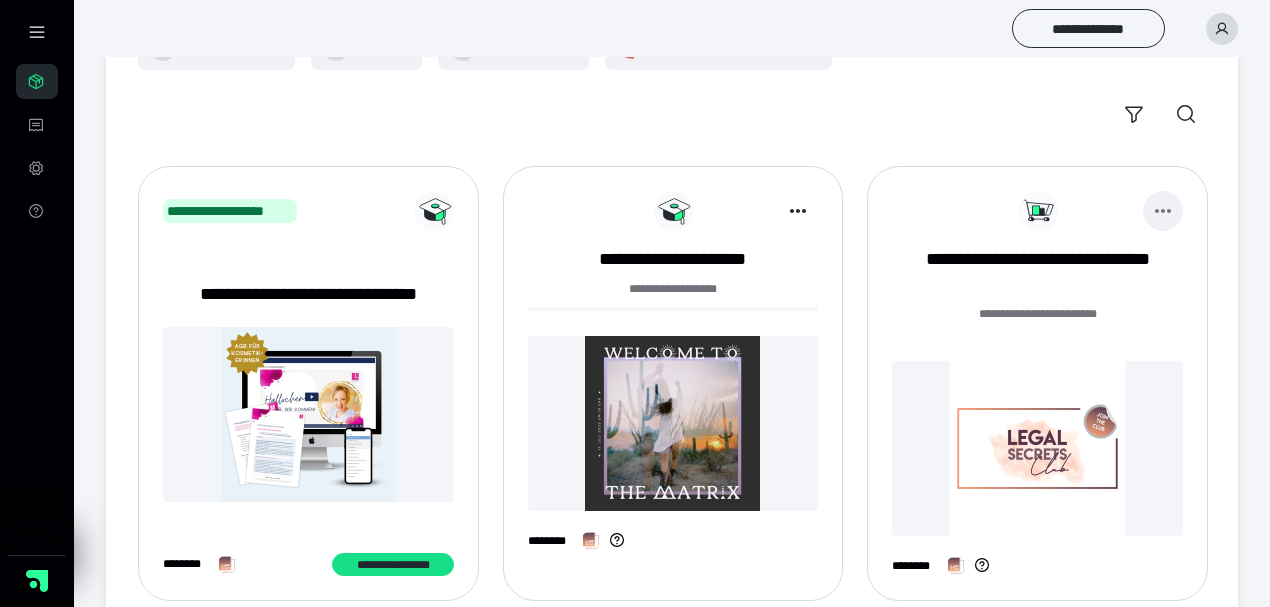 click 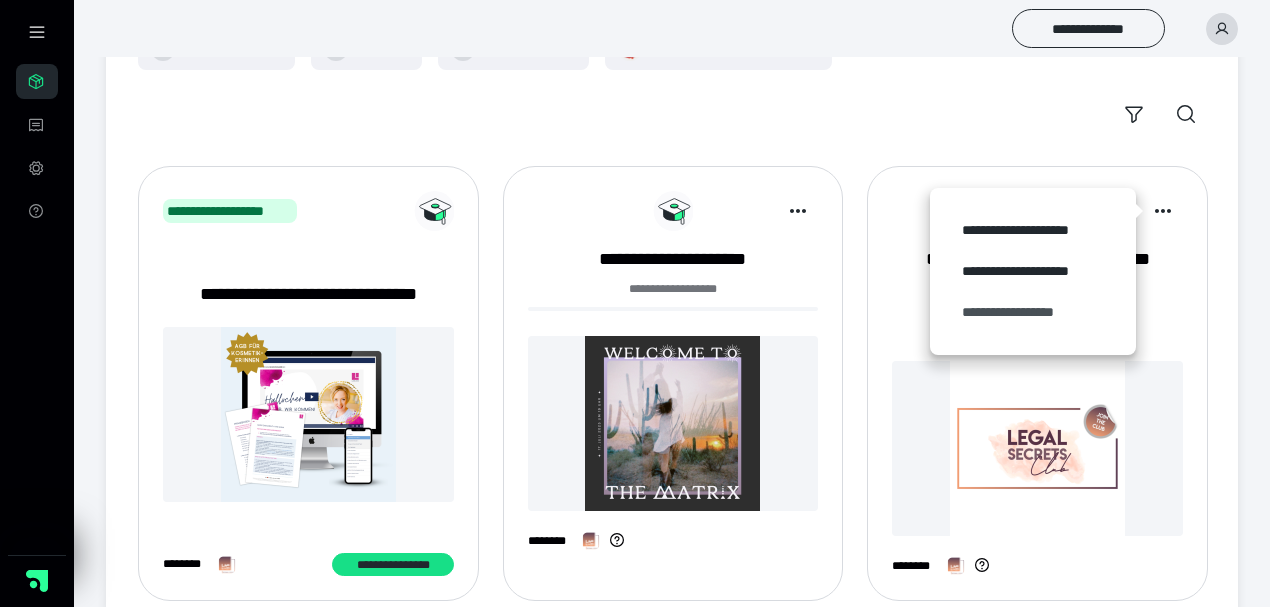 click on "**********" at bounding box center [1033, 312] 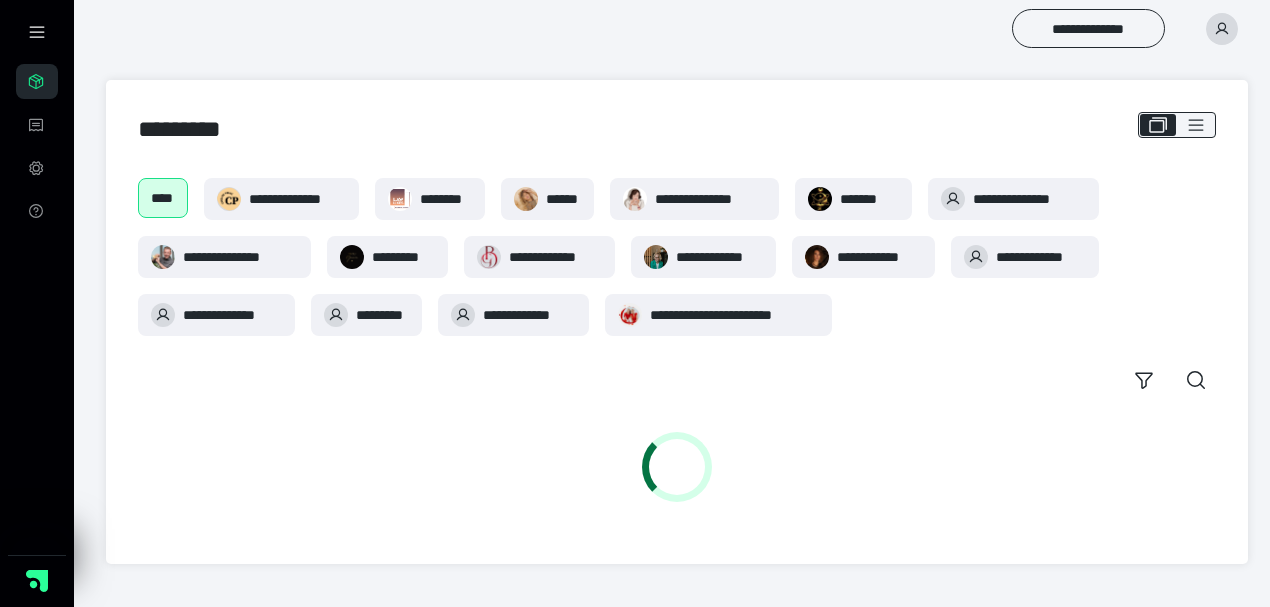 scroll, scrollTop: 0, scrollLeft: 0, axis: both 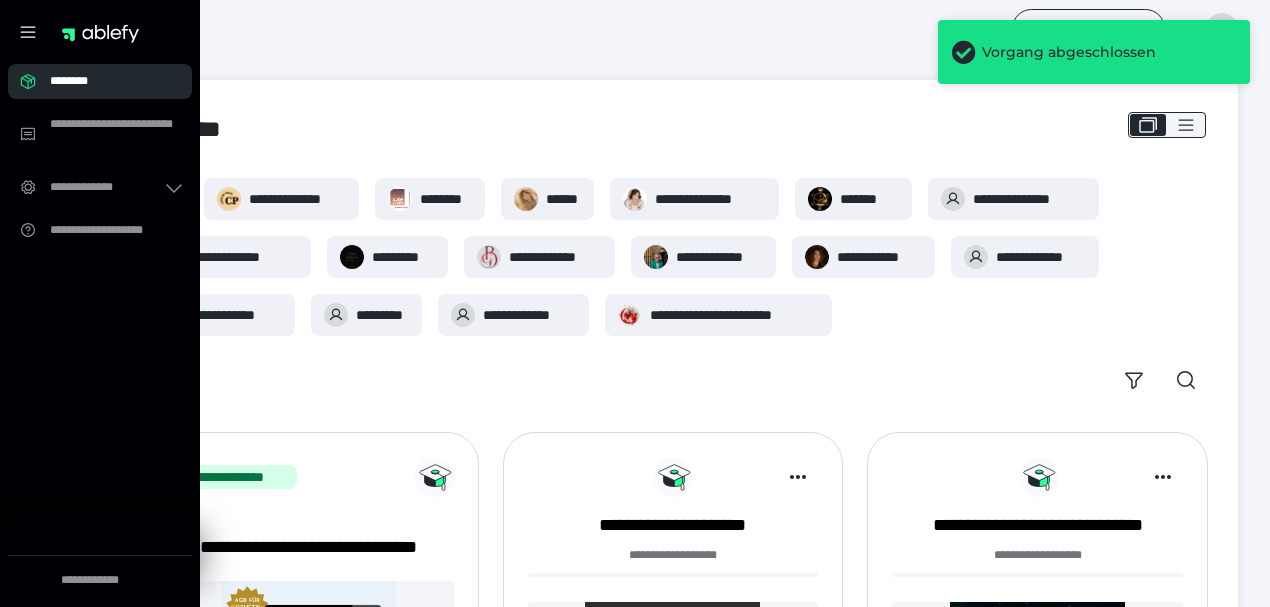 click on "********" at bounding box center (106, 81) 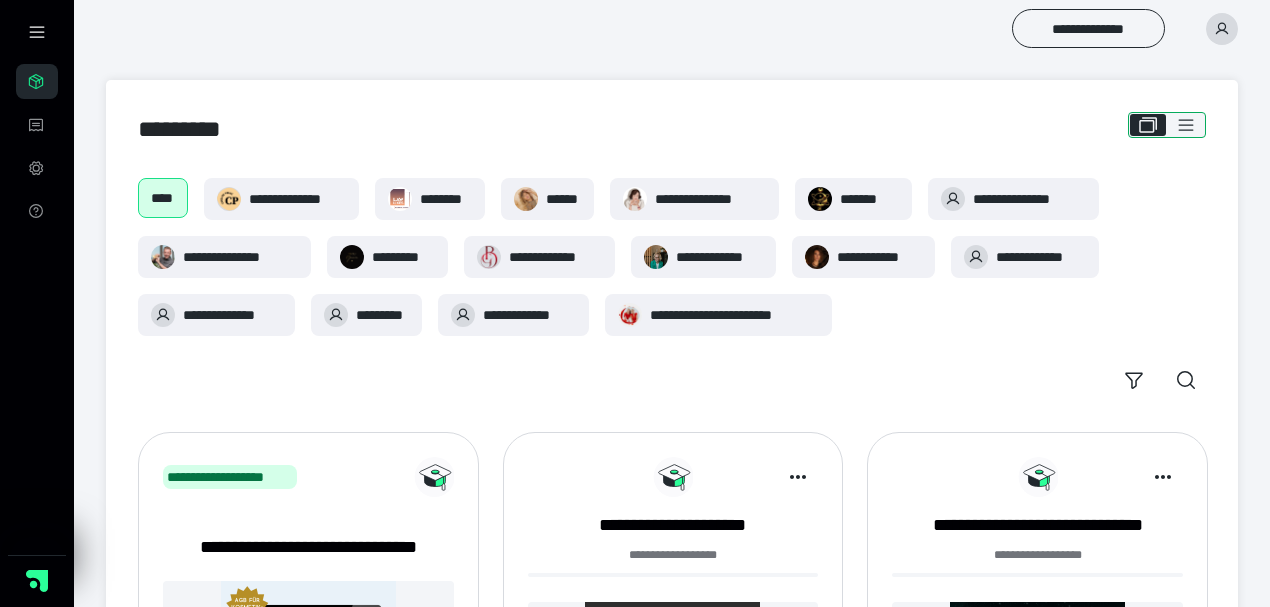 click 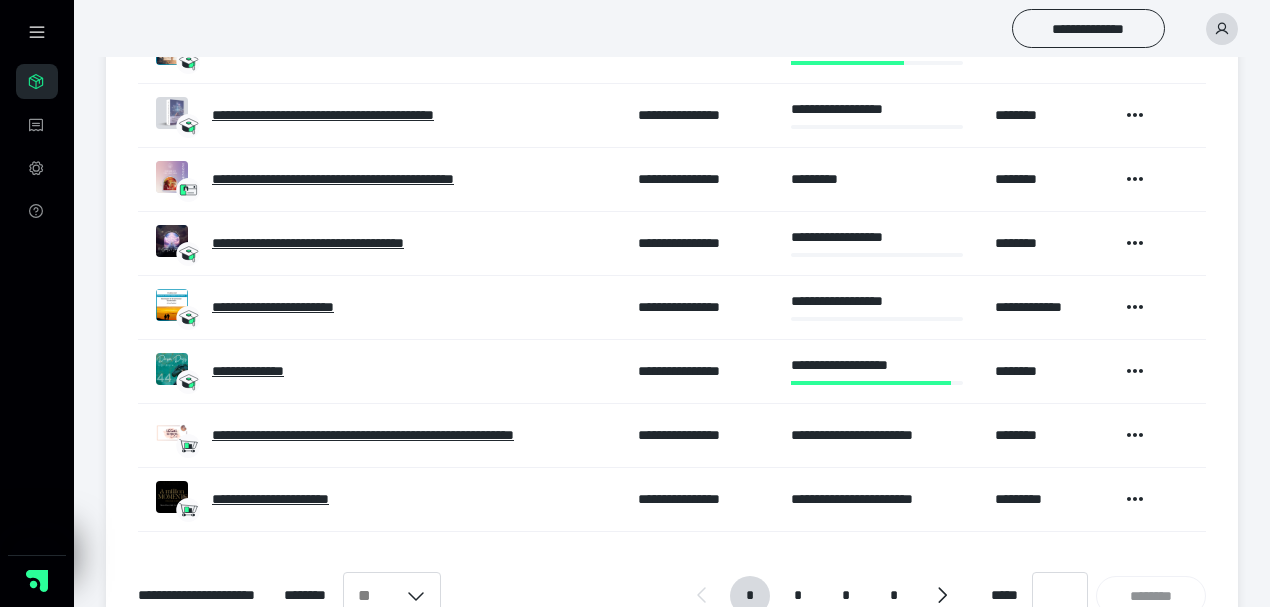 scroll, scrollTop: 736, scrollLeft: 0, axis: vertical 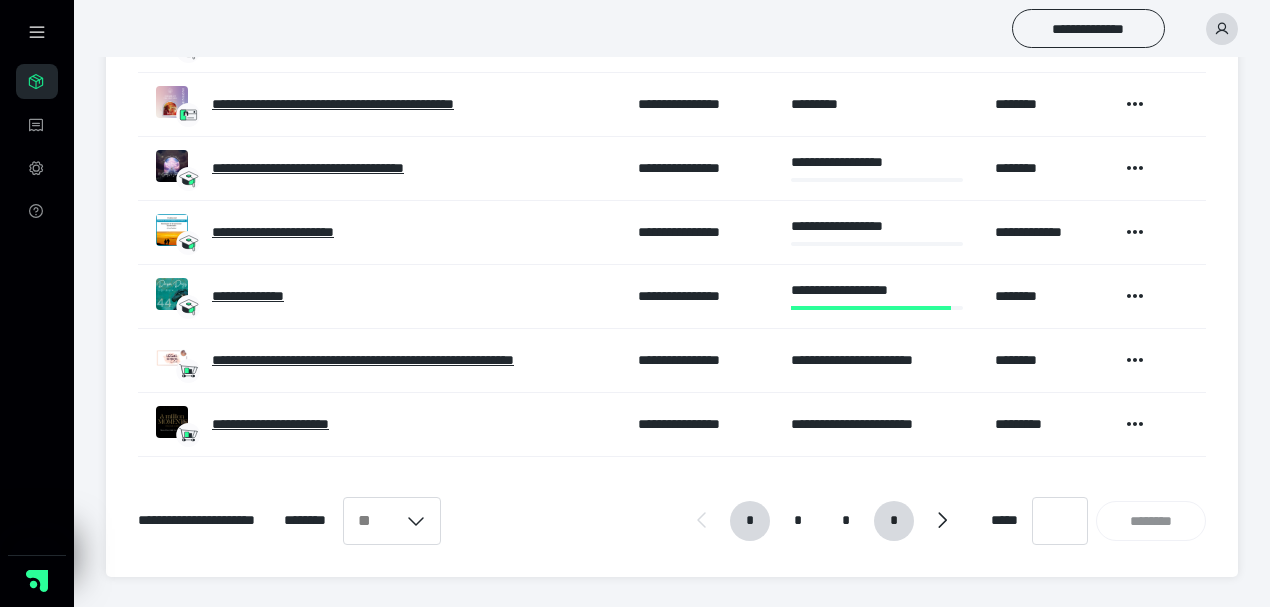 click on "*" at bounding box center (894, 521) 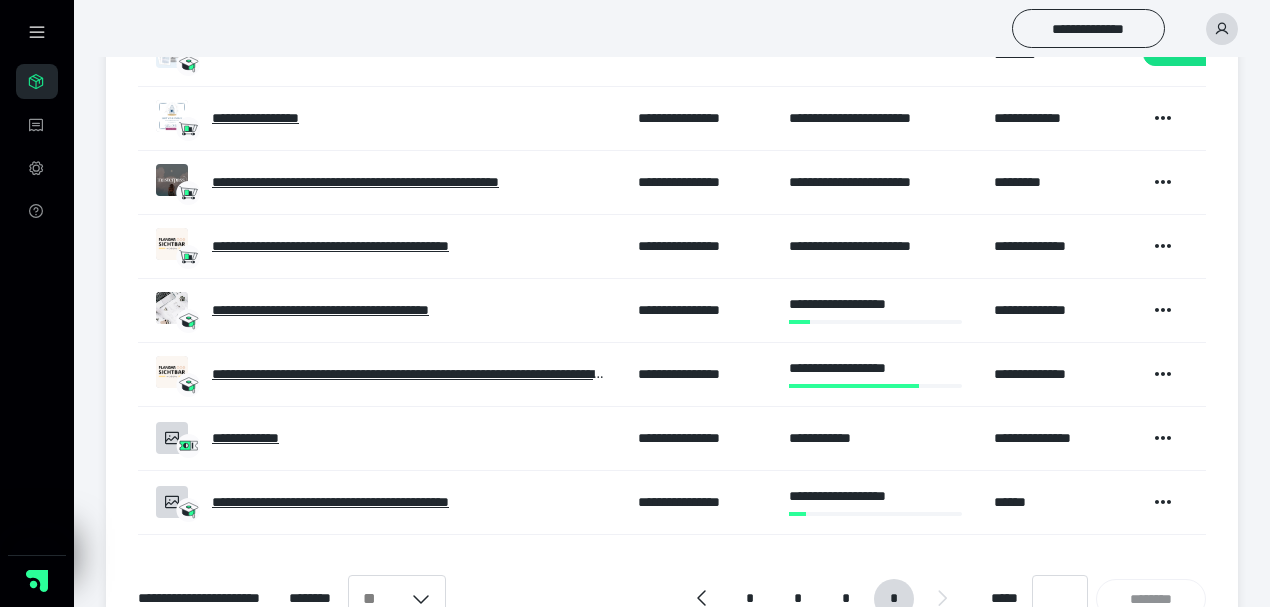 scroll, scrollTop: 544, scrollLeft: 0, axis: vertical 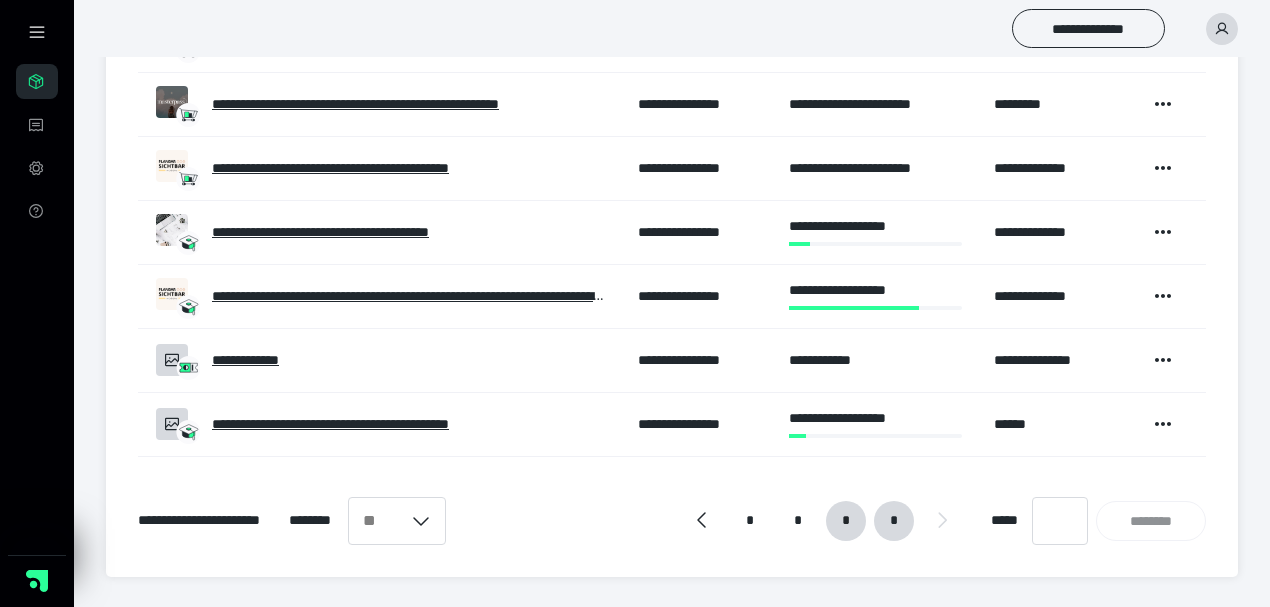 click on "*" at bounding box center (845, 521) 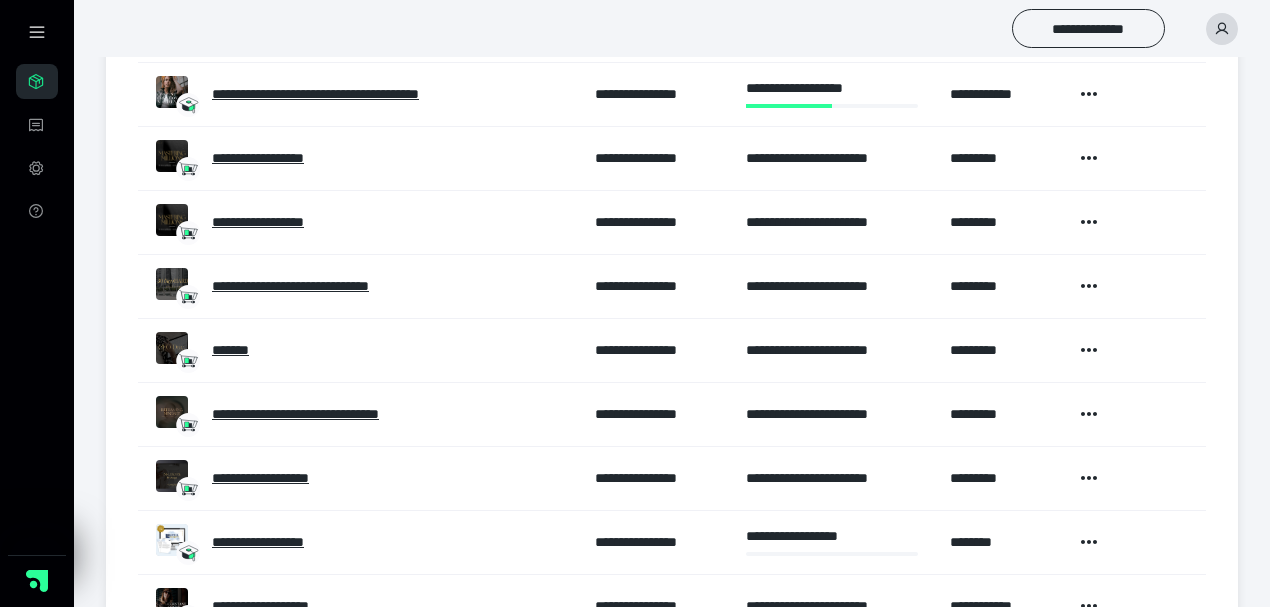 scroll, scrollTop: 726, scrollLeft: 0, axis: vertical 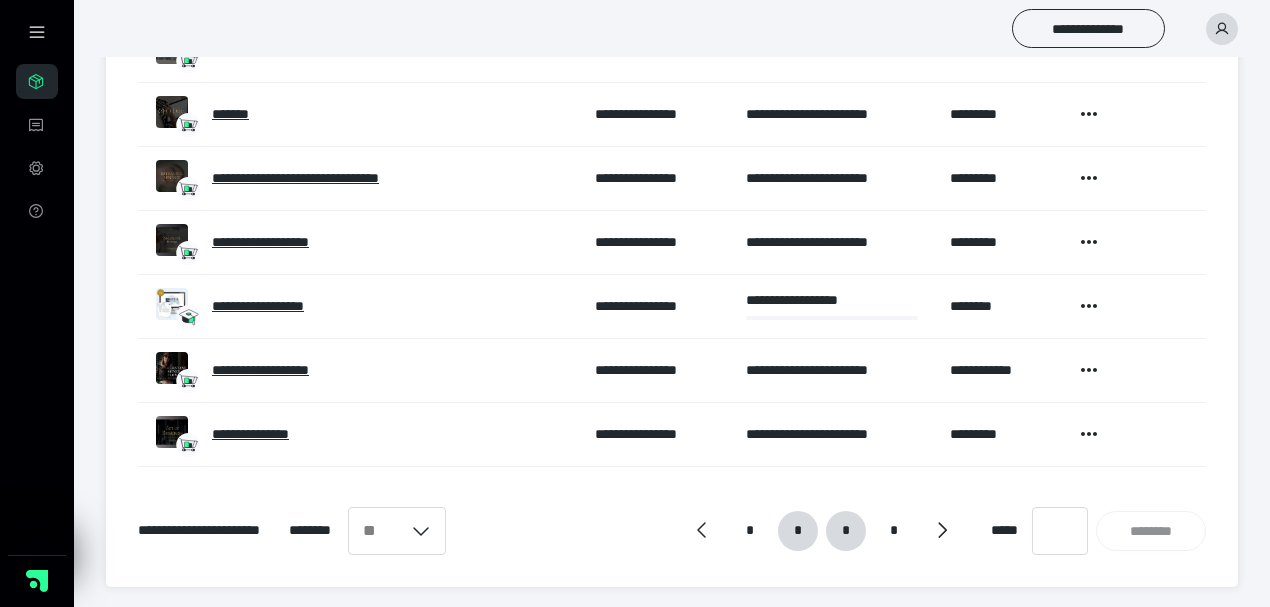click on "*" at bounding box center (798, 531) 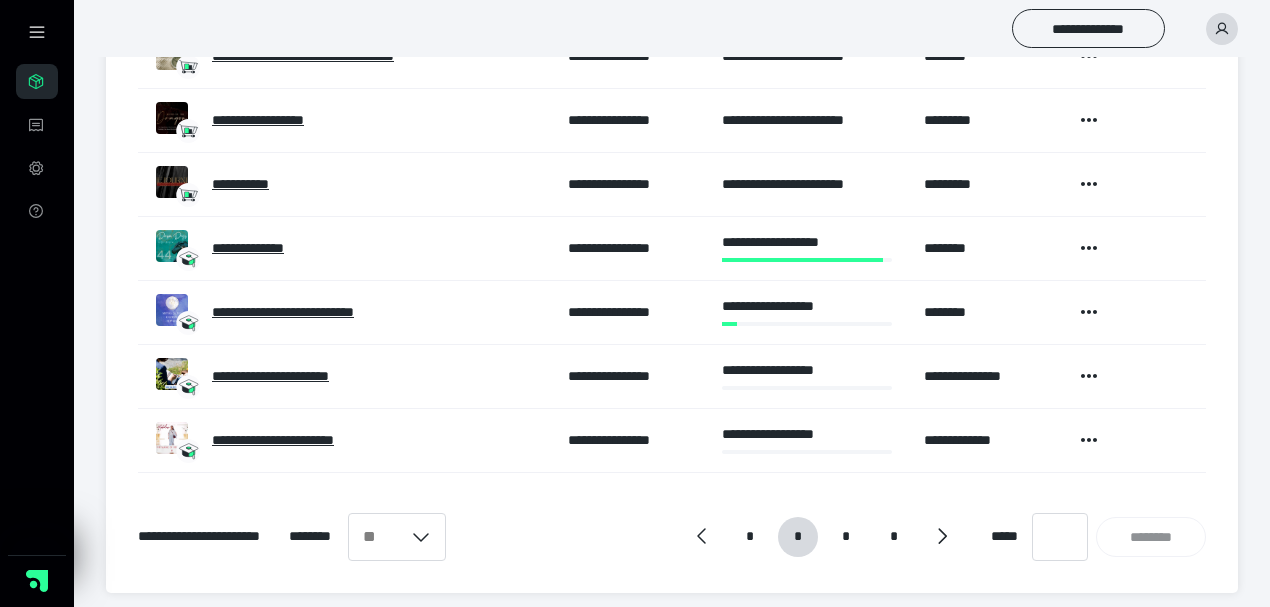 scroll, scrollTop: 726, scrollLeft: 0, axis: vertical 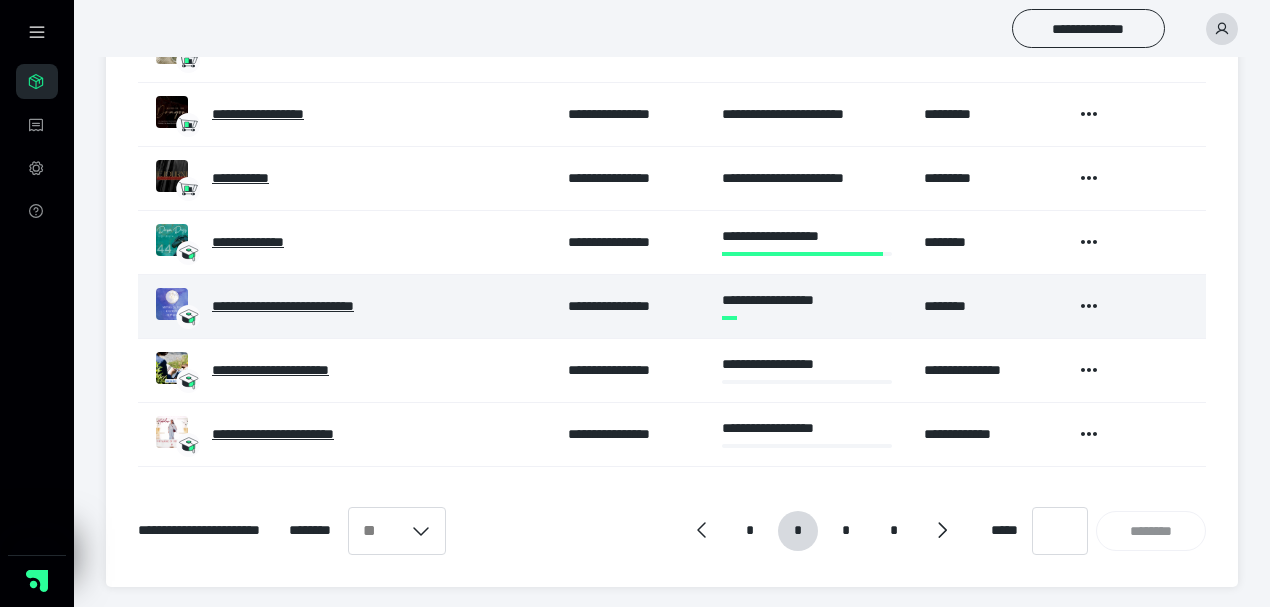 click on "**********" at bounding box center (307, 306) 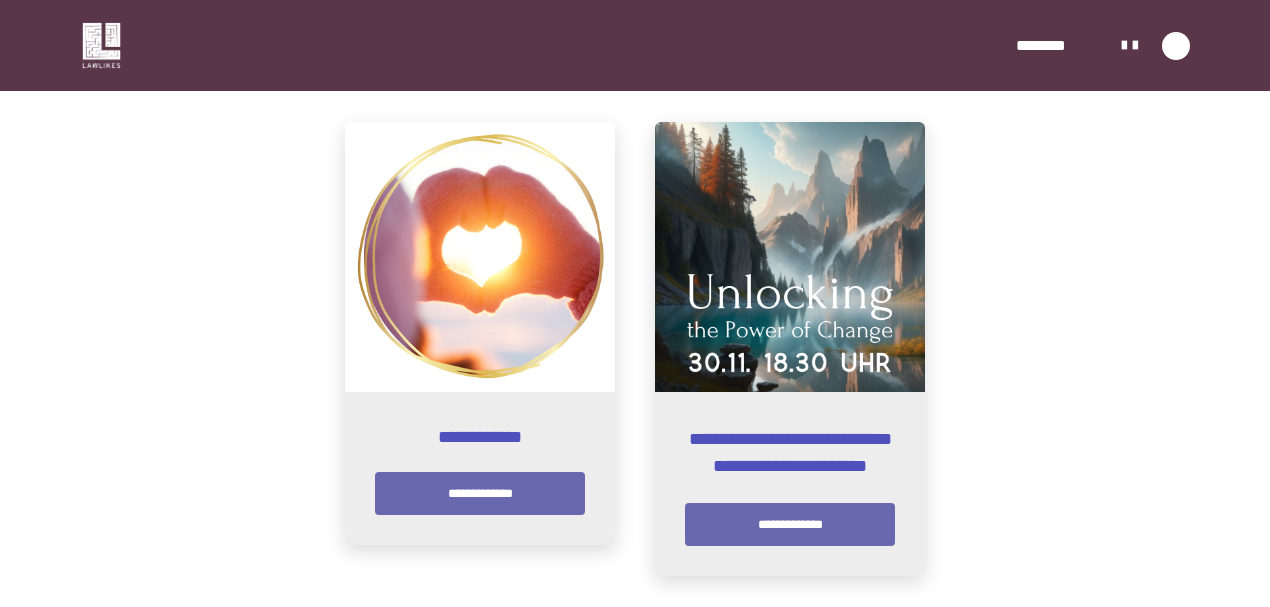 scroll, scrollTop: 891, scrollLeft: 0, axis: vertical 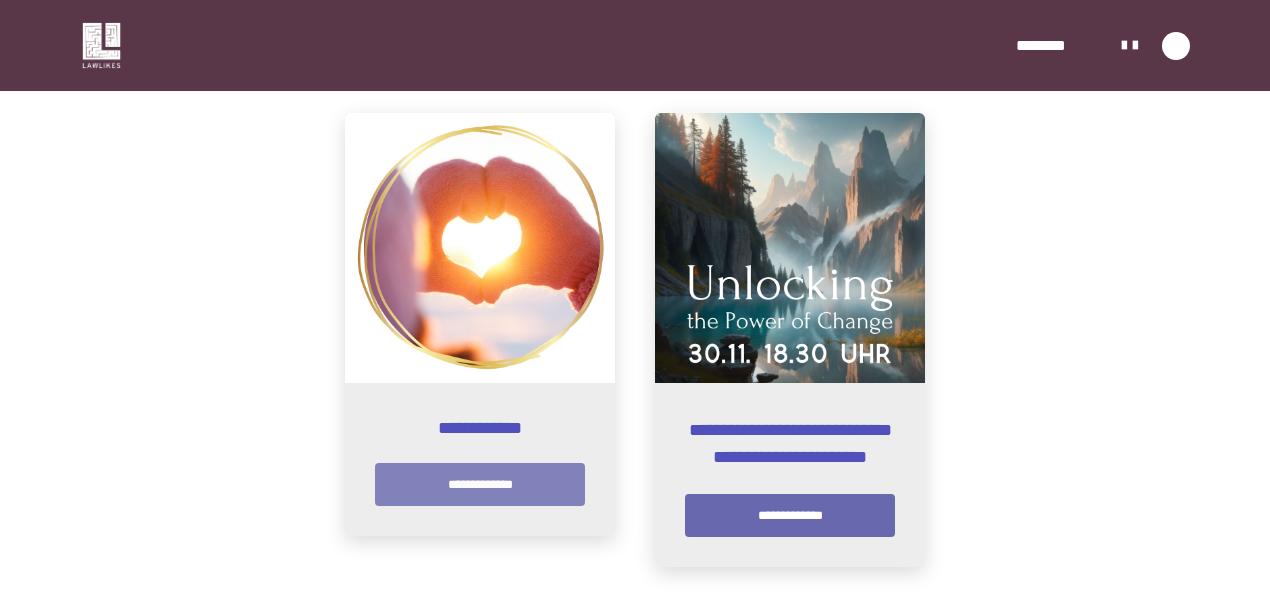 click on "**********" at bounding box center [480, 484] 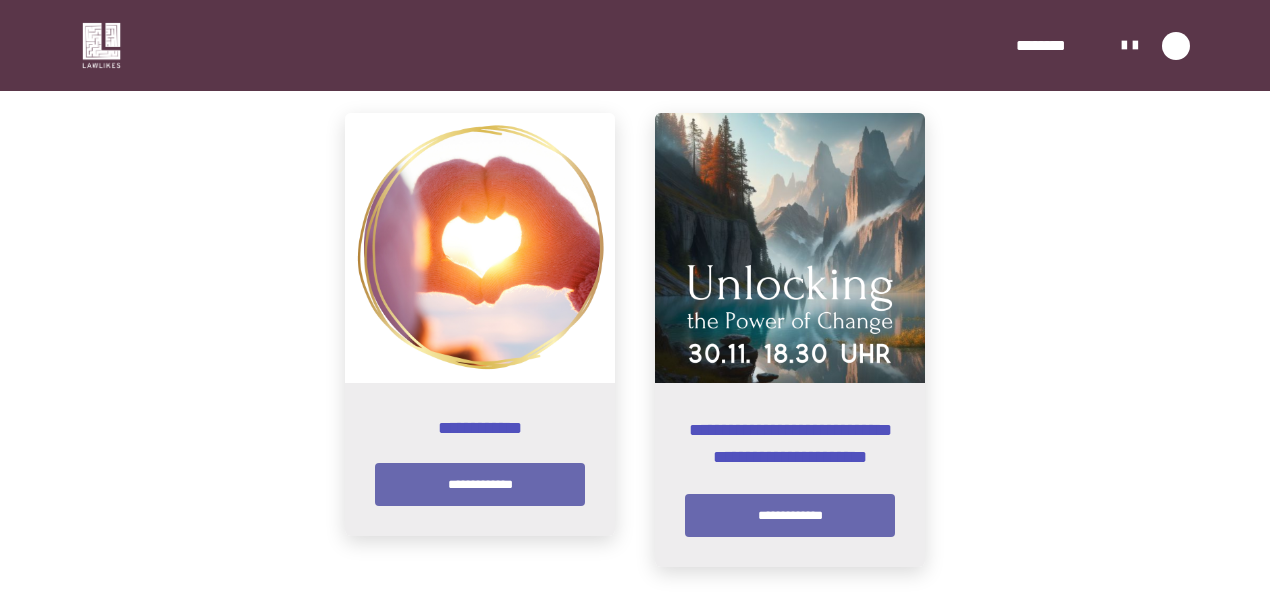 scroll, scrollTop: 0, scrollLeft: 0, axis: both 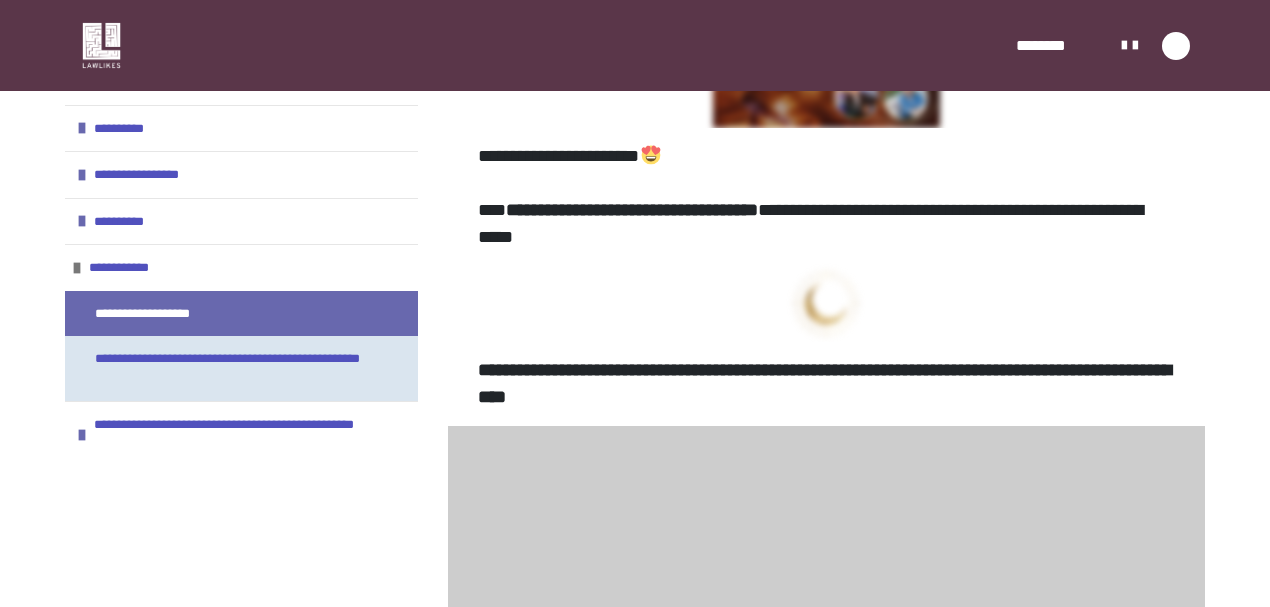 click on "**********" at bounding box center (233, 368) 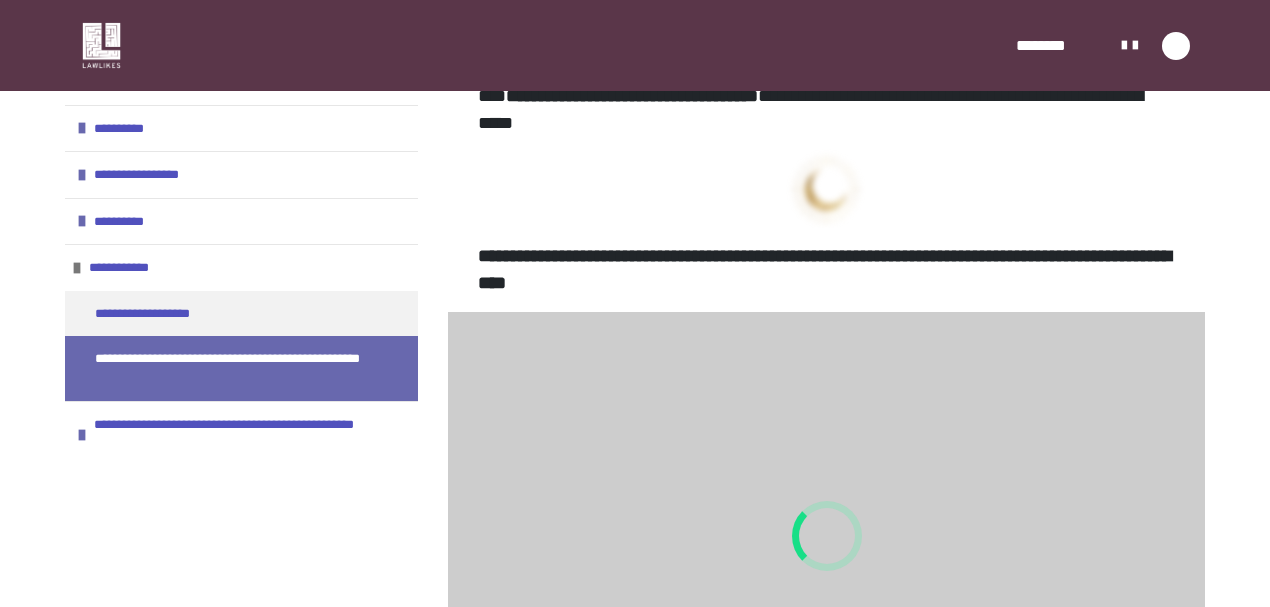 scroll, scrollTop: 428, scrollLeft: 0, axis: vertical 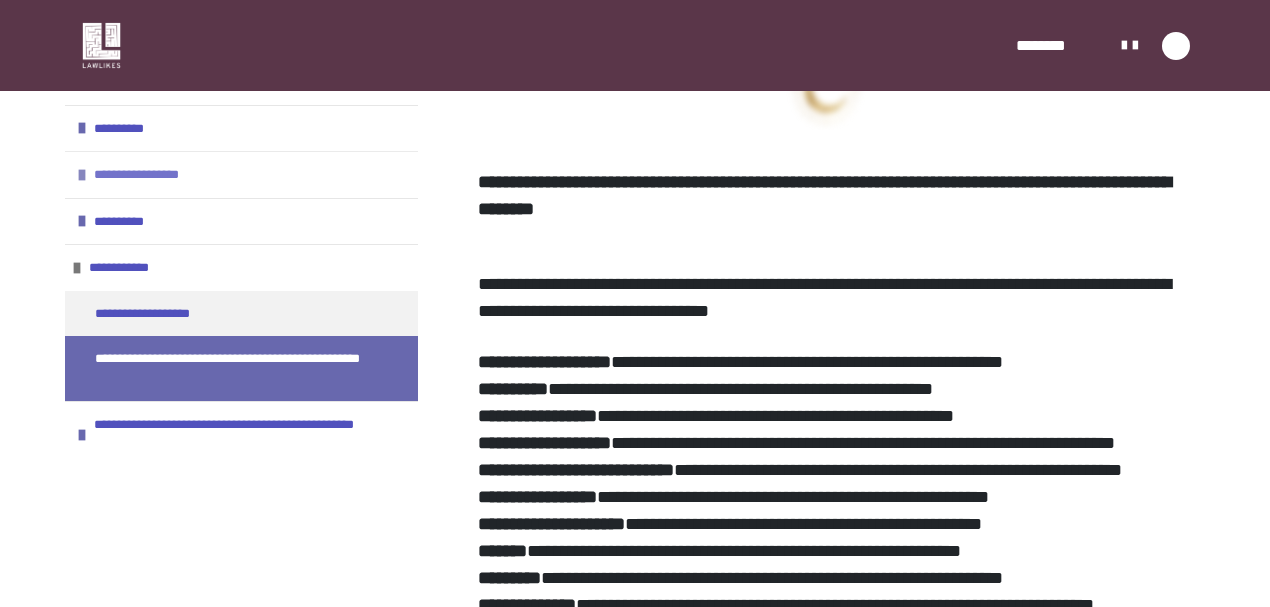 click at bounding box center (82, 175) 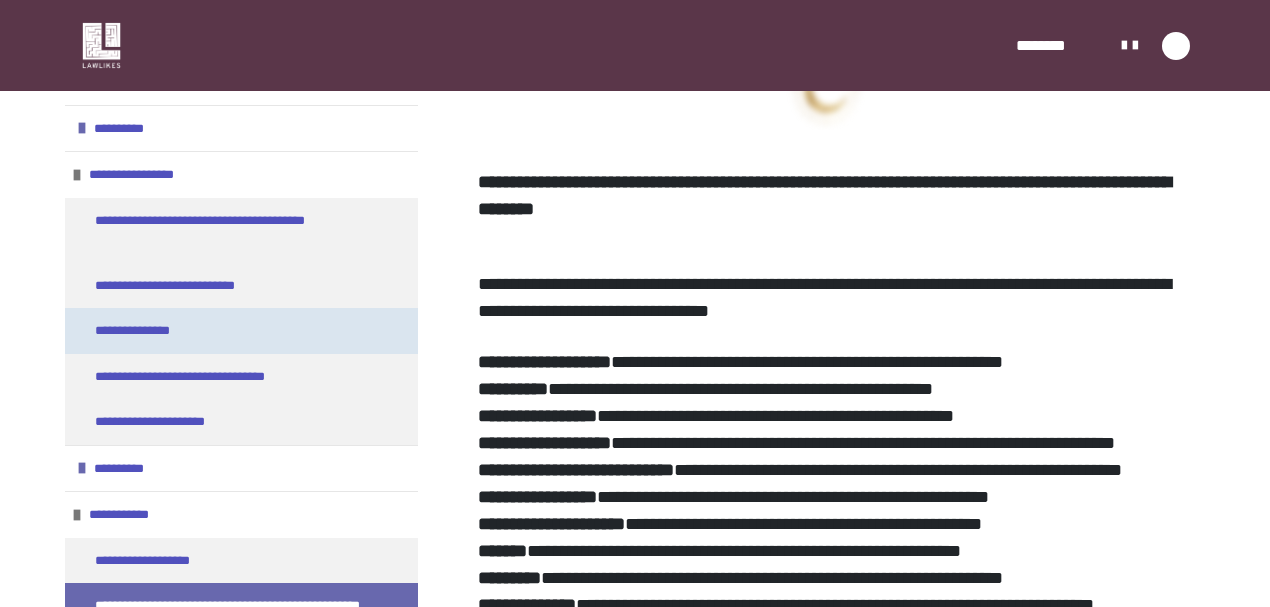 click on "**********" at bounding box center (142, 331) 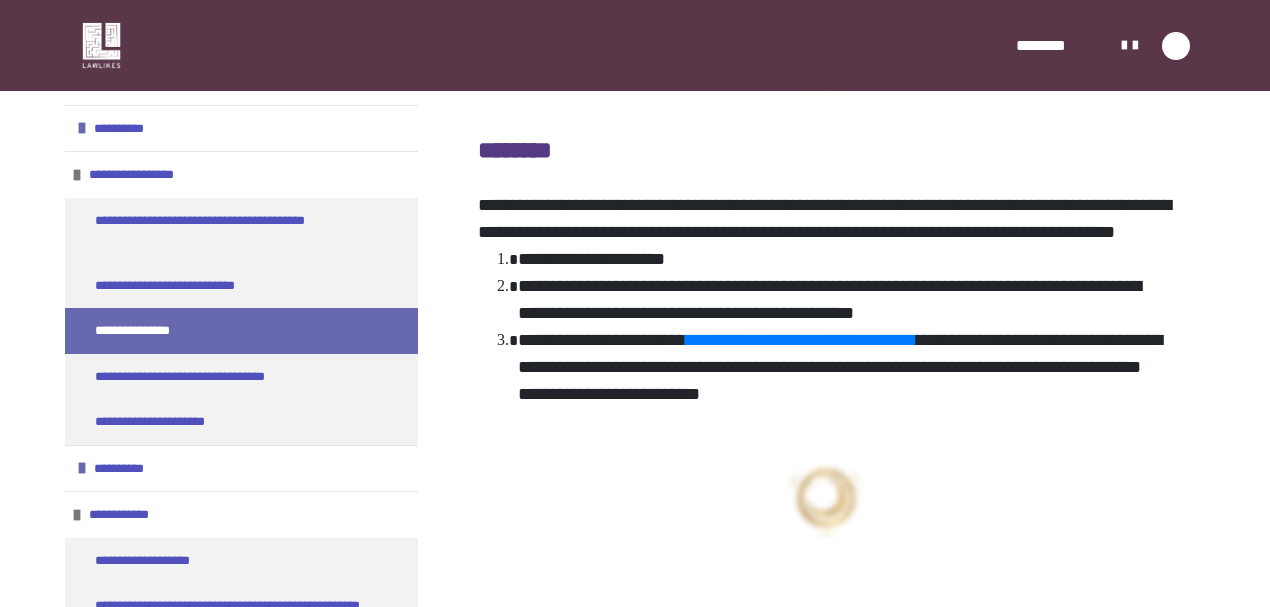 scroll, scrollTop: 1015, scrollLeft: 0, axis: vertical 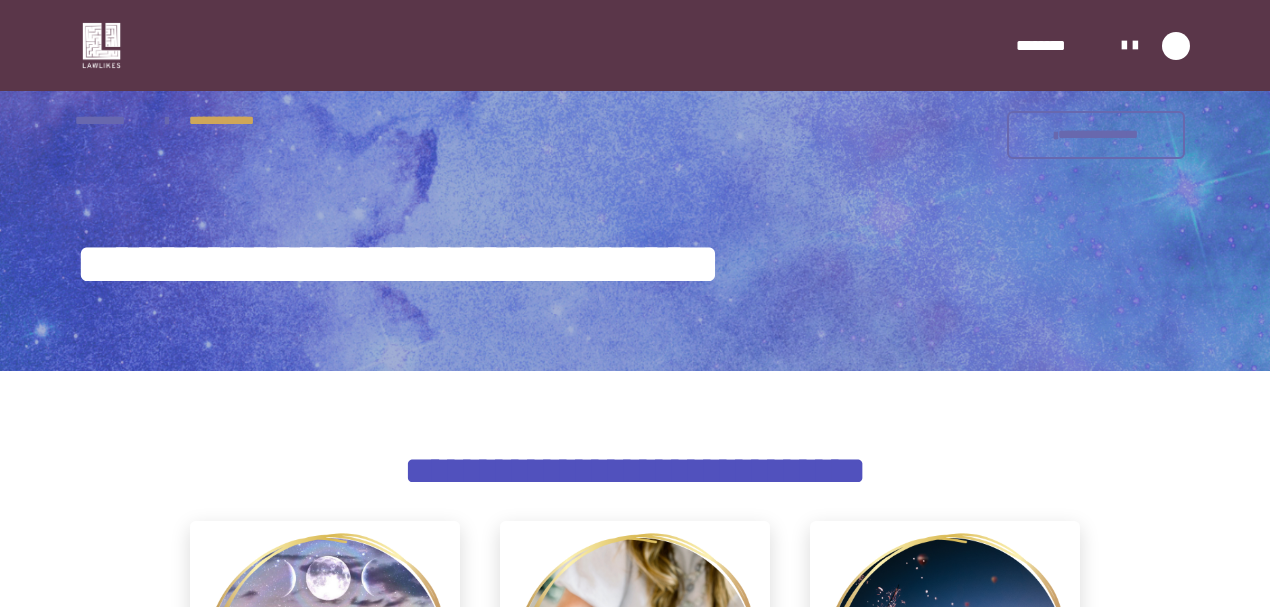 click at bounding box center (101, 46) 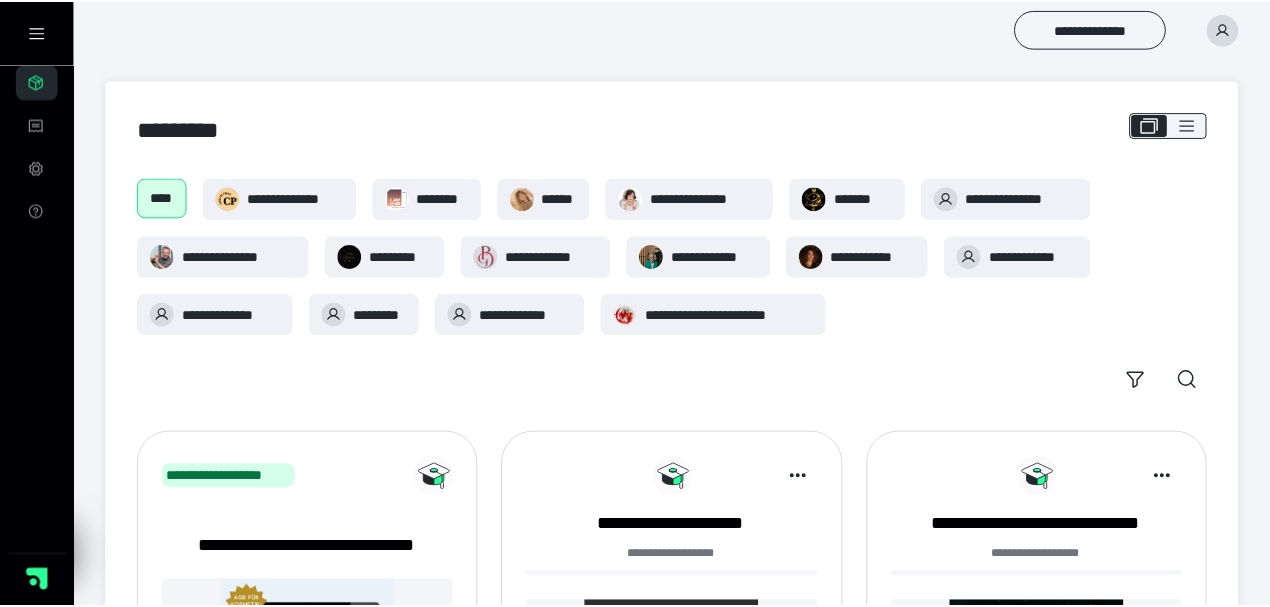 scroll, scrollTop: 726, scrollLeft: 0, axis: vertical 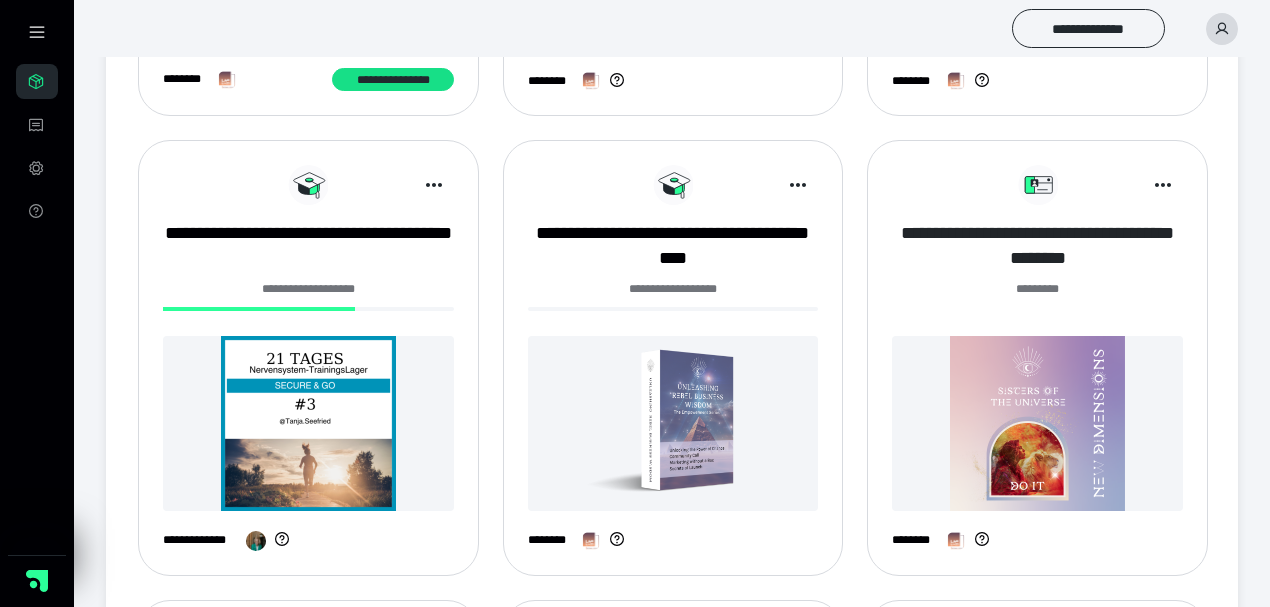 click on "**********" at bounding box center [1037, 246] 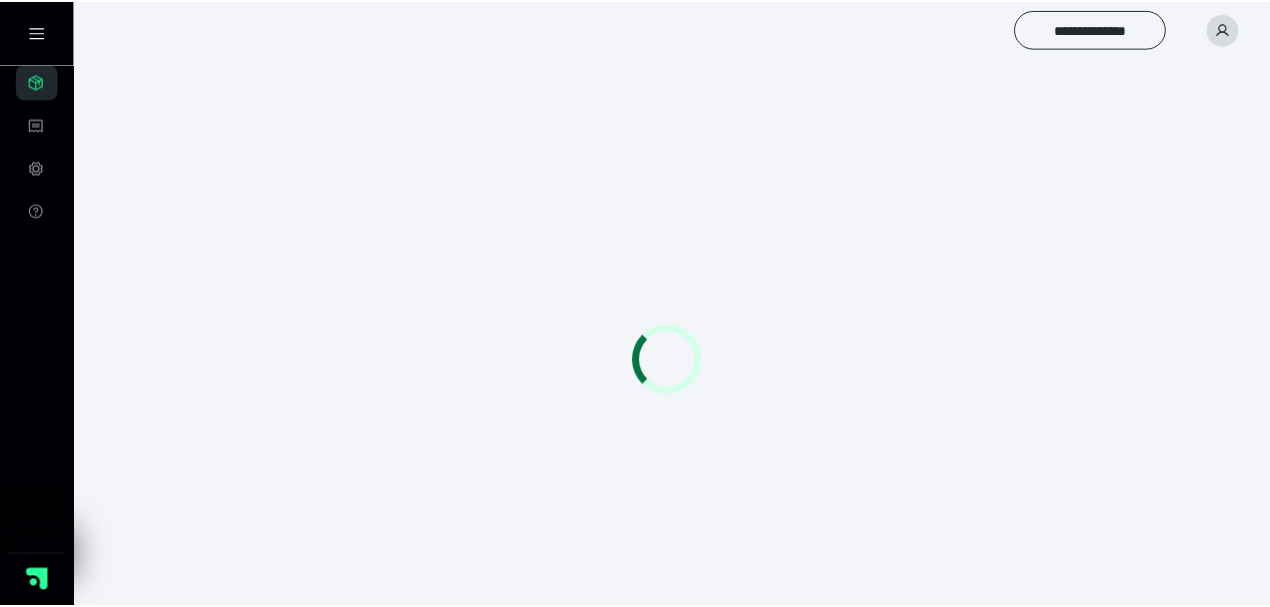 scroll, scrollTop: 0, scrollLeft: 0, axis: both 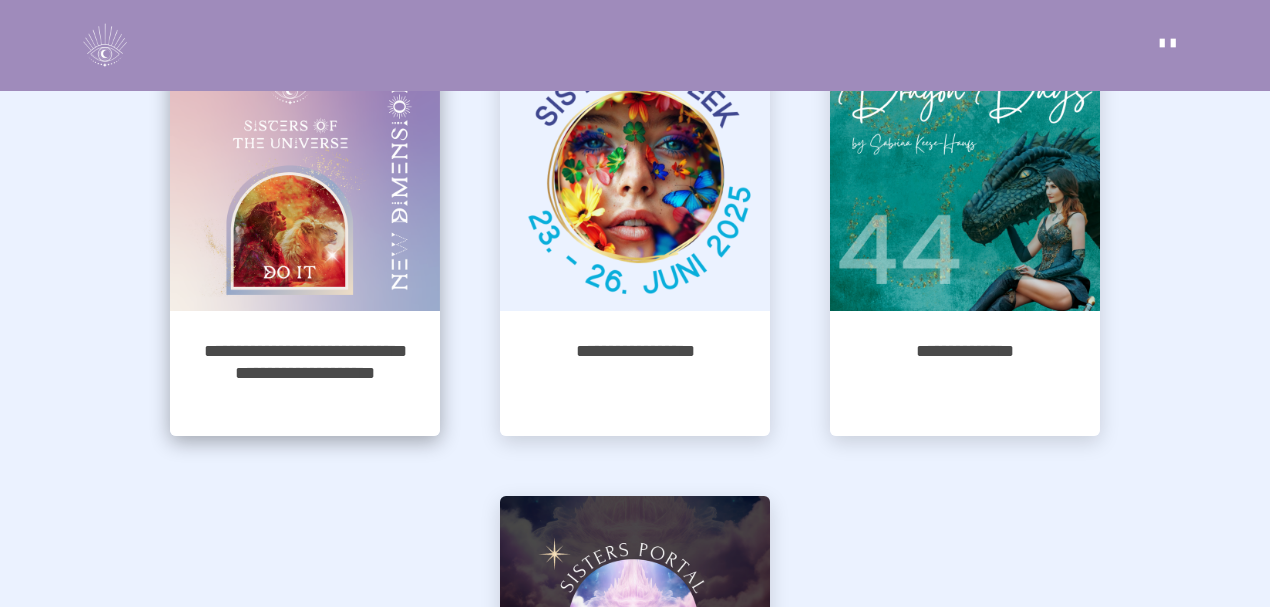 click on "**********" at bounding box center [305, 373] 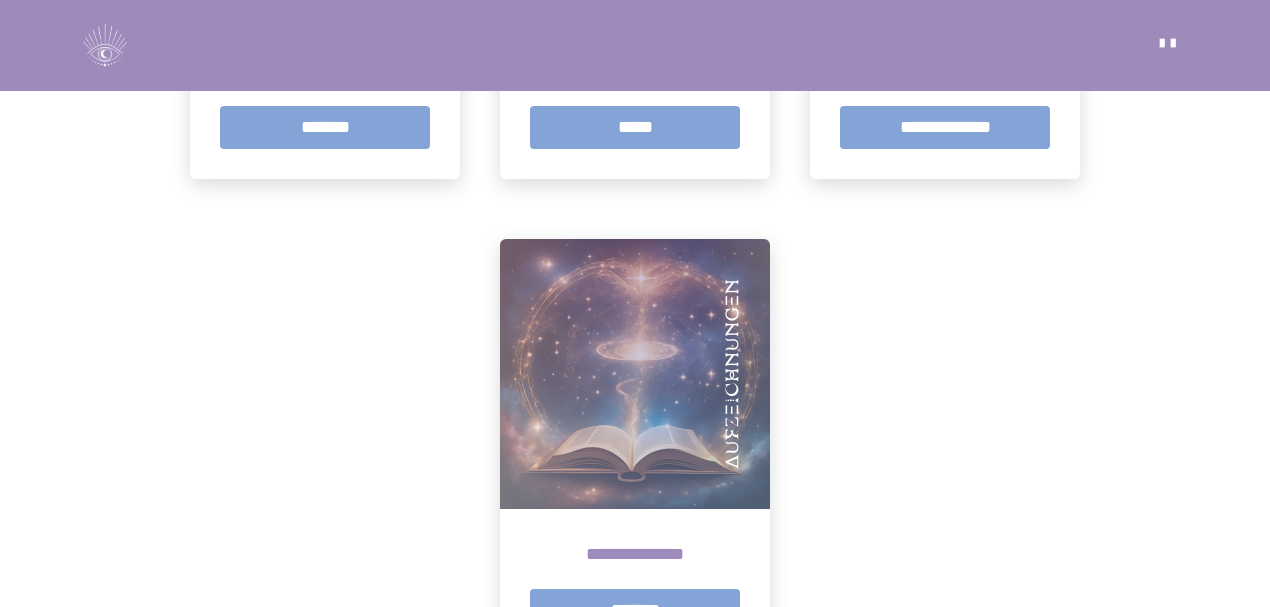 scroll, scrollTop: 789, scrollLeft: 0, axis: vertical 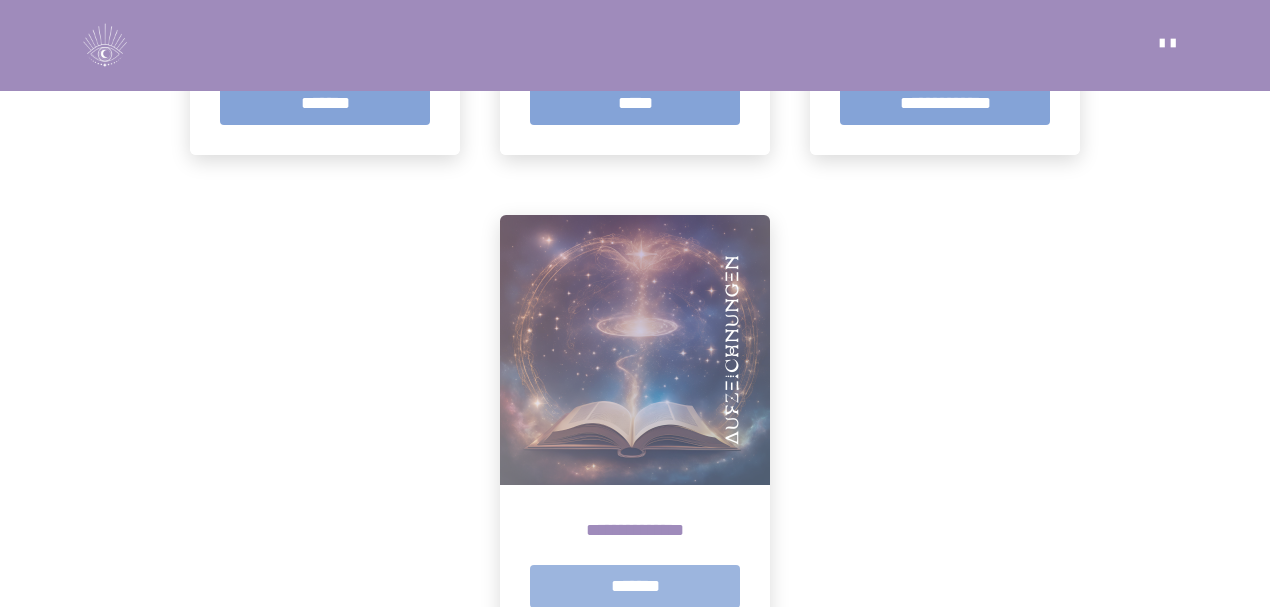 click on "*******" at bounding box center (635, 586) 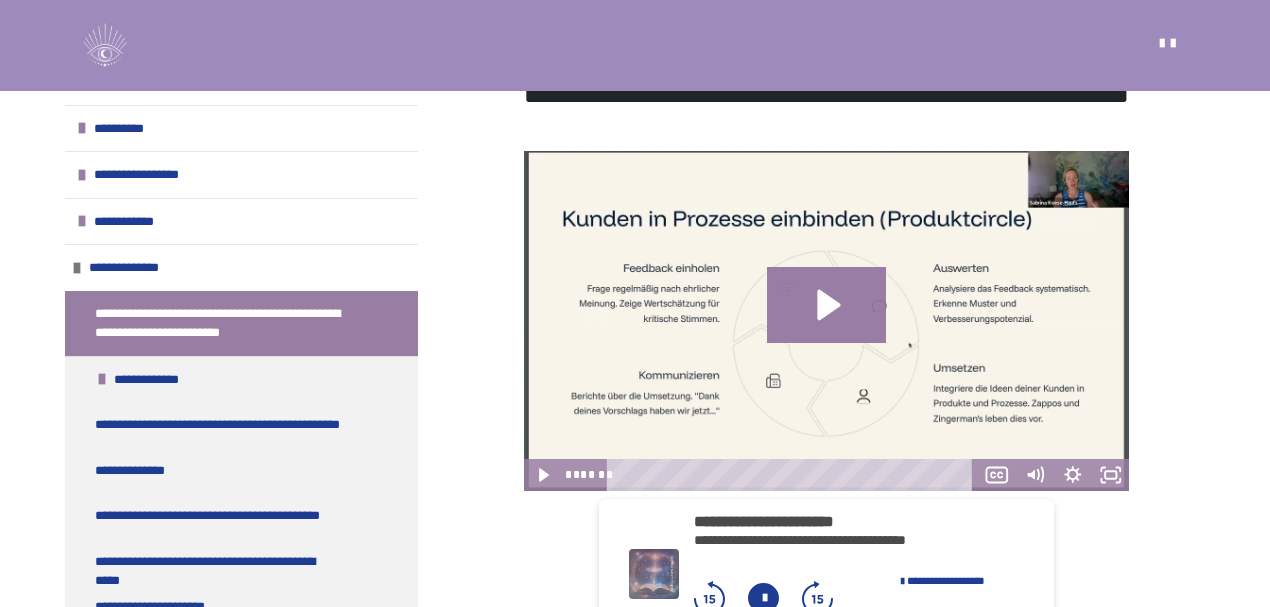 scroll, scrollTop: 800, scrollLeft: 0, axis: vertical 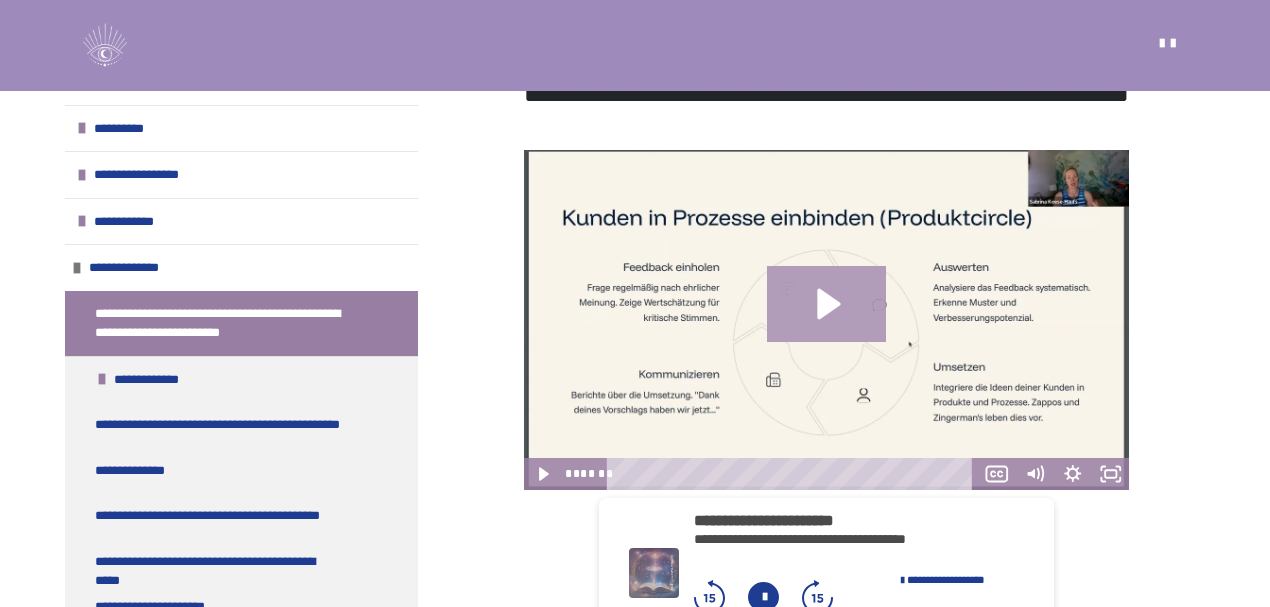 click 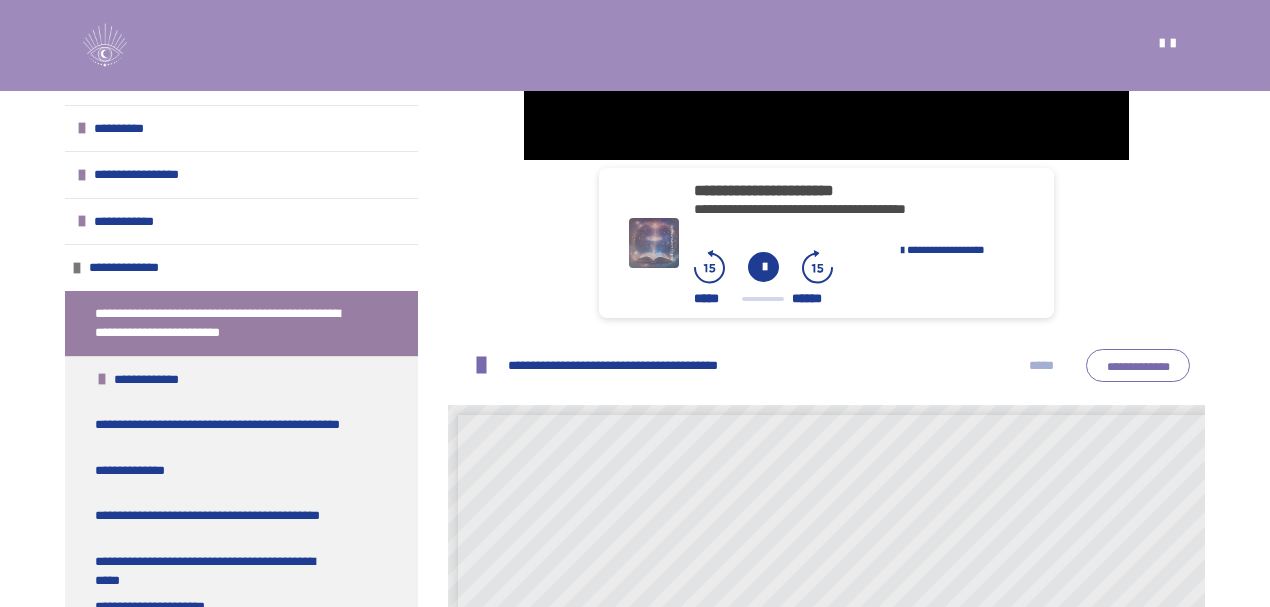 scroll, scrollTop: 1333, scrollLeft: 0, axis: vertical 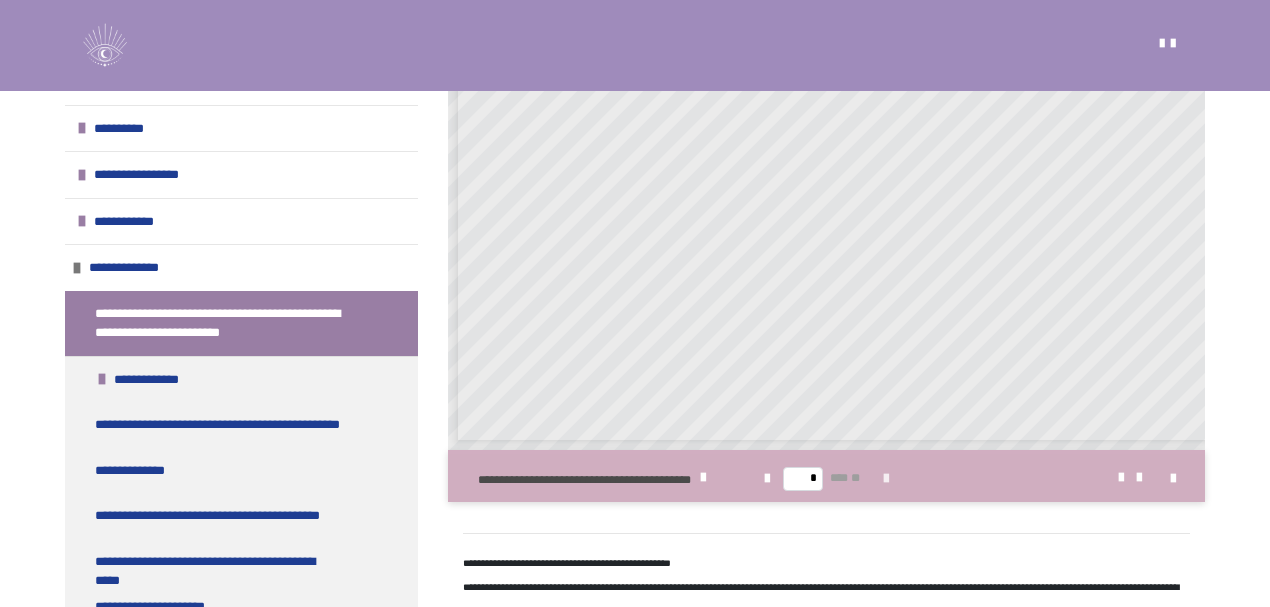 click at bounding box center (886, 479) 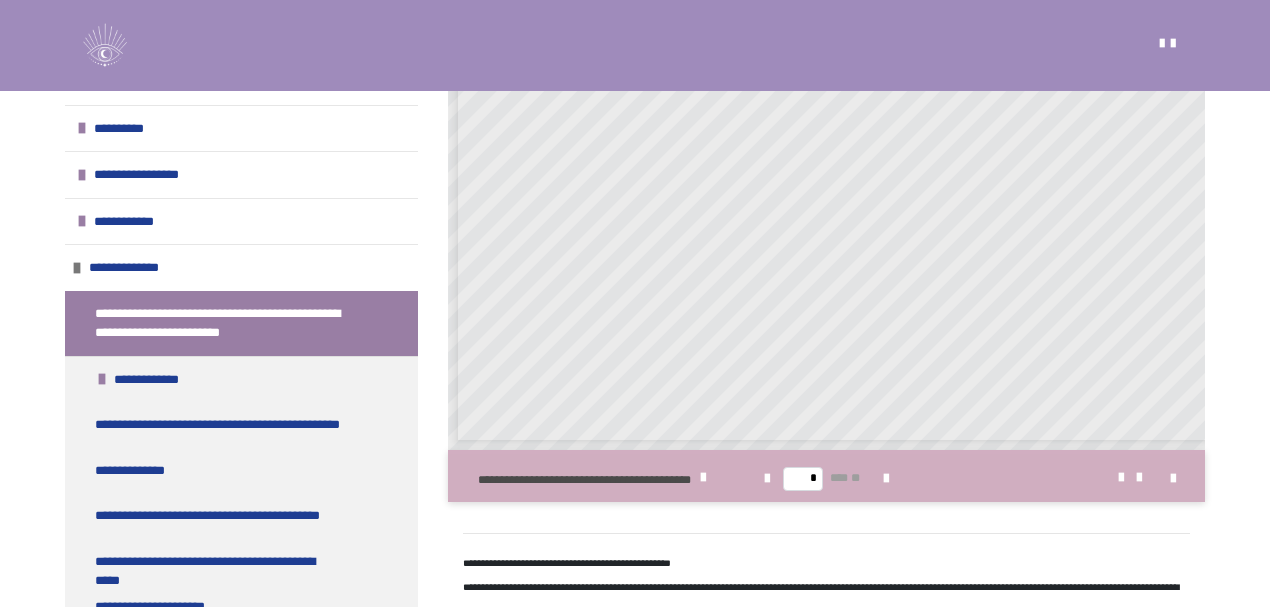 scroll, scrollTop: 0, scrollLeft: 0, axis: both 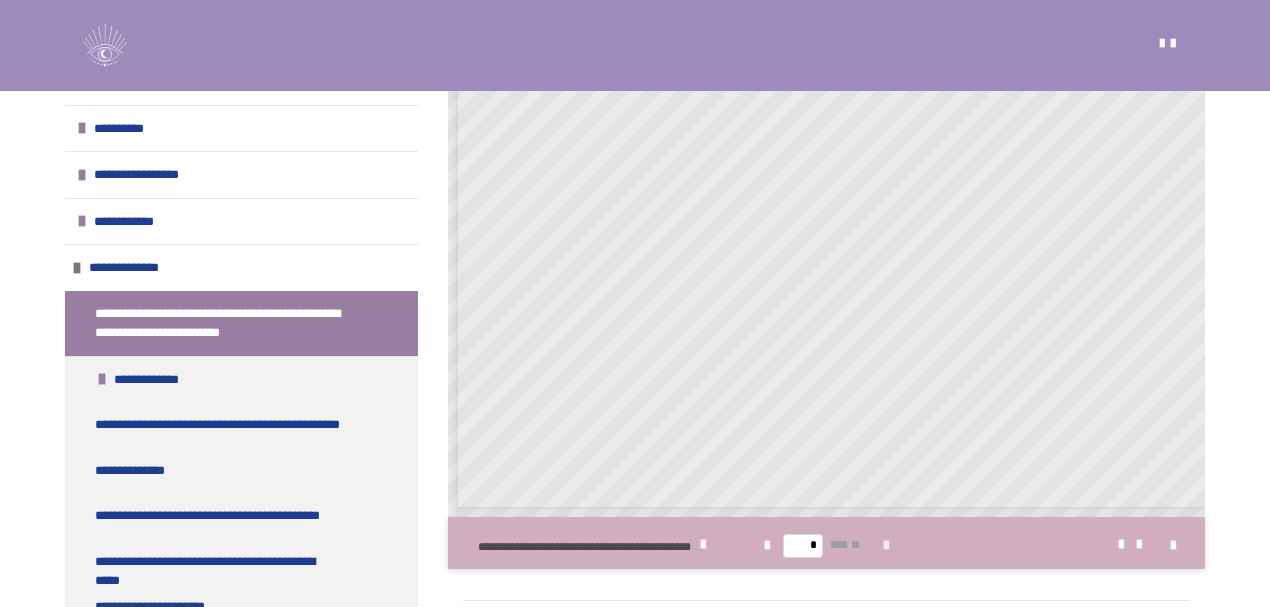 click at bounding box center [886, 546] 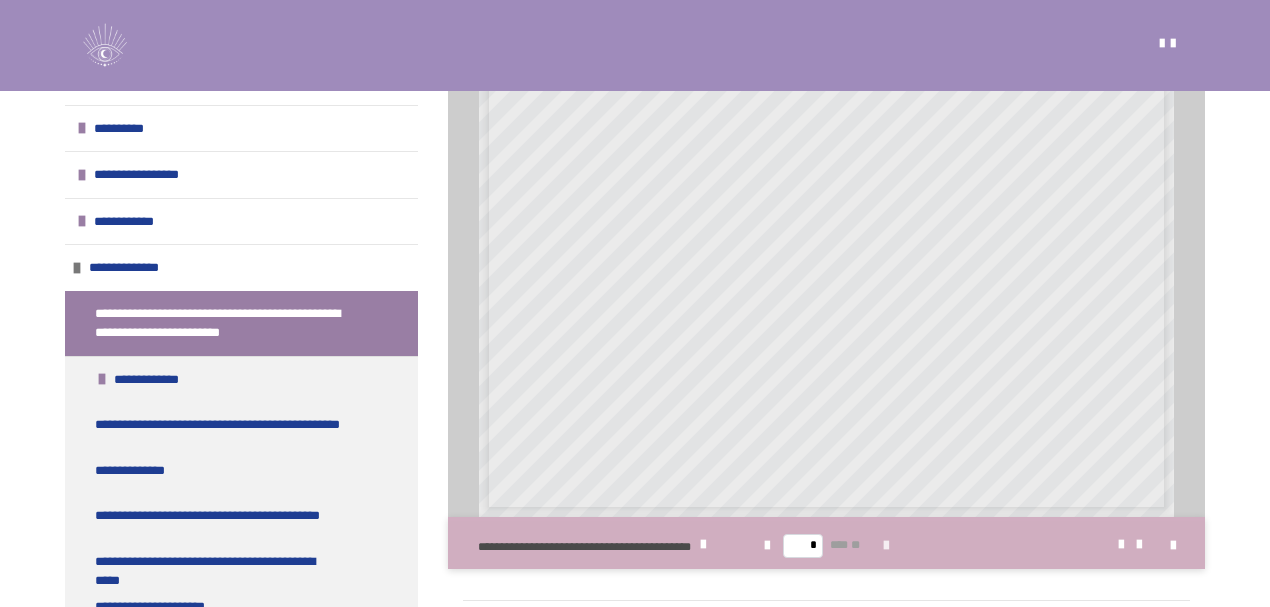 click at bounding box center [886, 546] 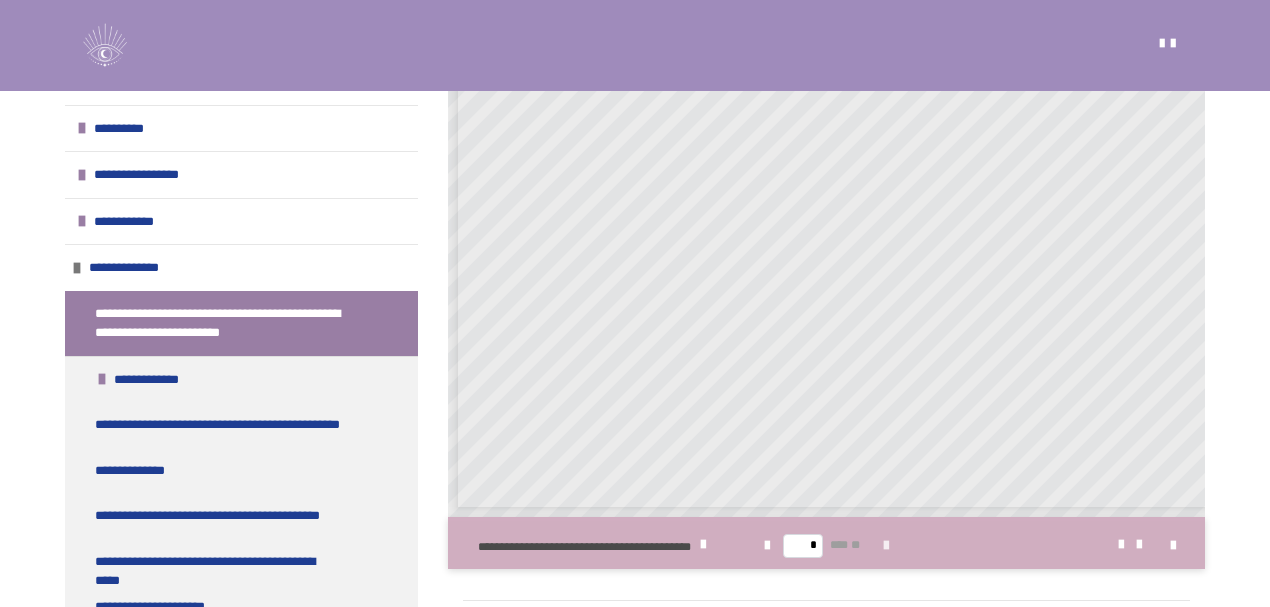 click at bounding box center [886, 546] 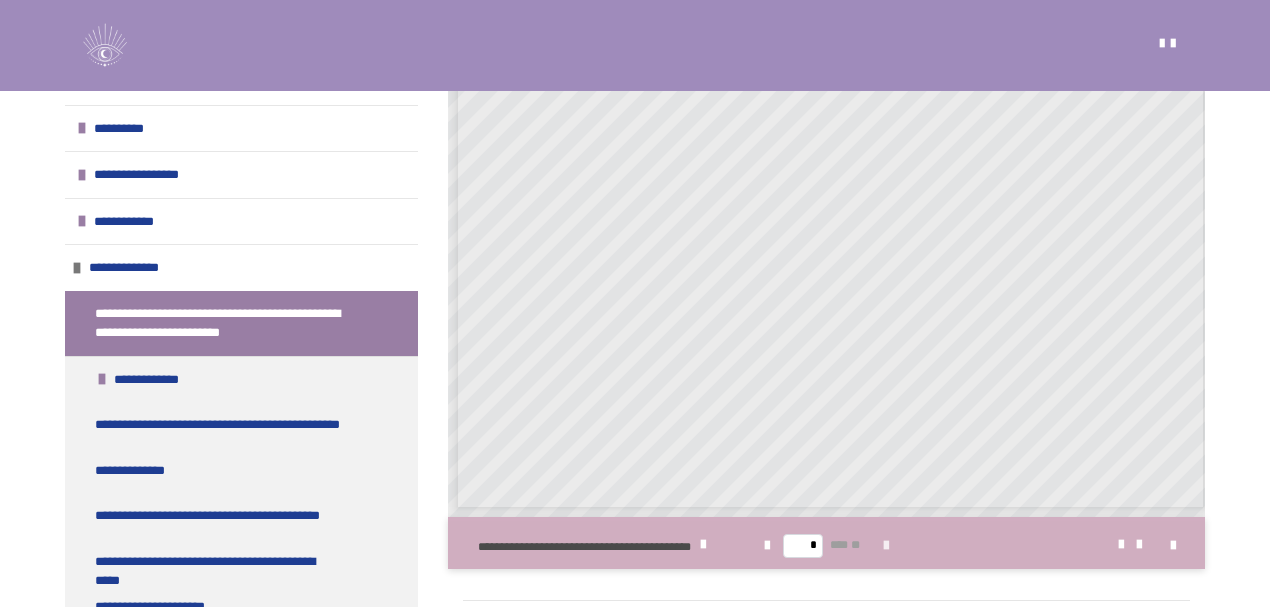 click at bounding box center [886, 546] 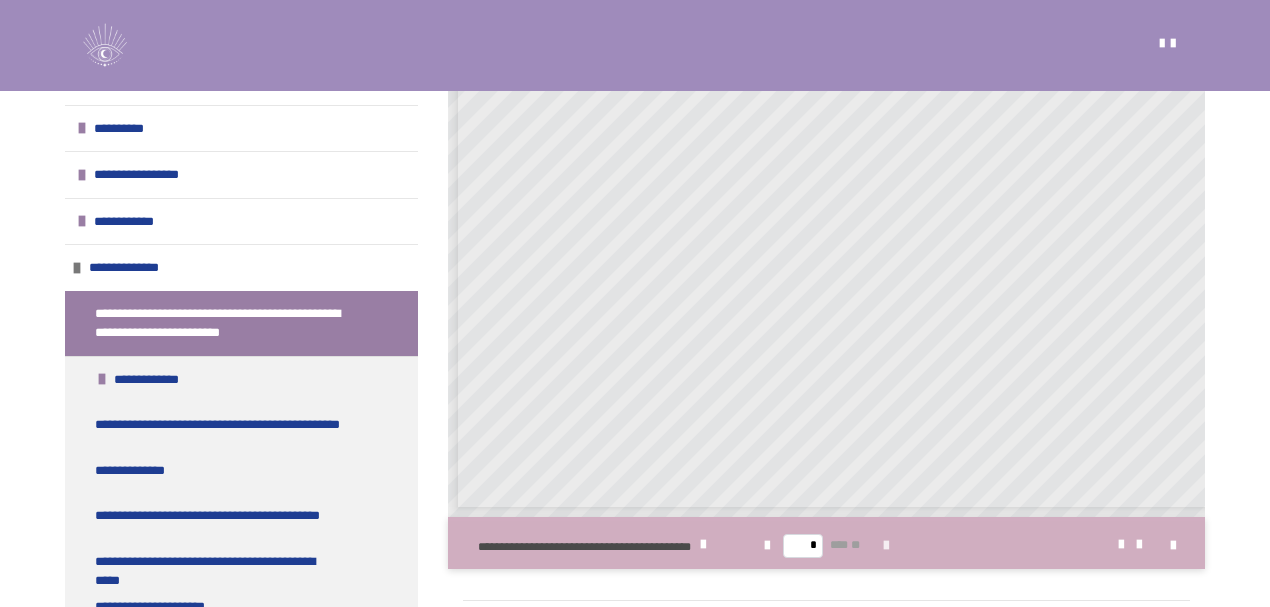 click at bounding box center [886, 546] 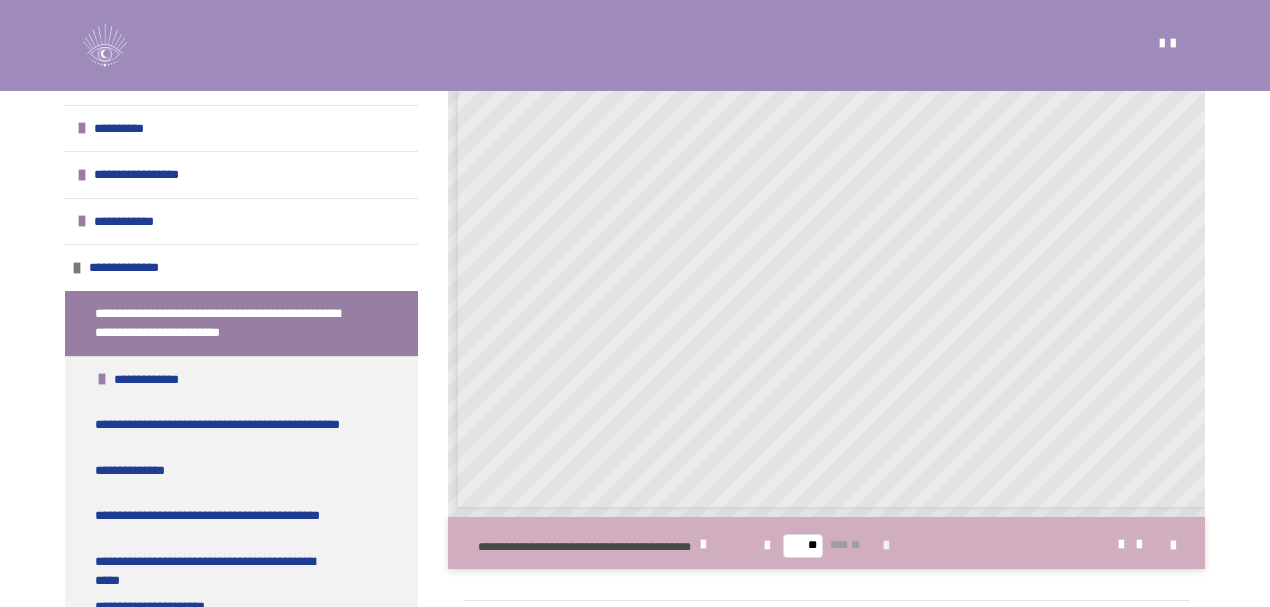 click at bounding box center [886, 546] 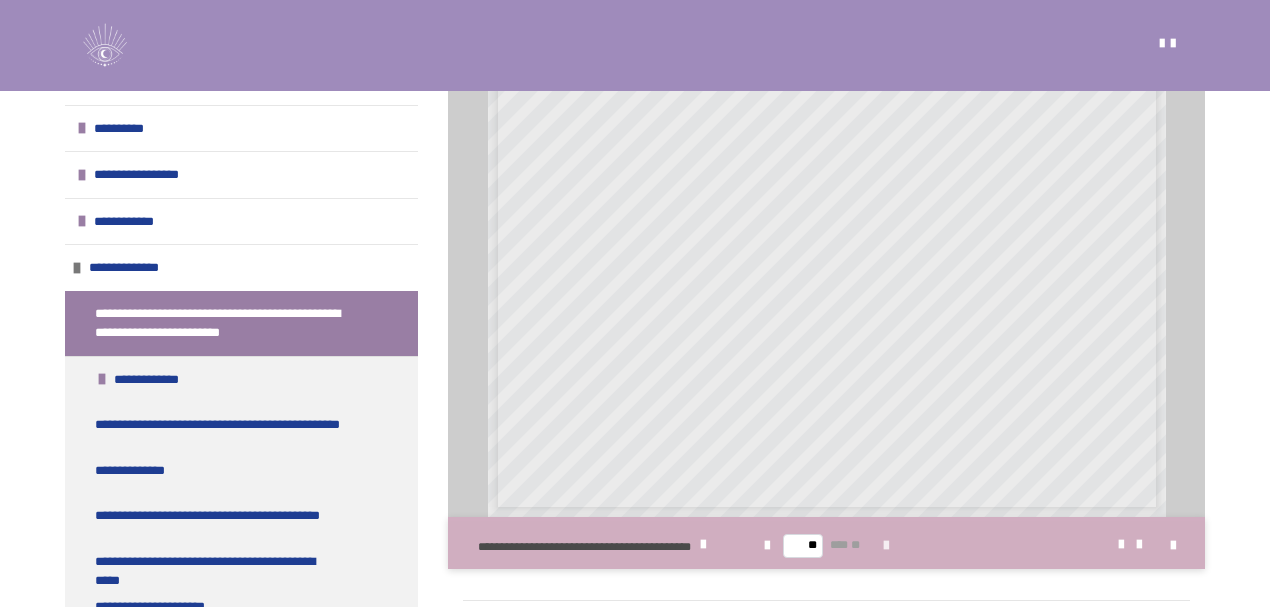 click at bounding box center [886, 546] 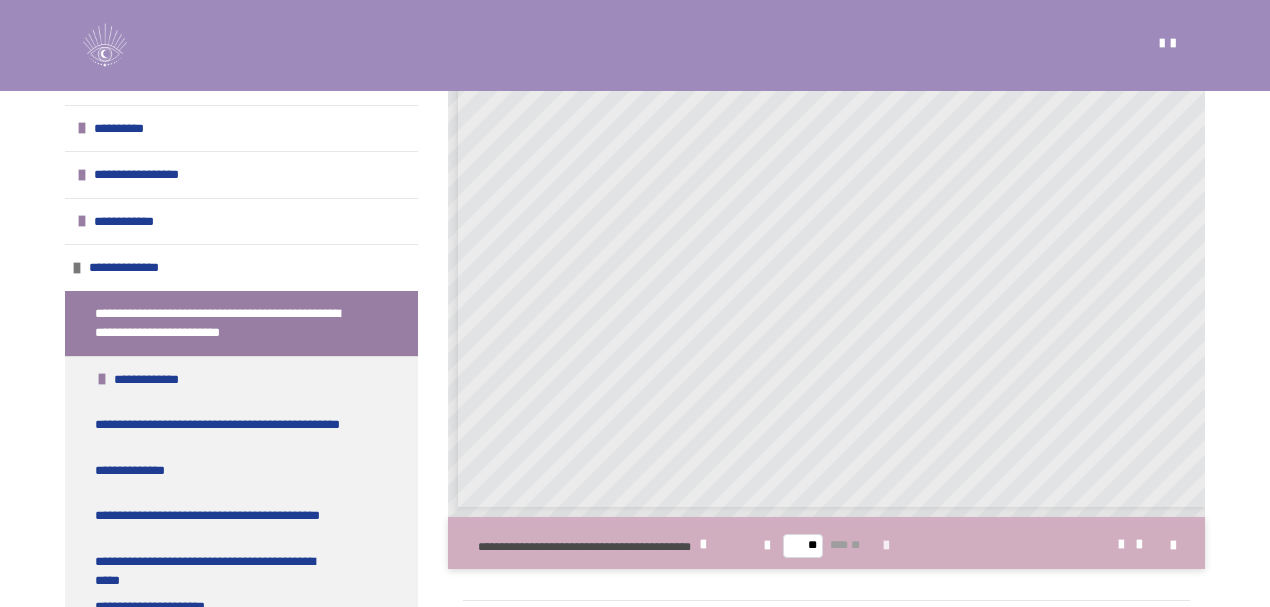 click on "** *** **" at bounding box center [826, 545] 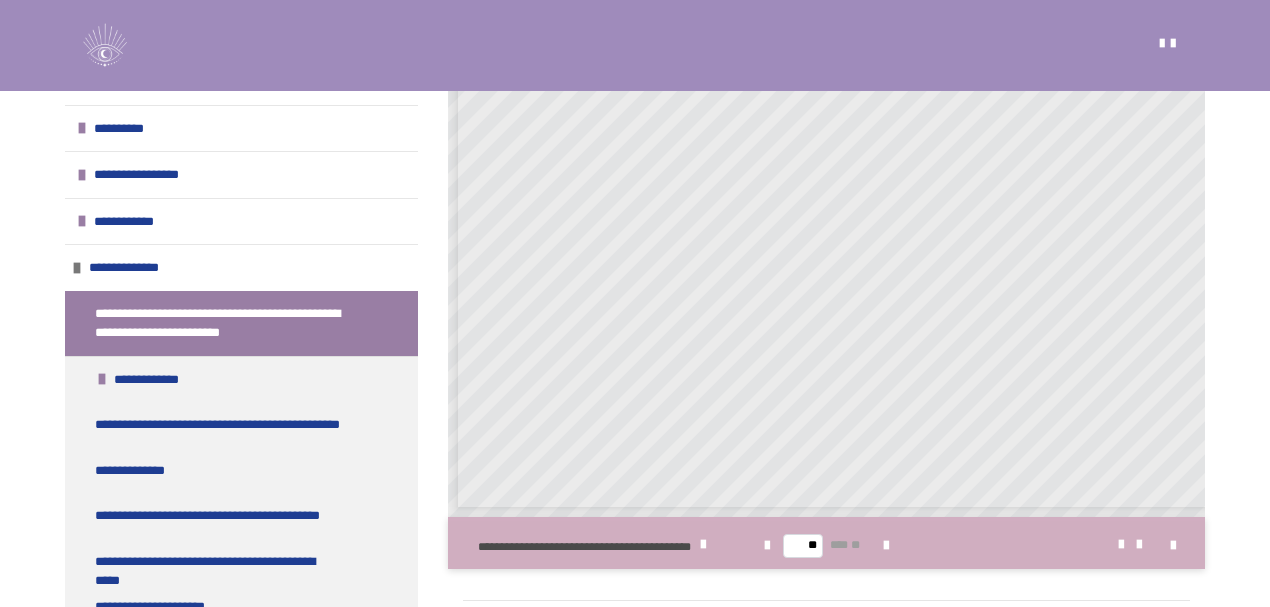 scroll, scrollTop: 5, scrollLeft: 0, axis: vertical 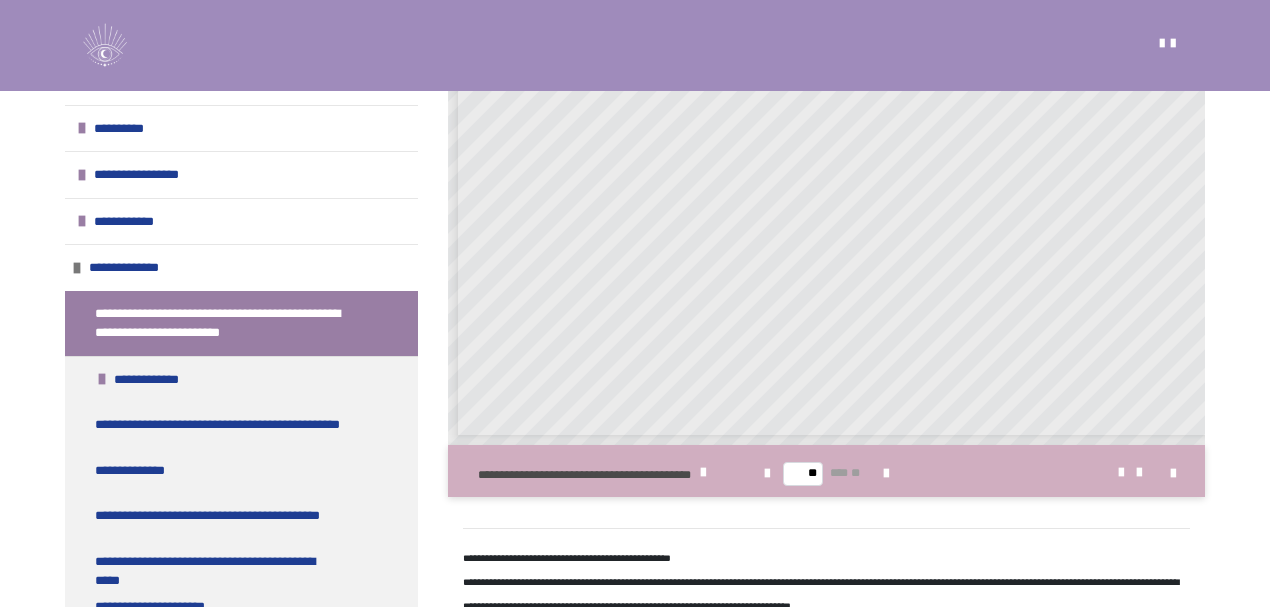 click on "**********" at bounding box center [228, 323] 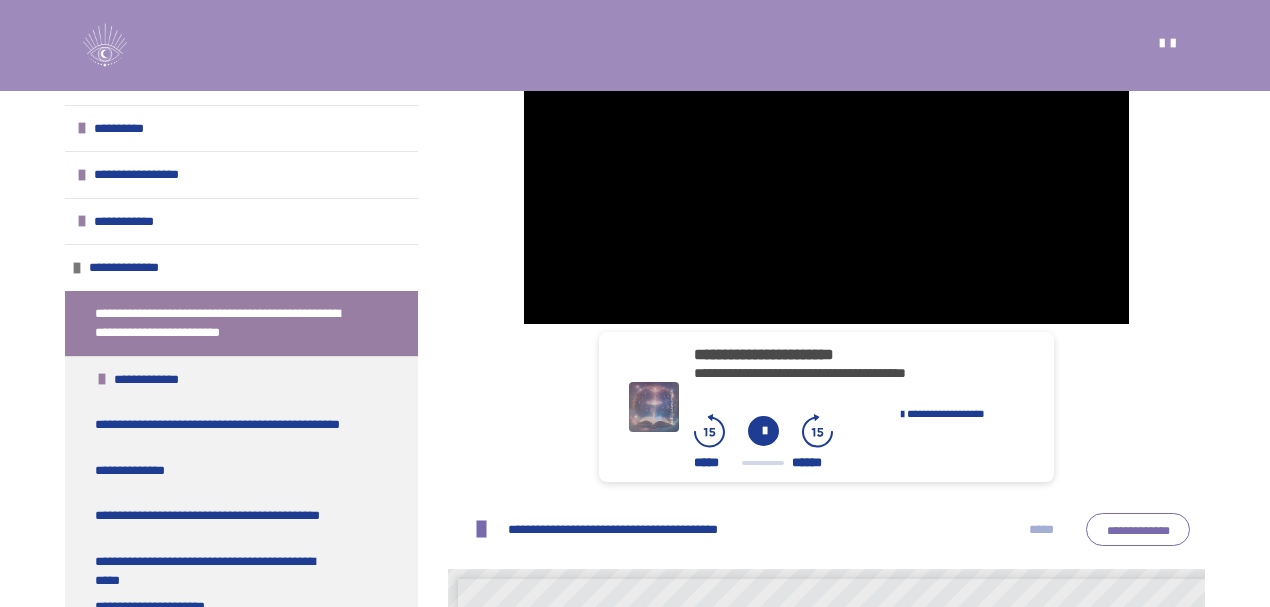 scroll, scrollTop: 967, scrollLeft: 0, axis: vertical 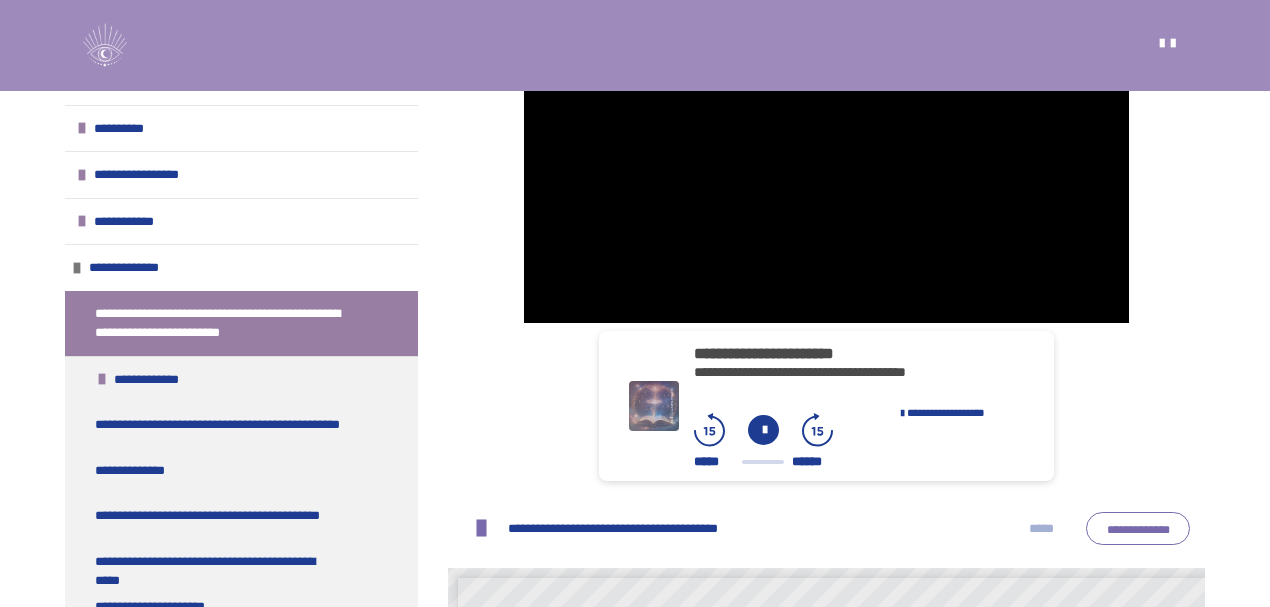 click on "**********" at bounding box center [828, 372] 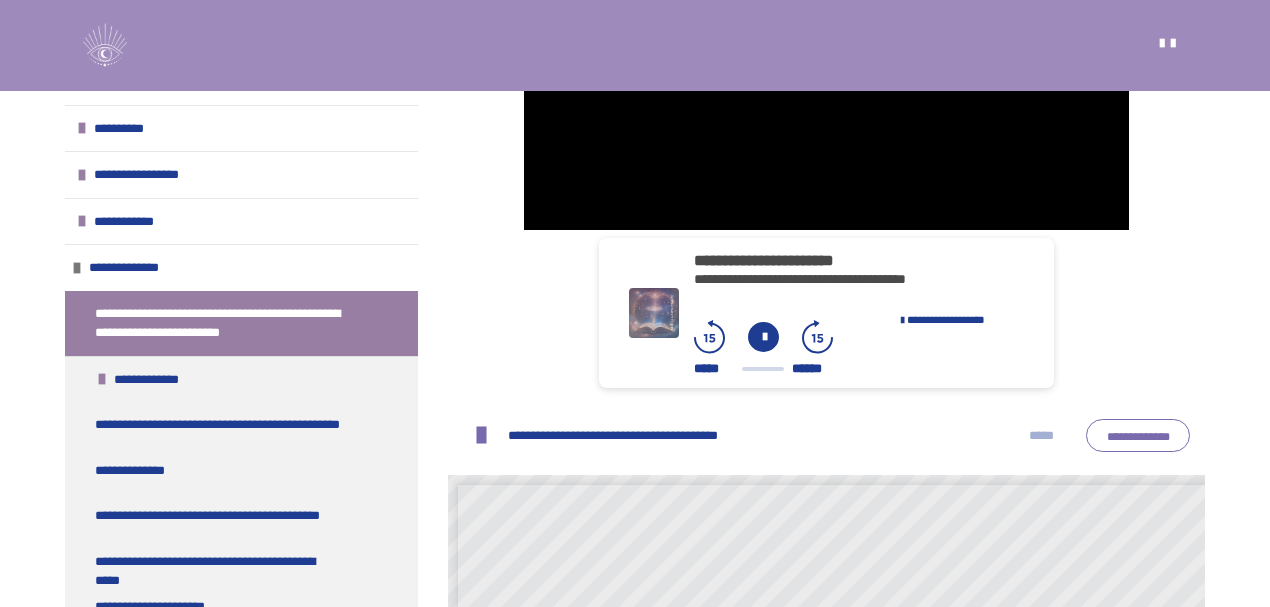 scroll, scrollTop: 834, scrollLeft: 0, axis: vertical 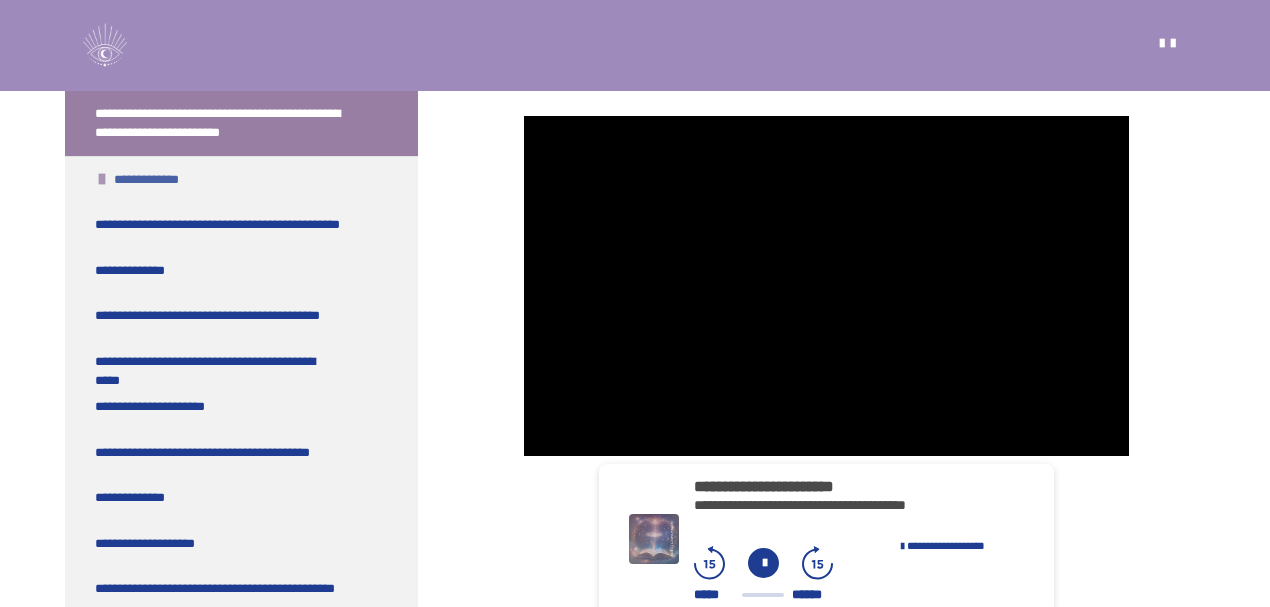 click on "**********" at bounding box center (153, 180) 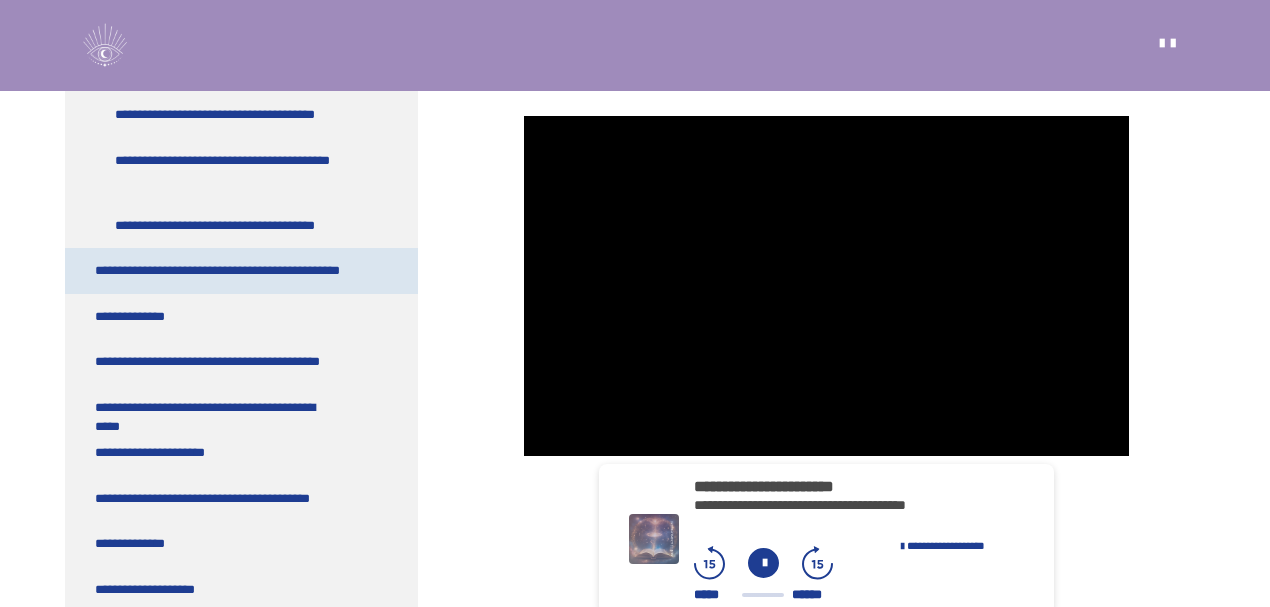 scroll, scrollTop: 333, scrollLeft: 0, axis: vertical 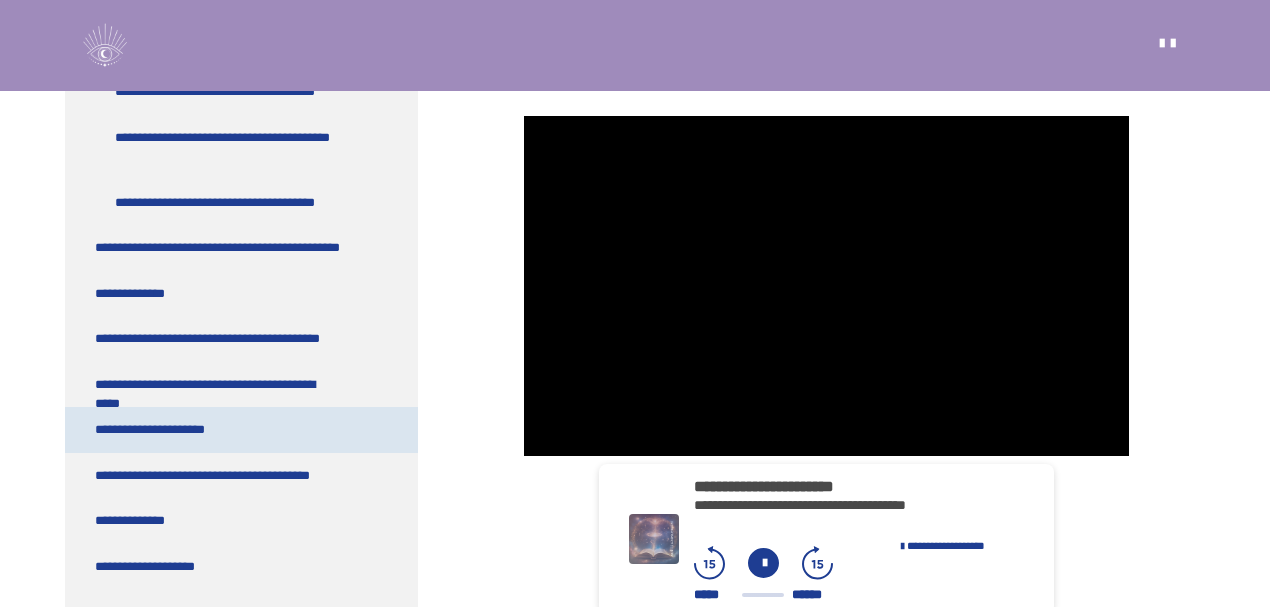 click on "**********" at bounding box center (152, 430) 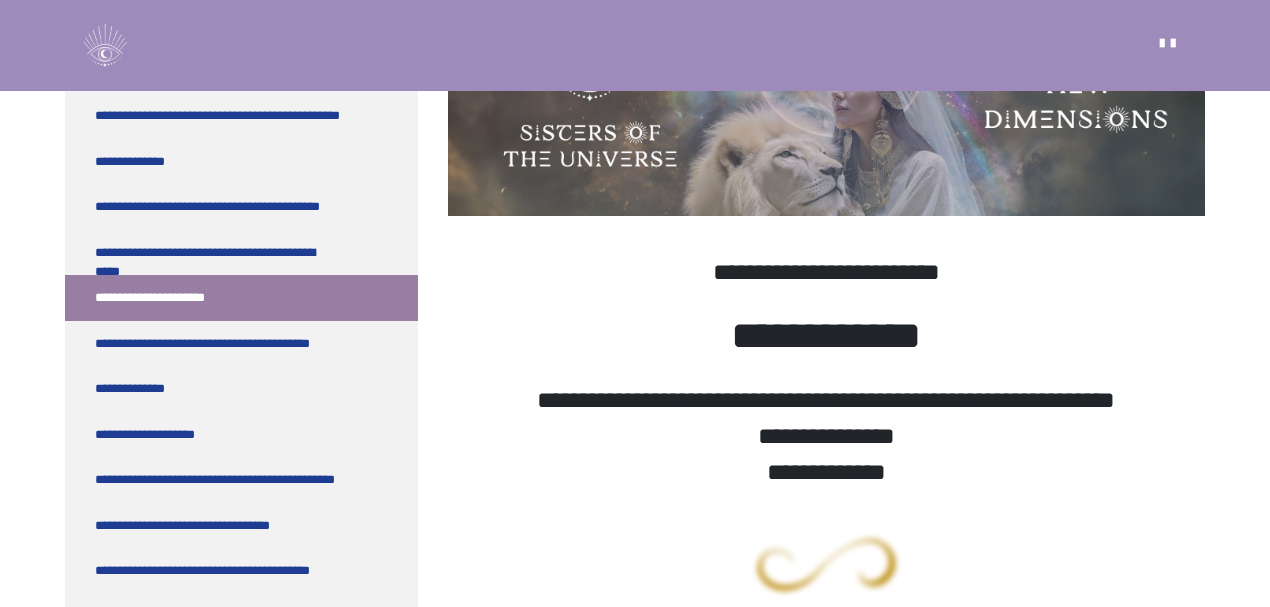scroll, scrollTop: 466, scrollLeft: 0, axis: vertical 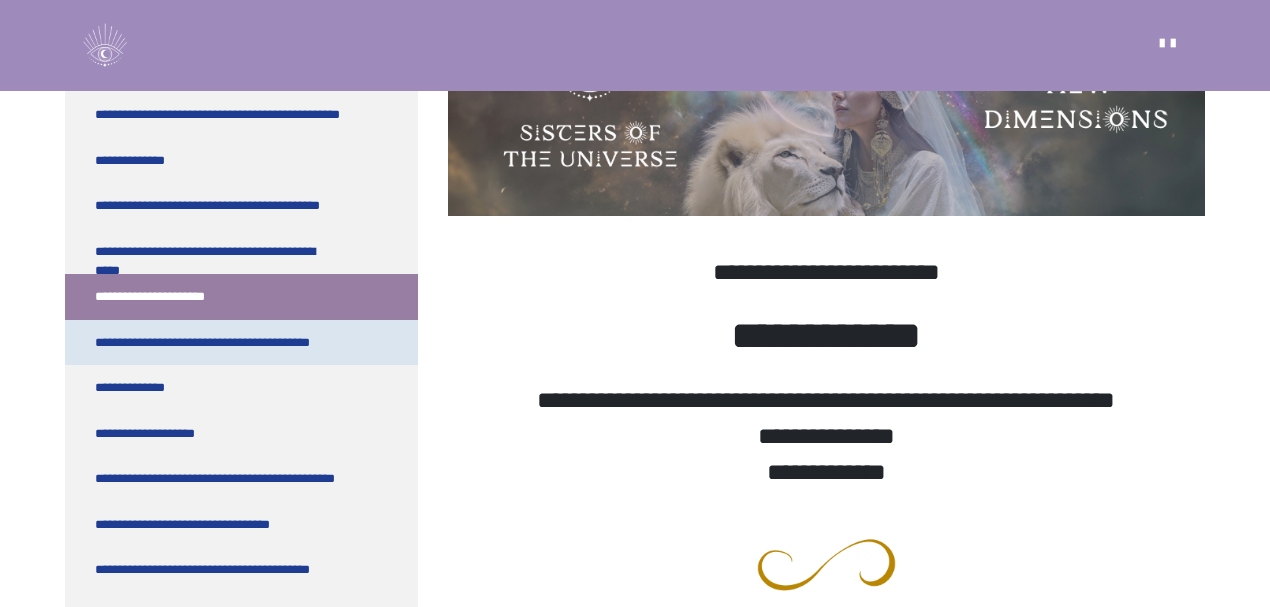 click on "**********" at bounding box center [209, 343] 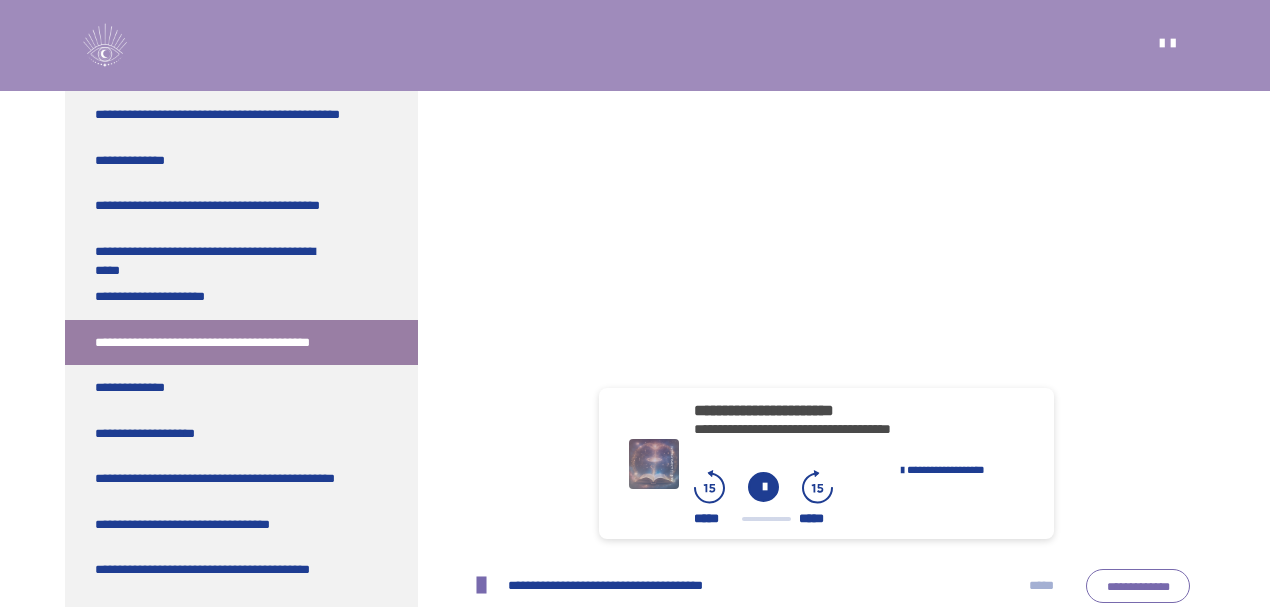 scroll, scrollTop: 634, scrollLeft: 0, axis: vertical 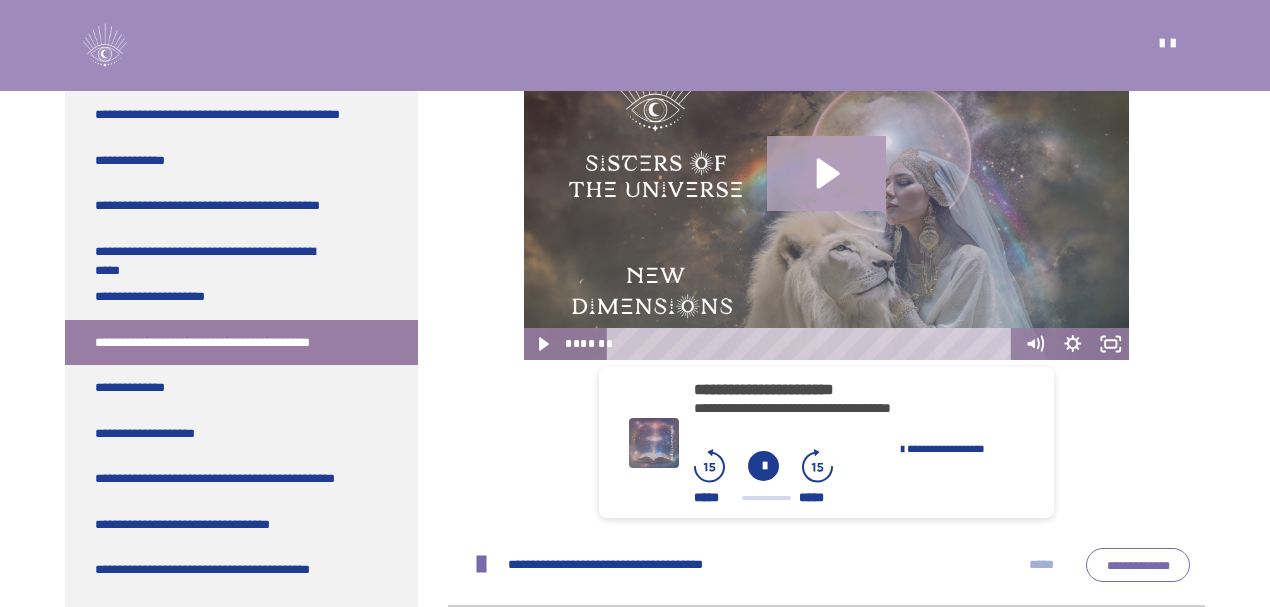click 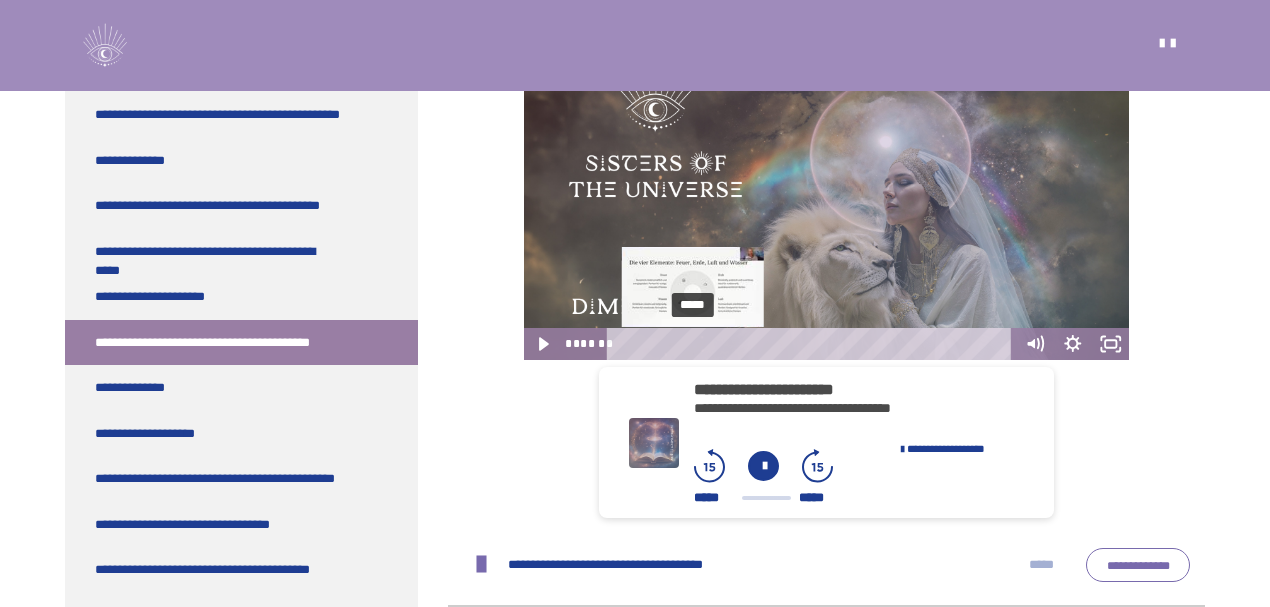 click on "*****" at bounding box center (812, 344) 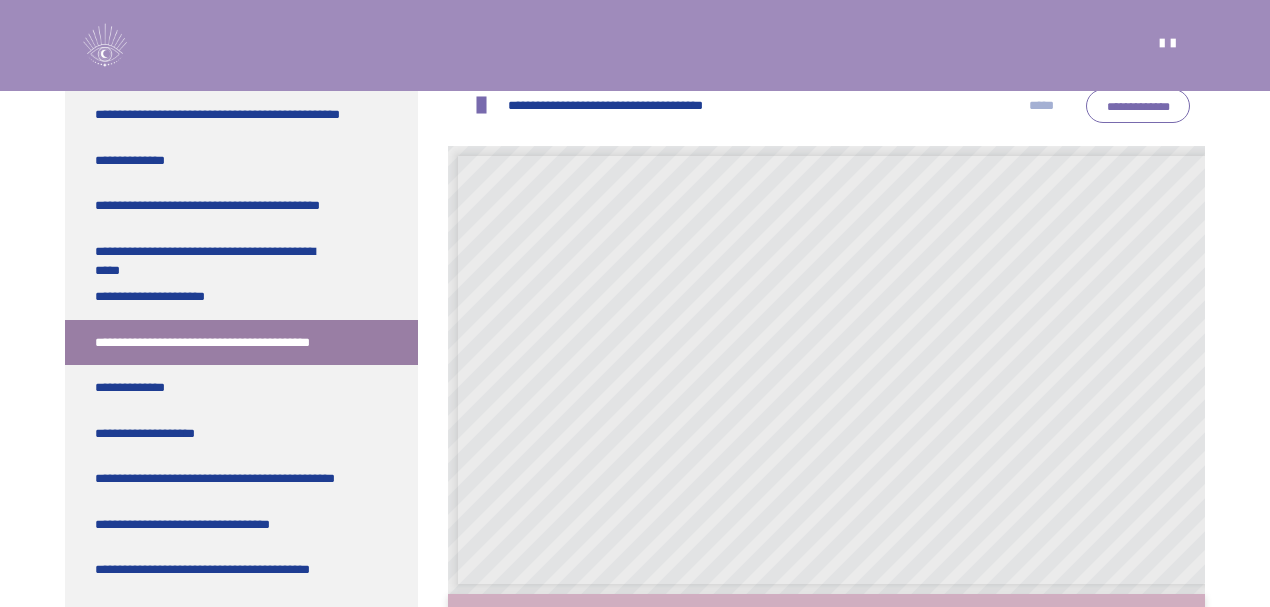 scroll, scrollTop: 1300, scrollLeft: 0, axis: vertical 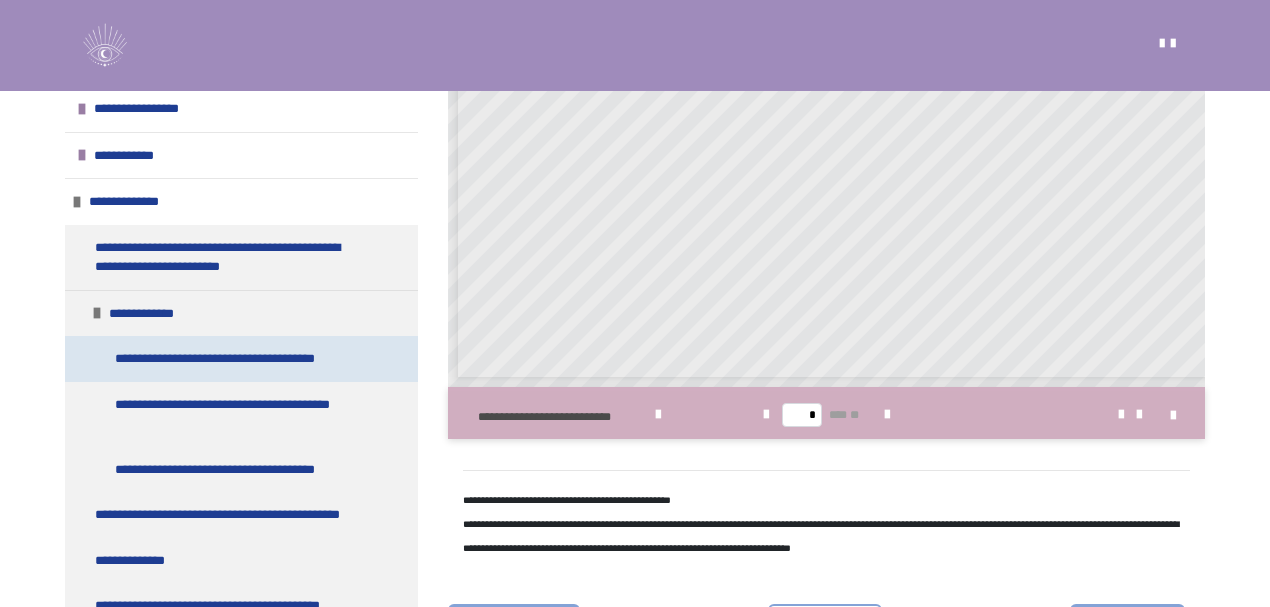 click on "**********" at bounding box center [222, 359] 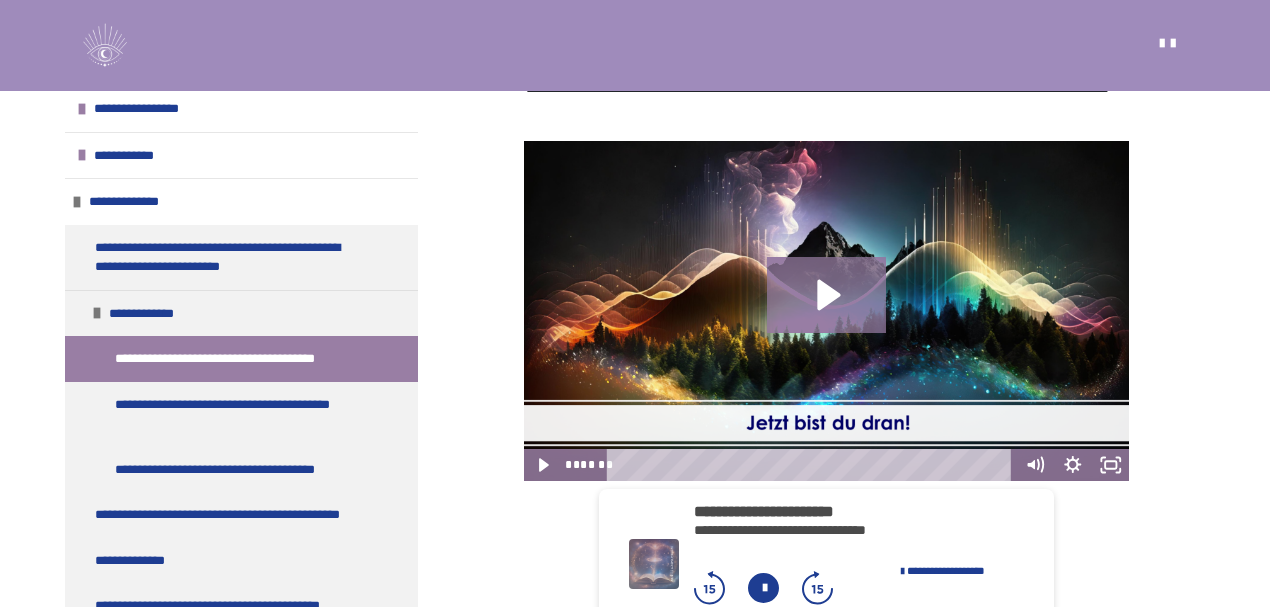 scroll, scrollTop: 967, scrollLeft: 0, axis: vertical 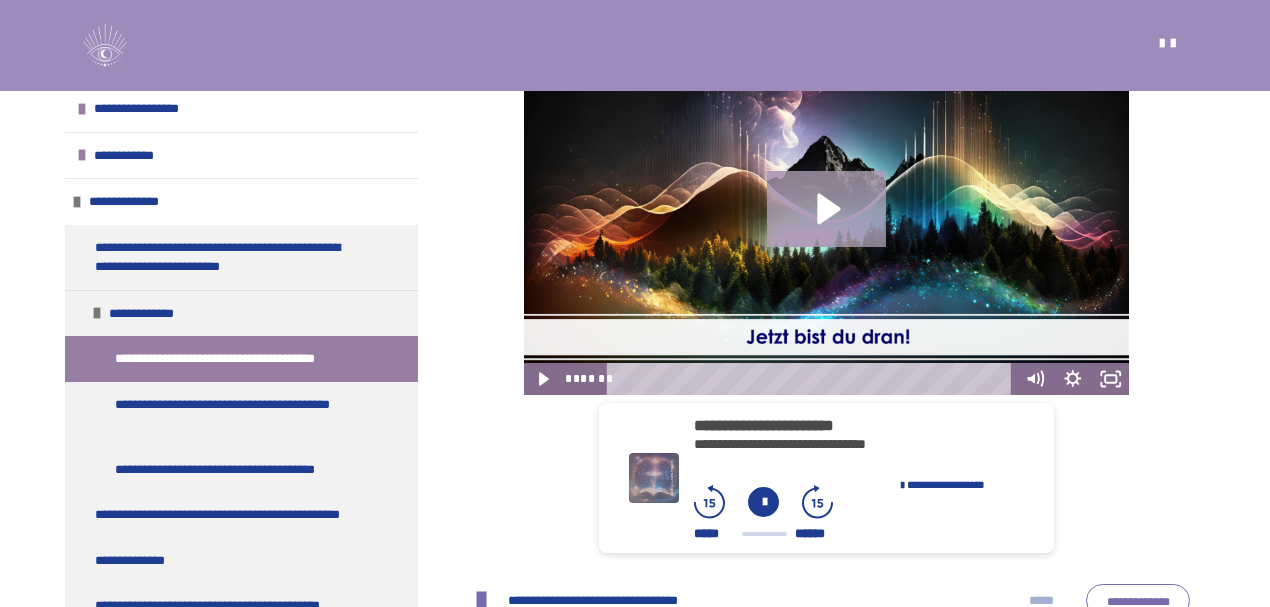 click 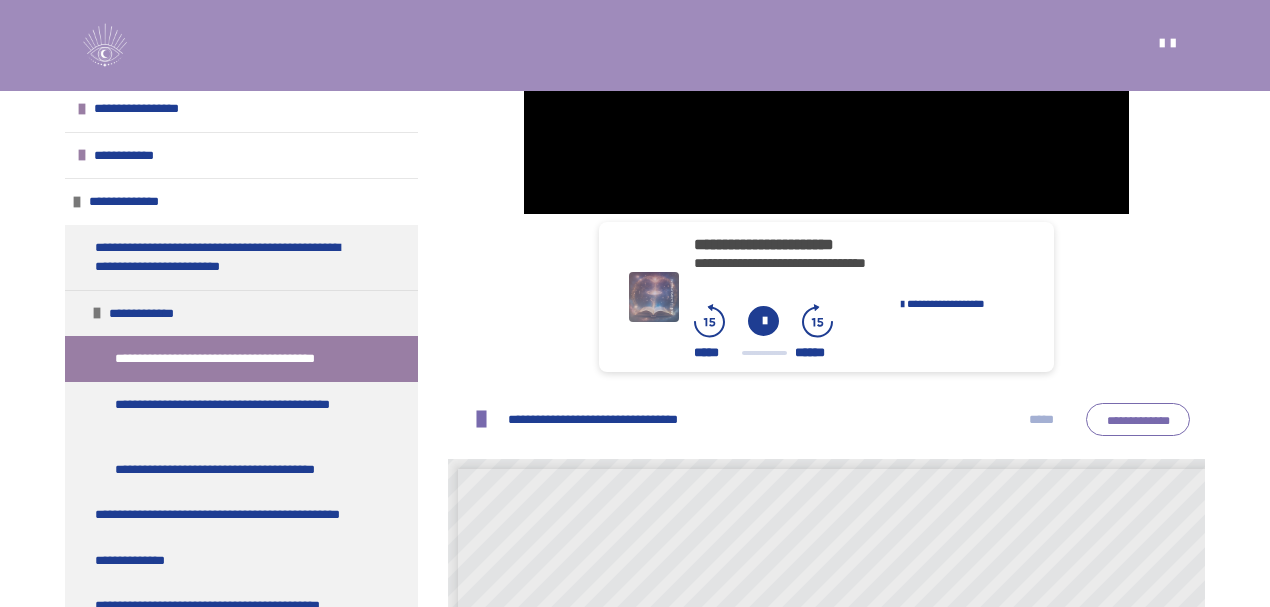 scroll, scrollTop: 1034, scrollLeft: 0, axis: vertical 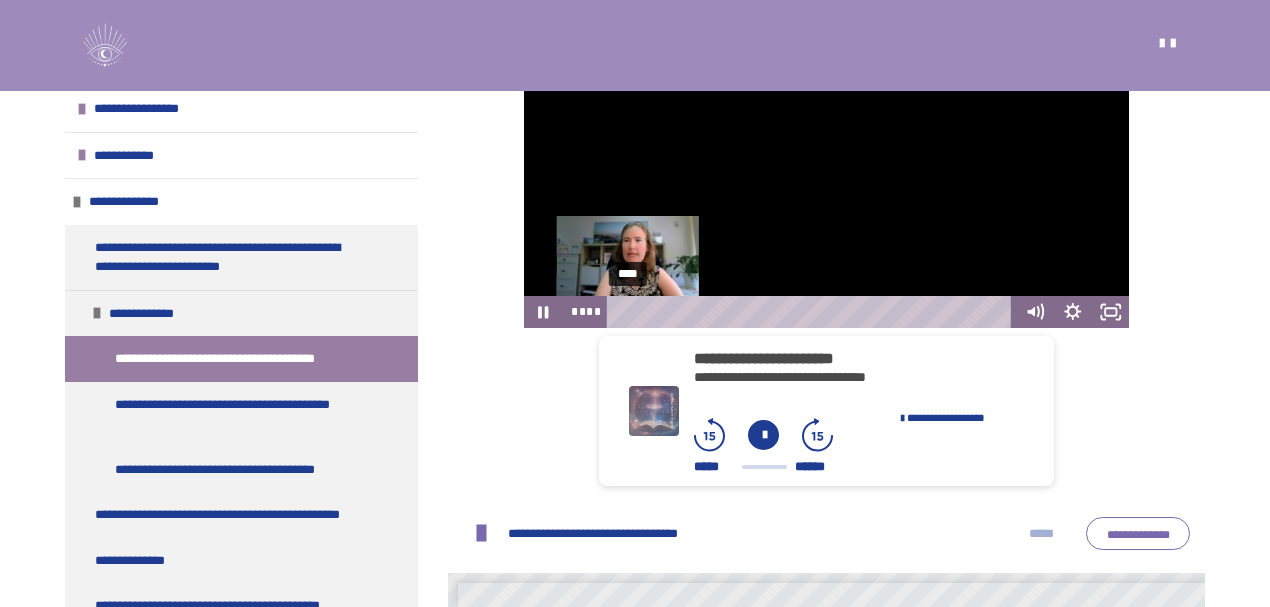 click on "****" at bounding box center [812, 312] 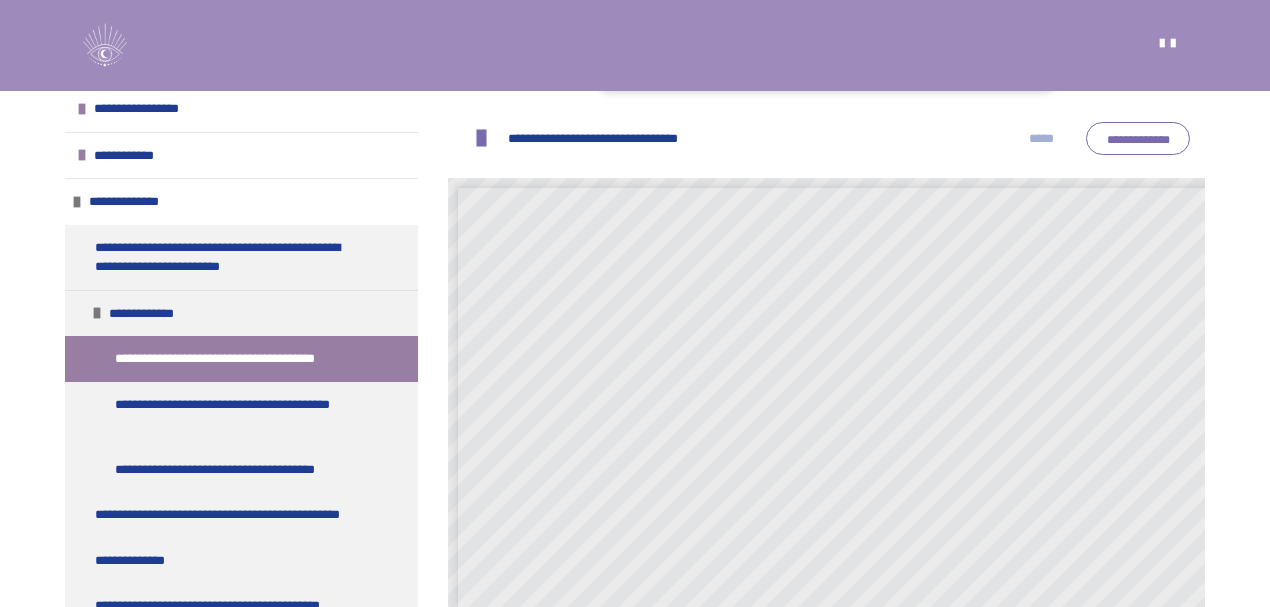 scroll, scrollTop: 1434, scrollLeft: 0, axis: vertical 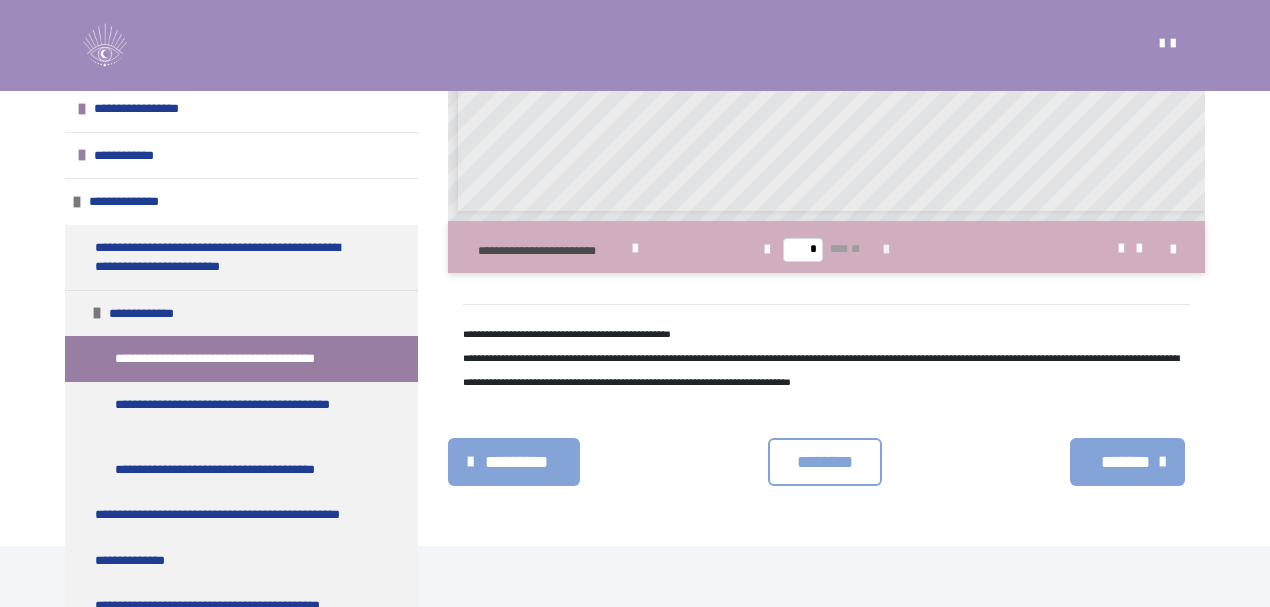 click at bounding box center [886, 250] 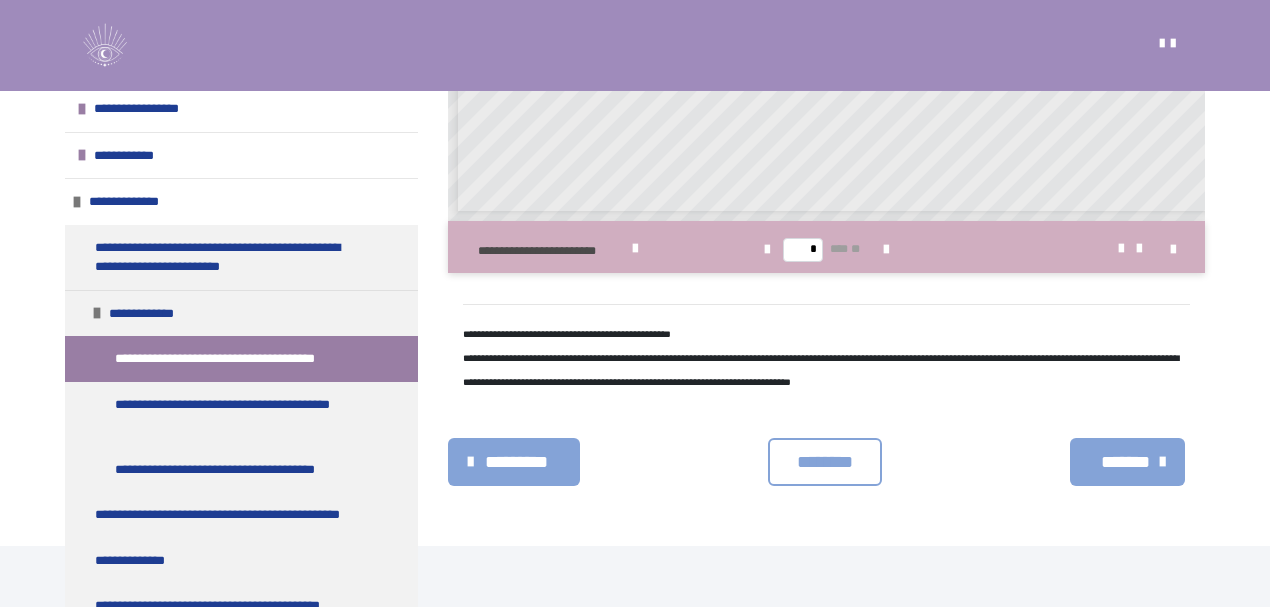 scroll, scrollTop: 0, scrollLeft: 0, axis: both 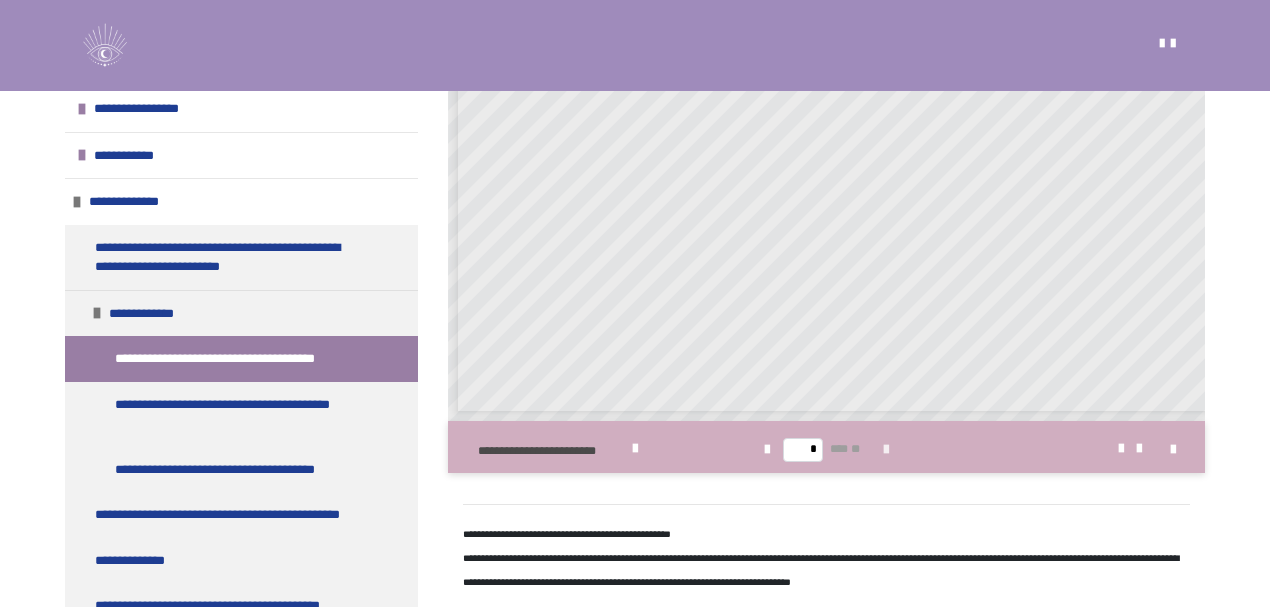 click at bounding box center [886, 450] 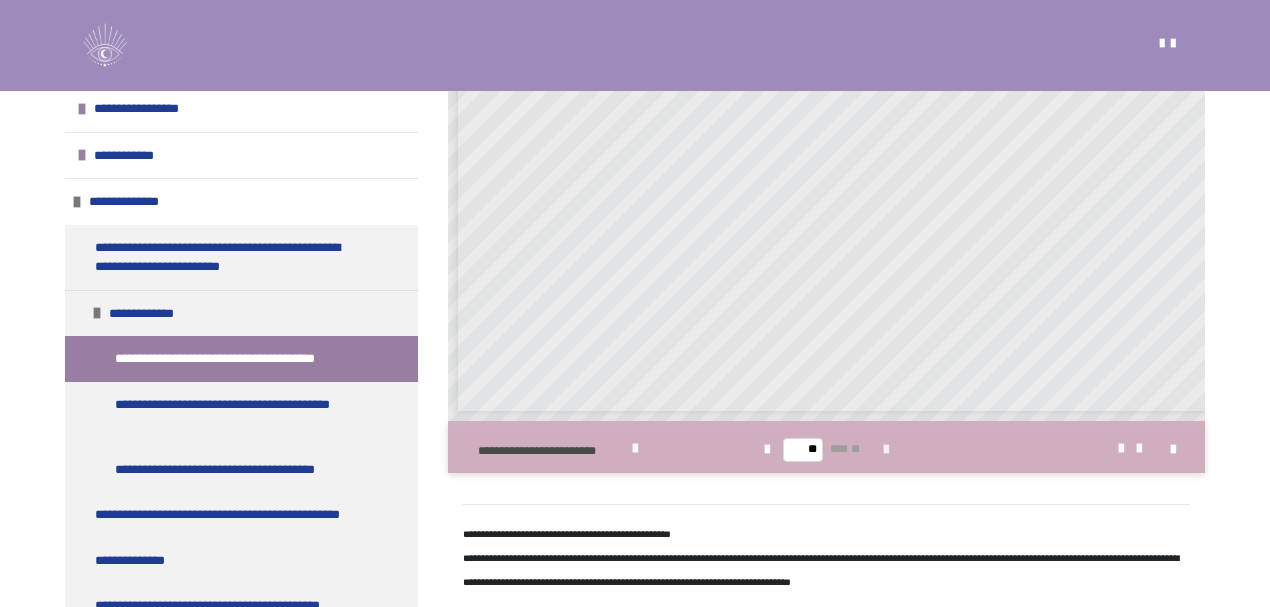 click at bounding box center (886, 450) 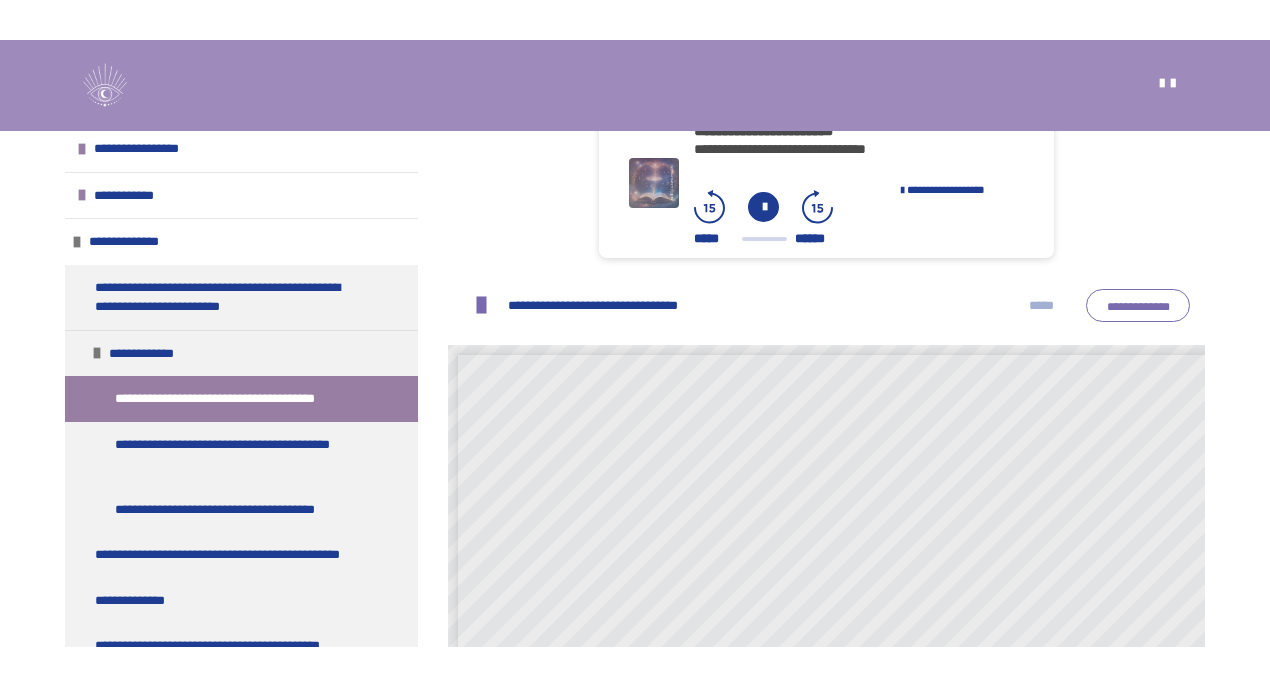 scroll, scrollTop: 967, scrollLeft: 0, axis: vertical 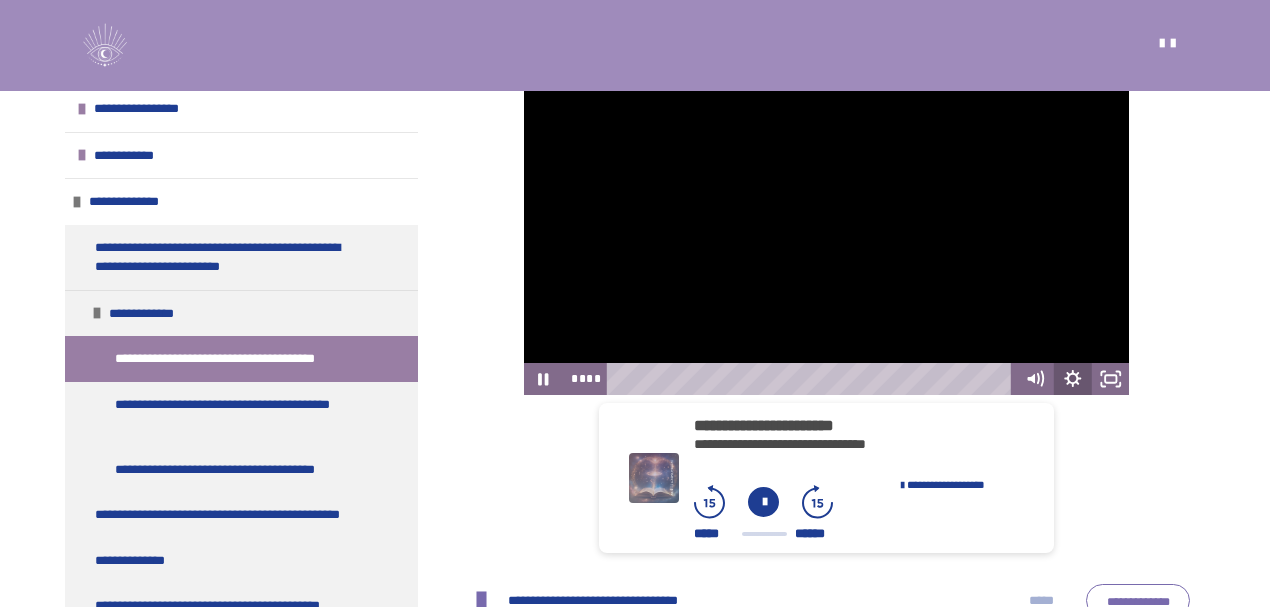 click 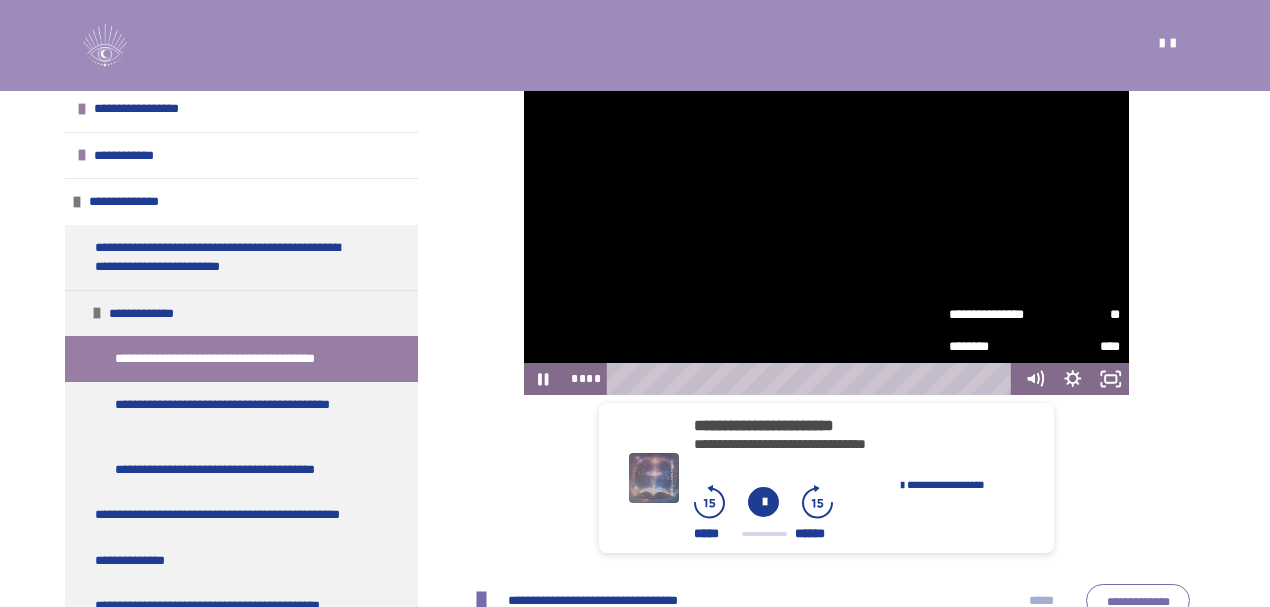 click on "**" at bounding box center (1077, 314) 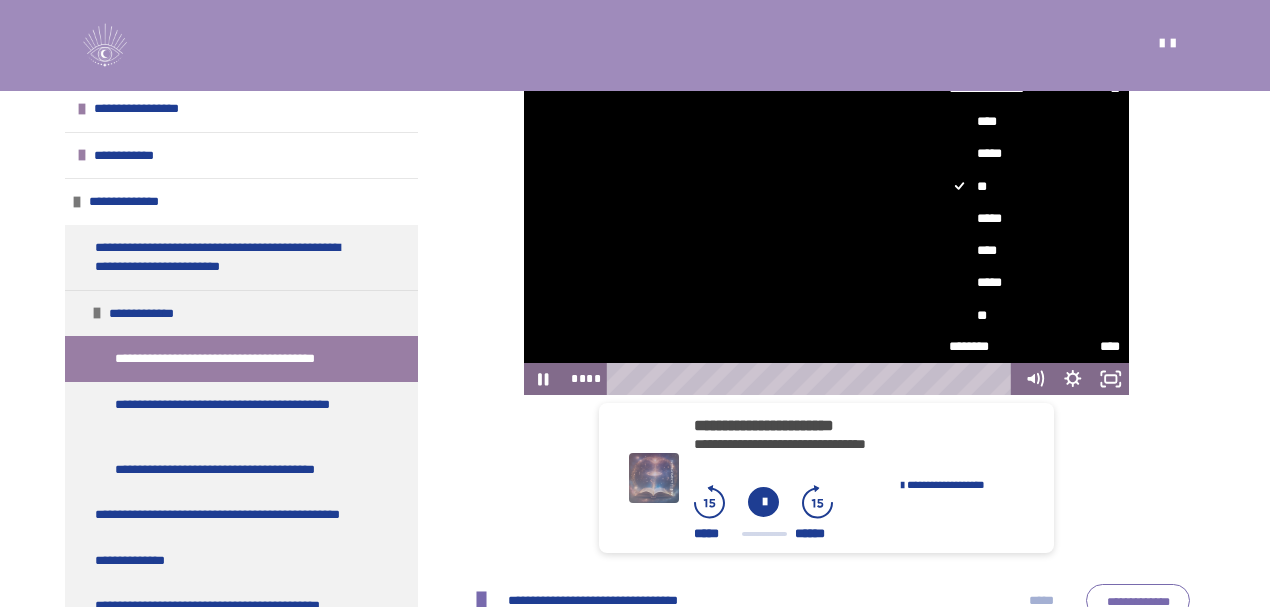 click on "**" at bounding box center (1034, 315) 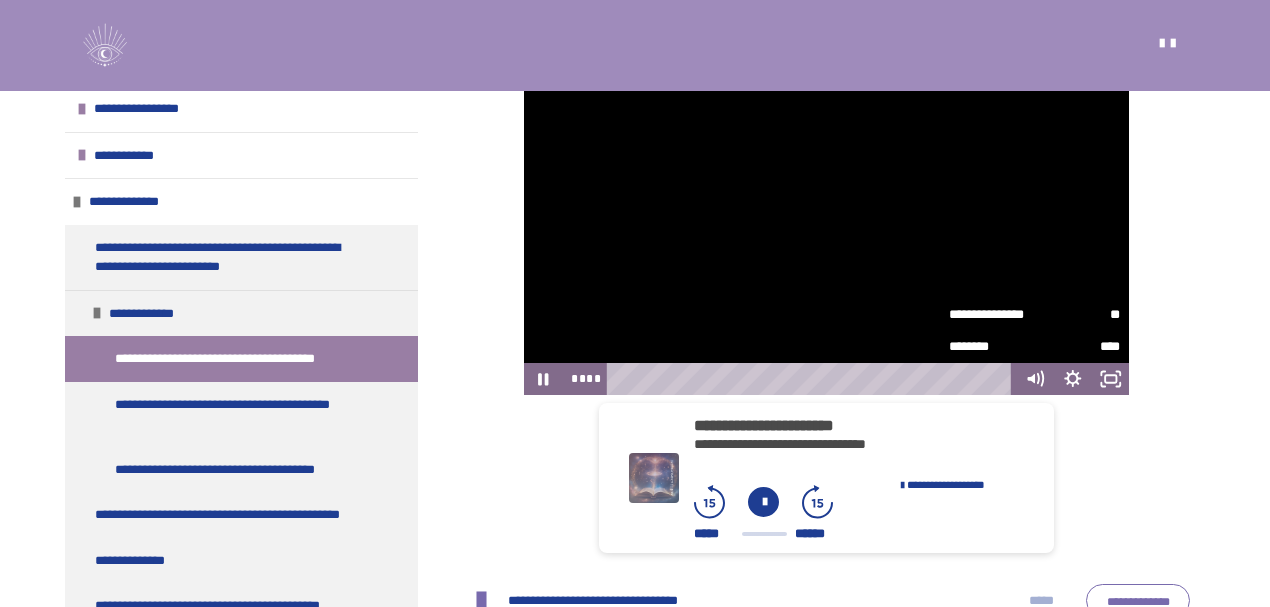 click on "**********" at bounding box center (992, 315) 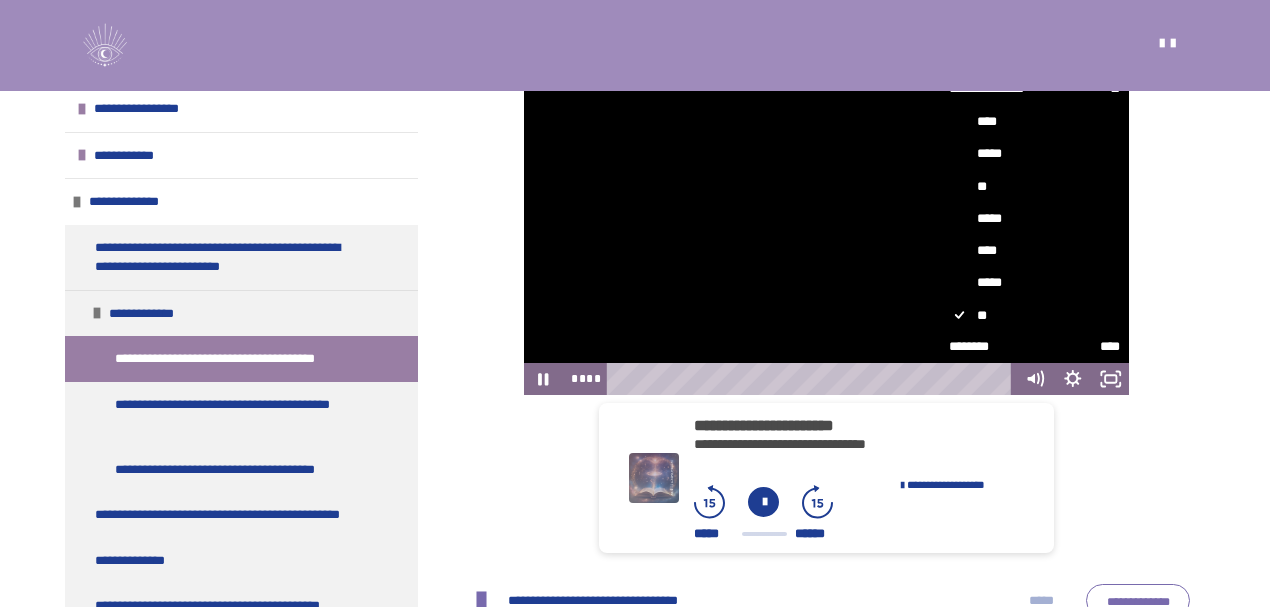 click on "*****" at bounding box center (1034, 282) 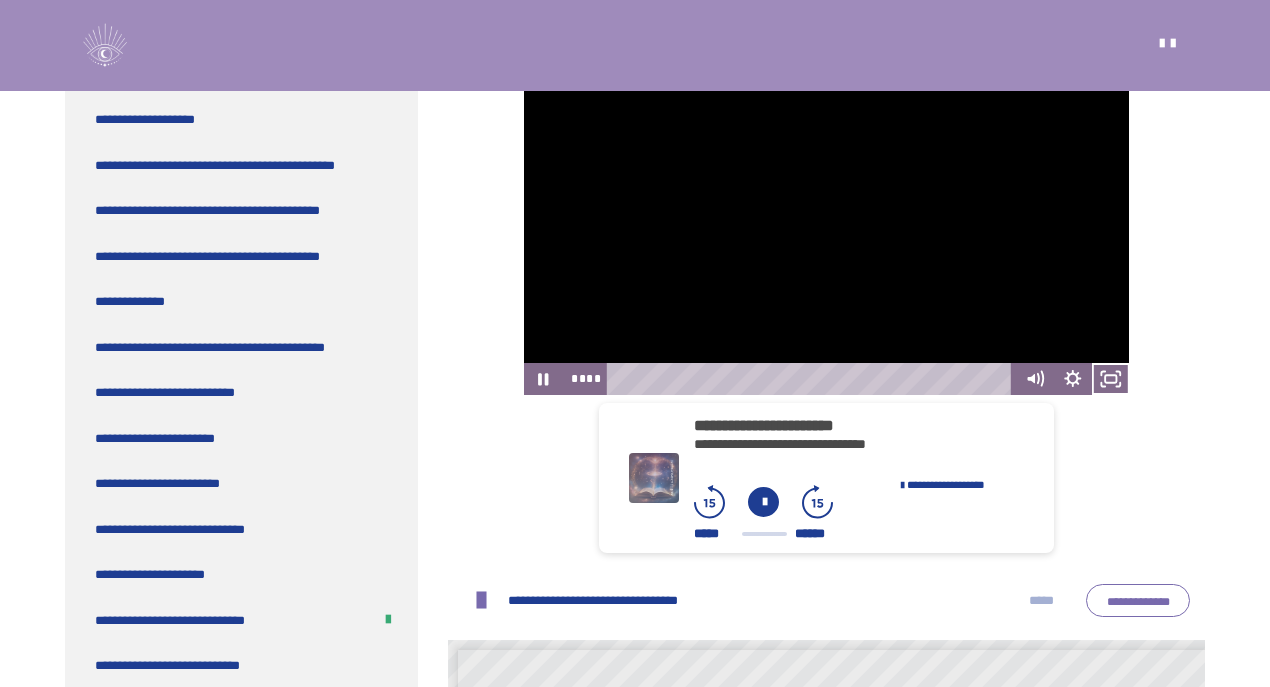 scroll, scrollTop: 1366, scrollLeft: 0, axis: vertical 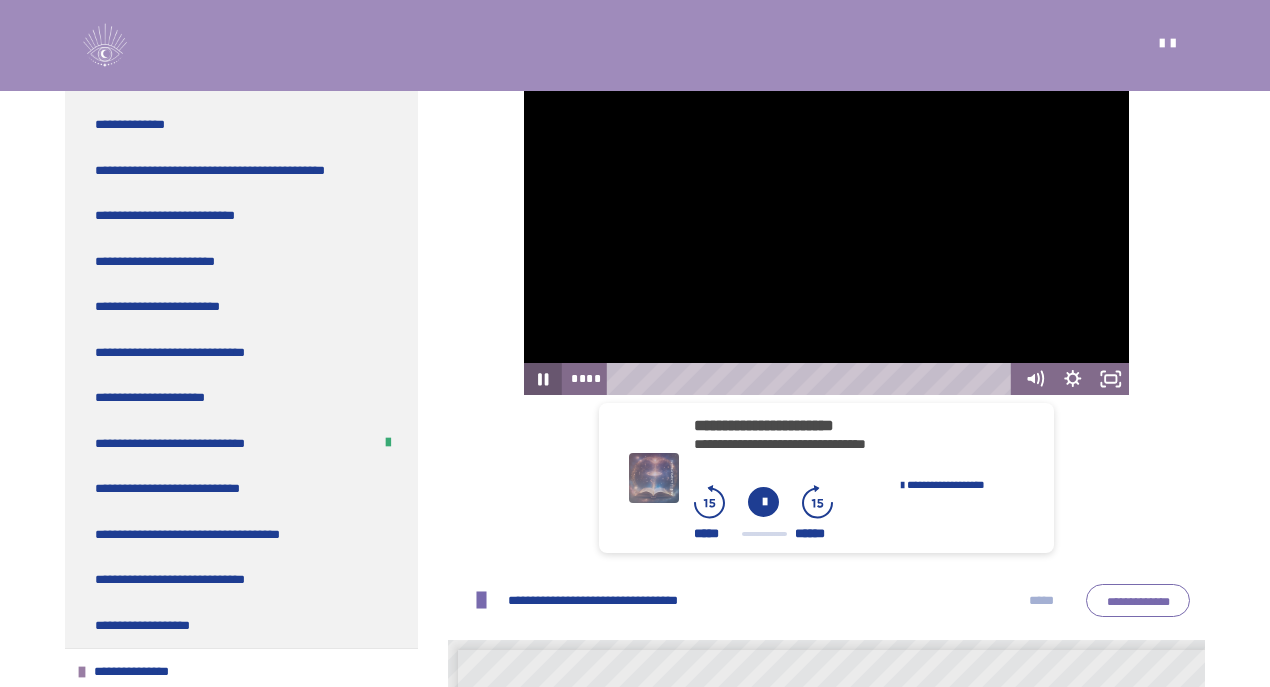 click 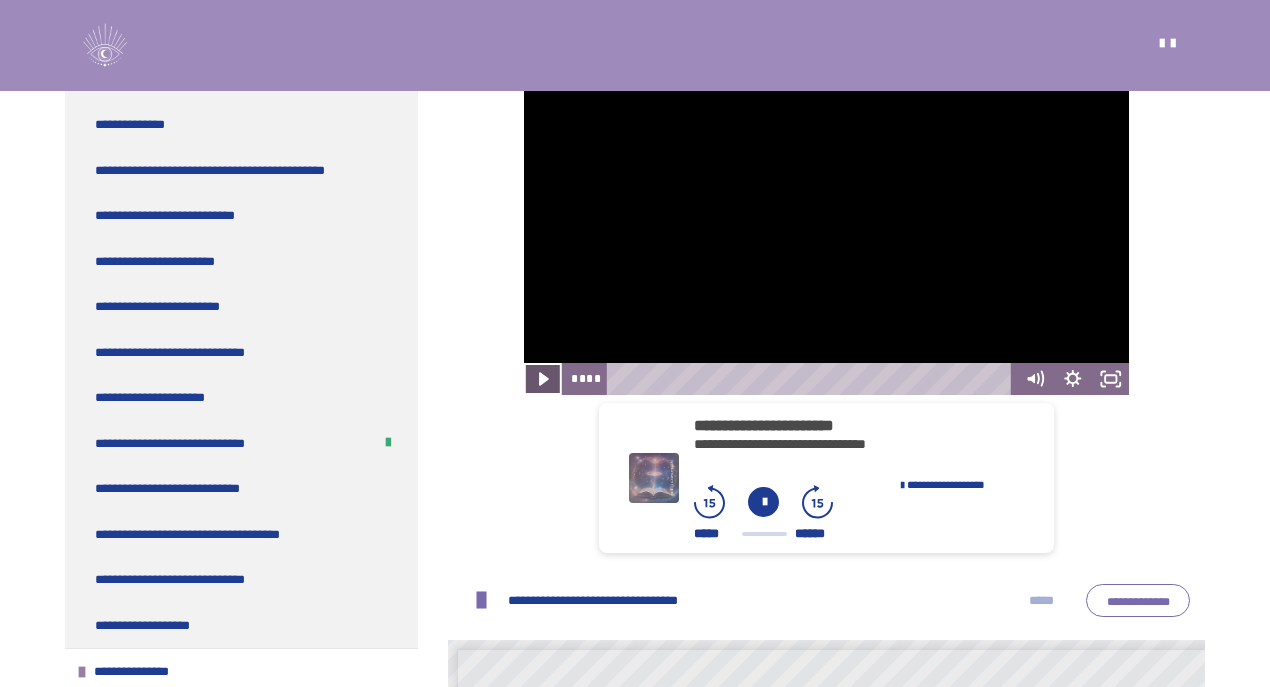 click 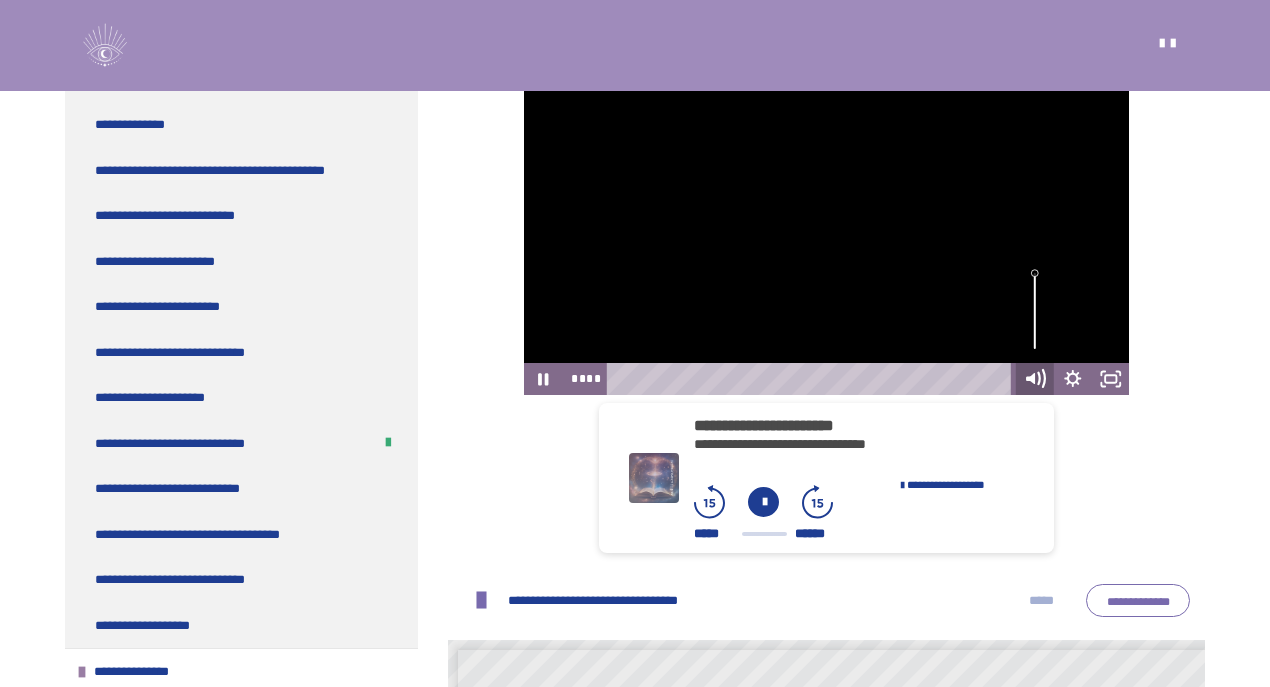 click 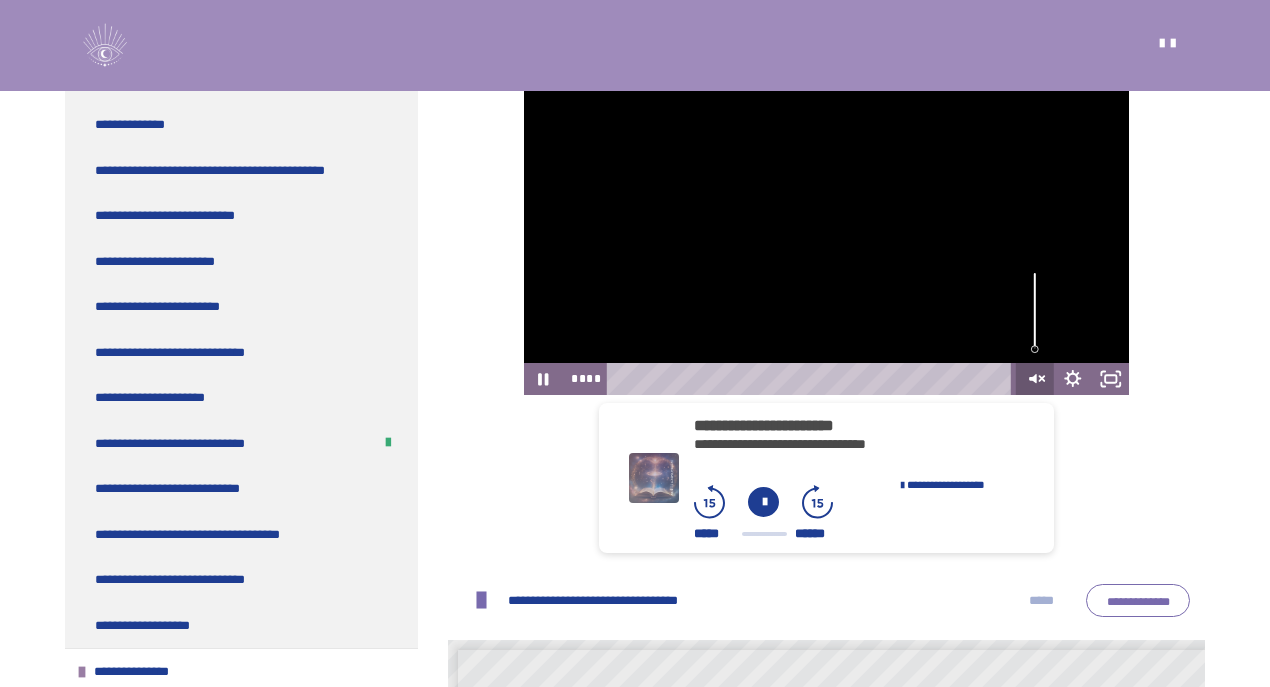 click 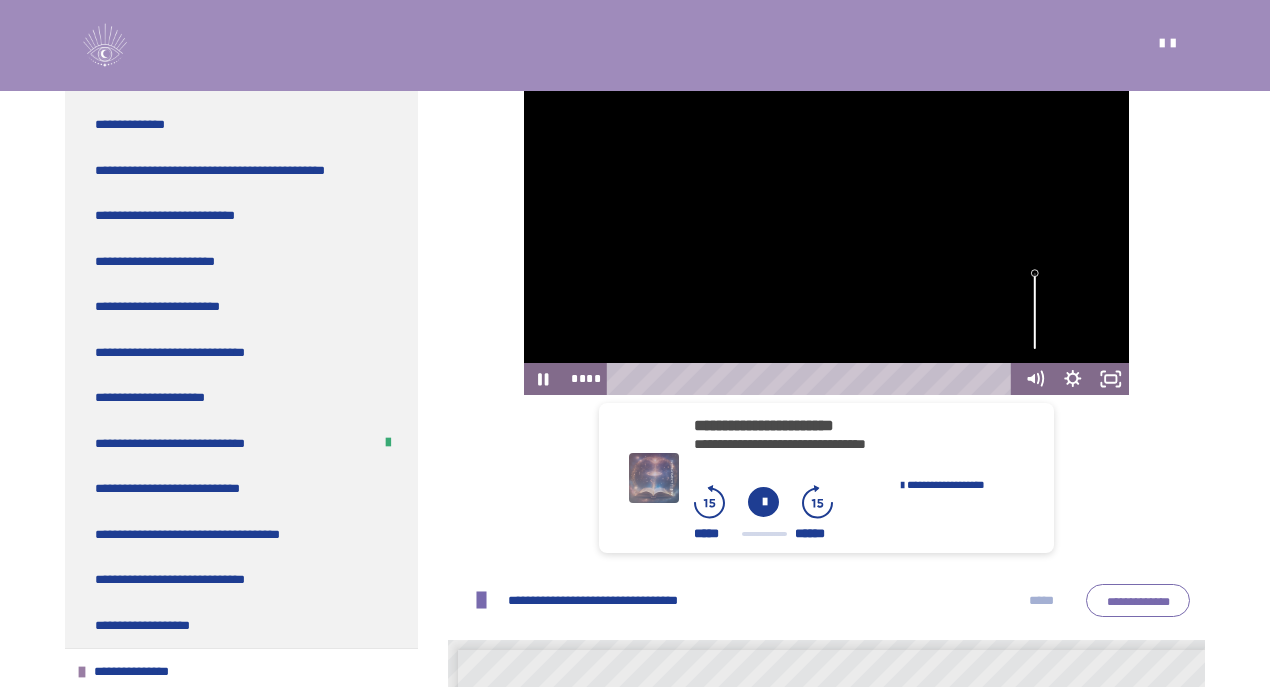 click at bounding box center (1034, 311) 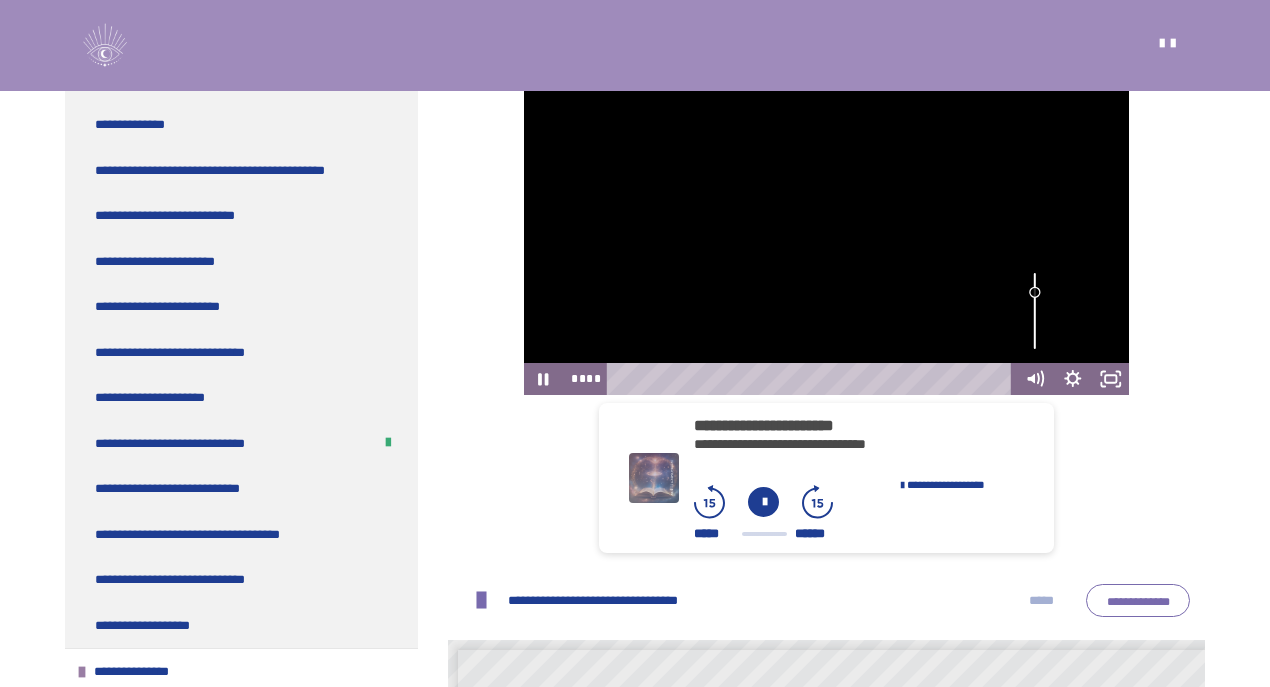 click at bounding box center (1034, 311) 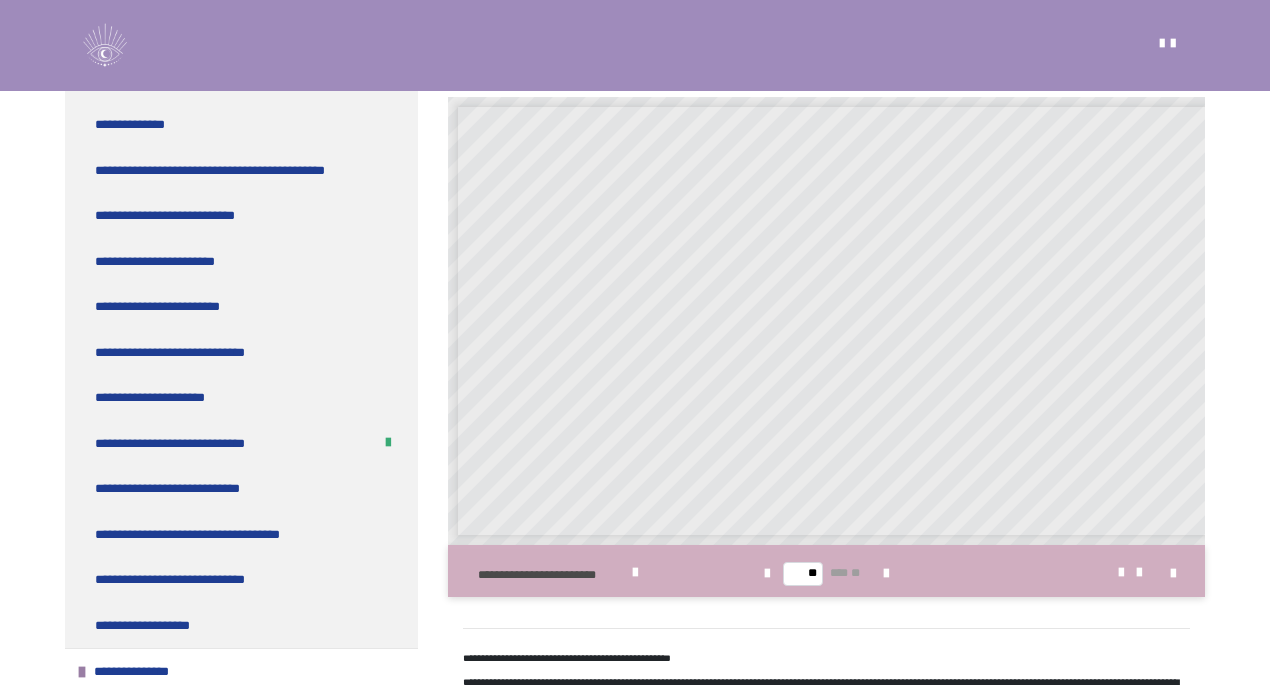 scroll, scrollTop: 1634, scrollLeft: 0, axis: vertical 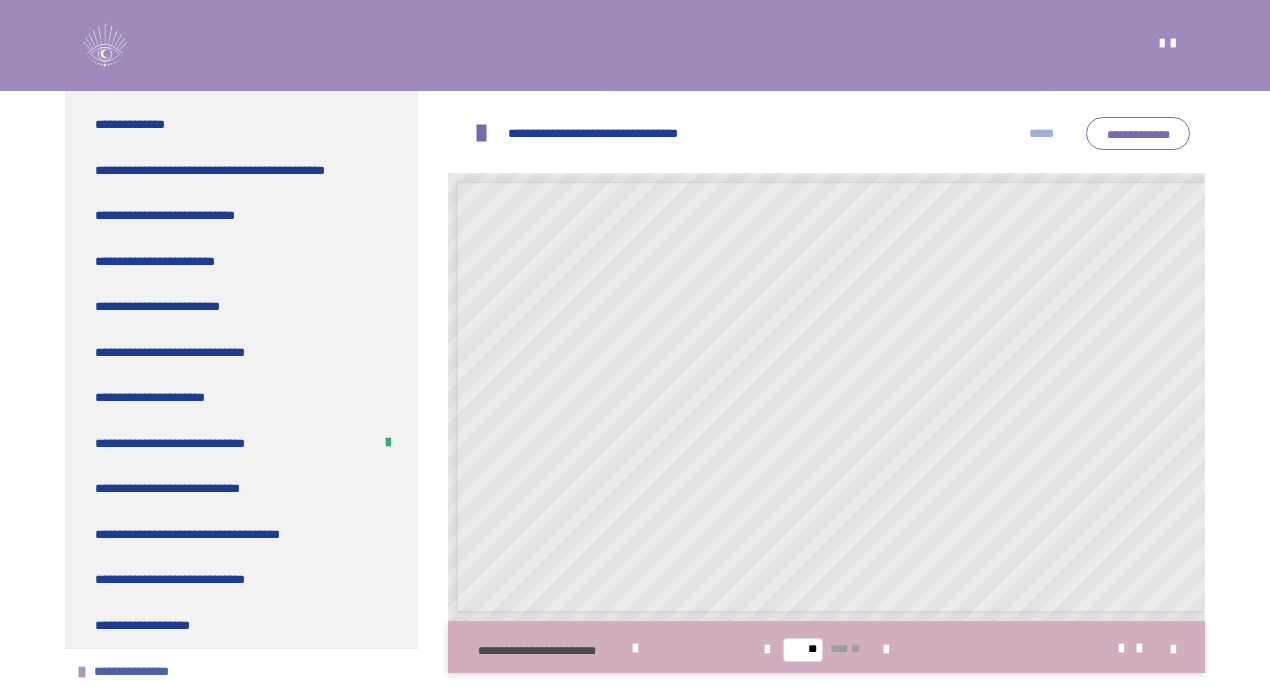 click on "**********" at bounding box center [141, 672] 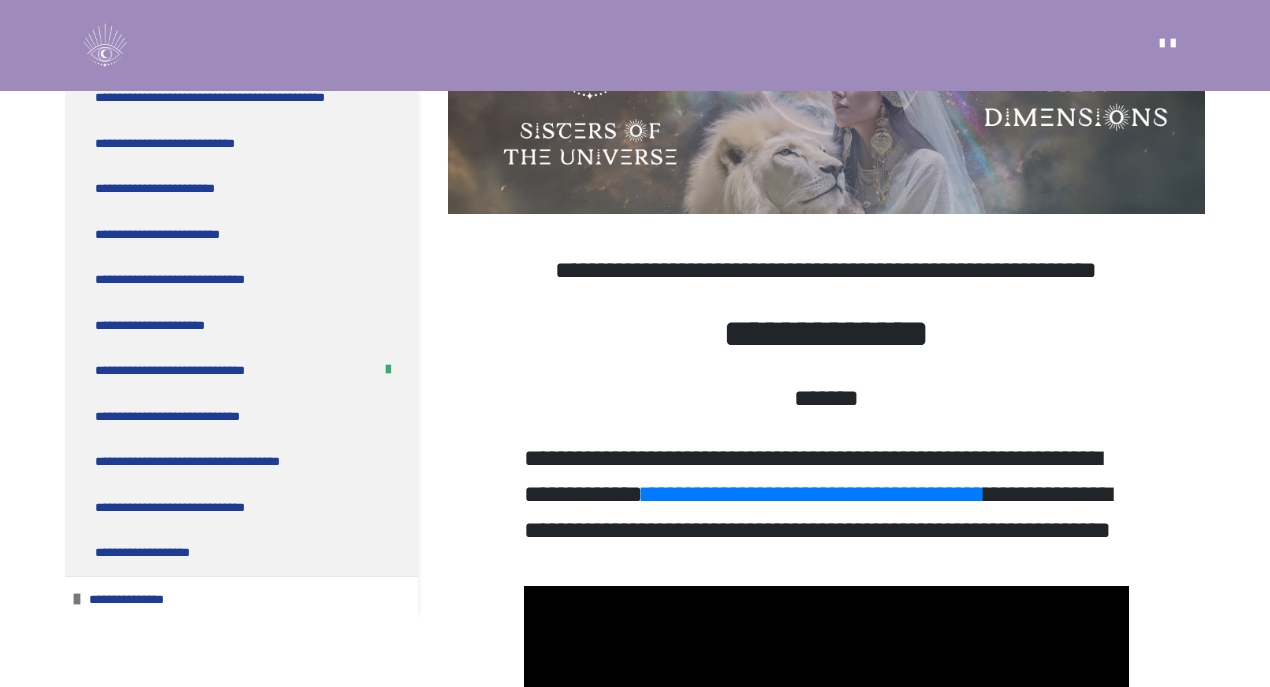 scroll, scrollTop: 167, scrollLeft: 0, axis: vertical 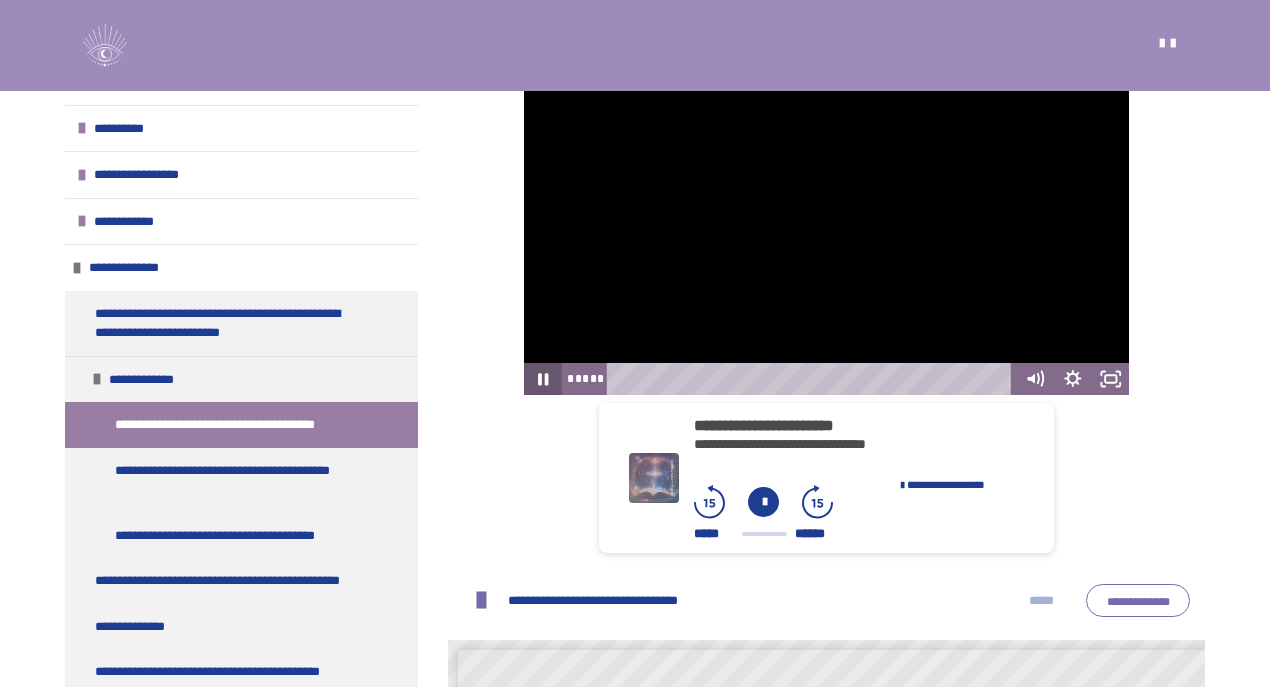 click 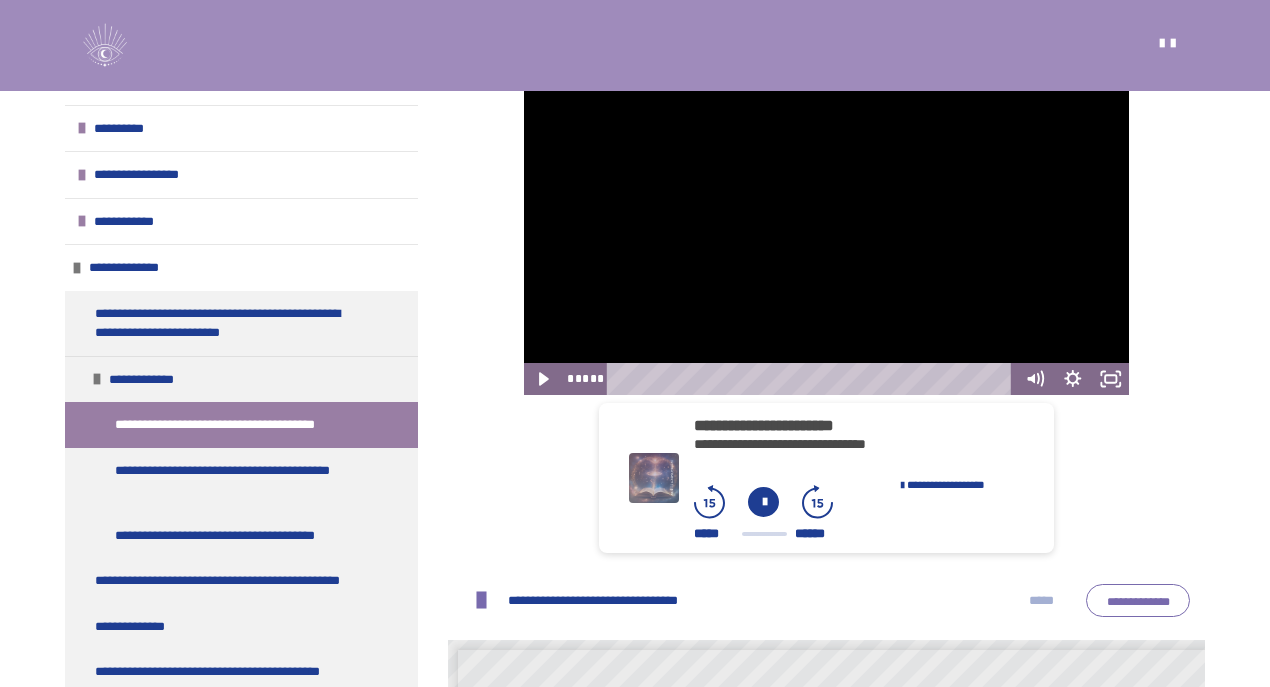 click at bounding box center (827, 225) 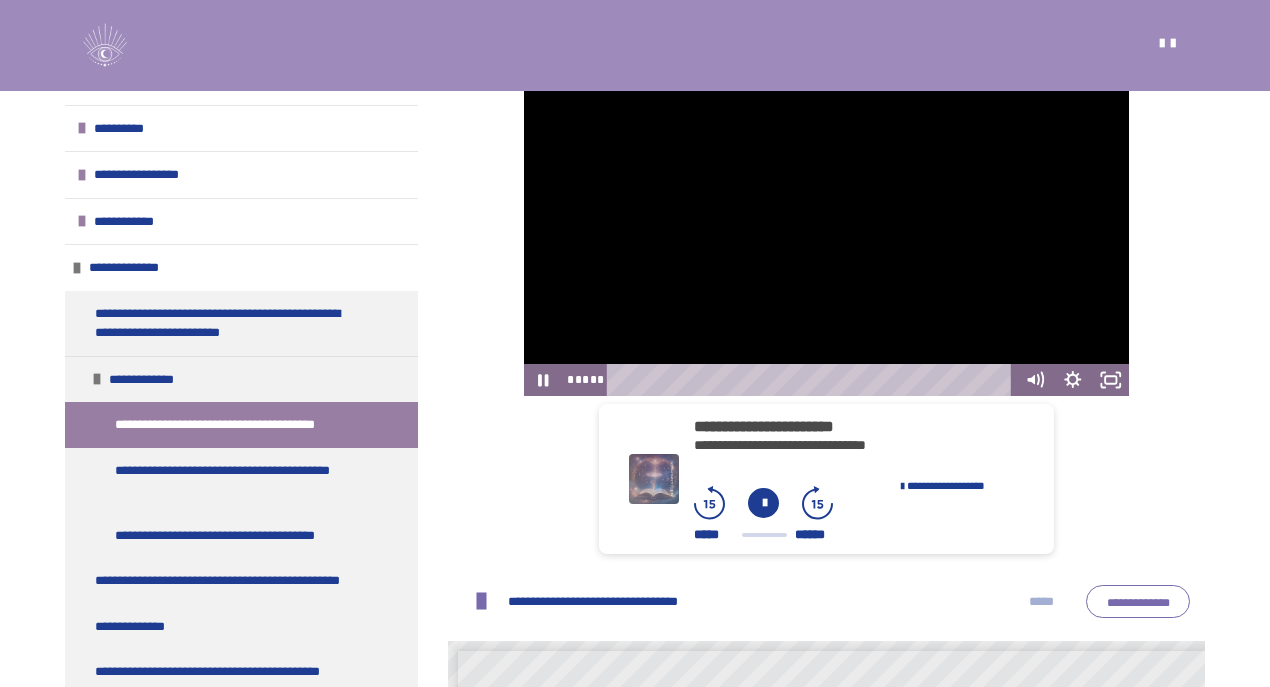 scroll, scrollTop: 967, scrollLeft: 0, axis: vertical 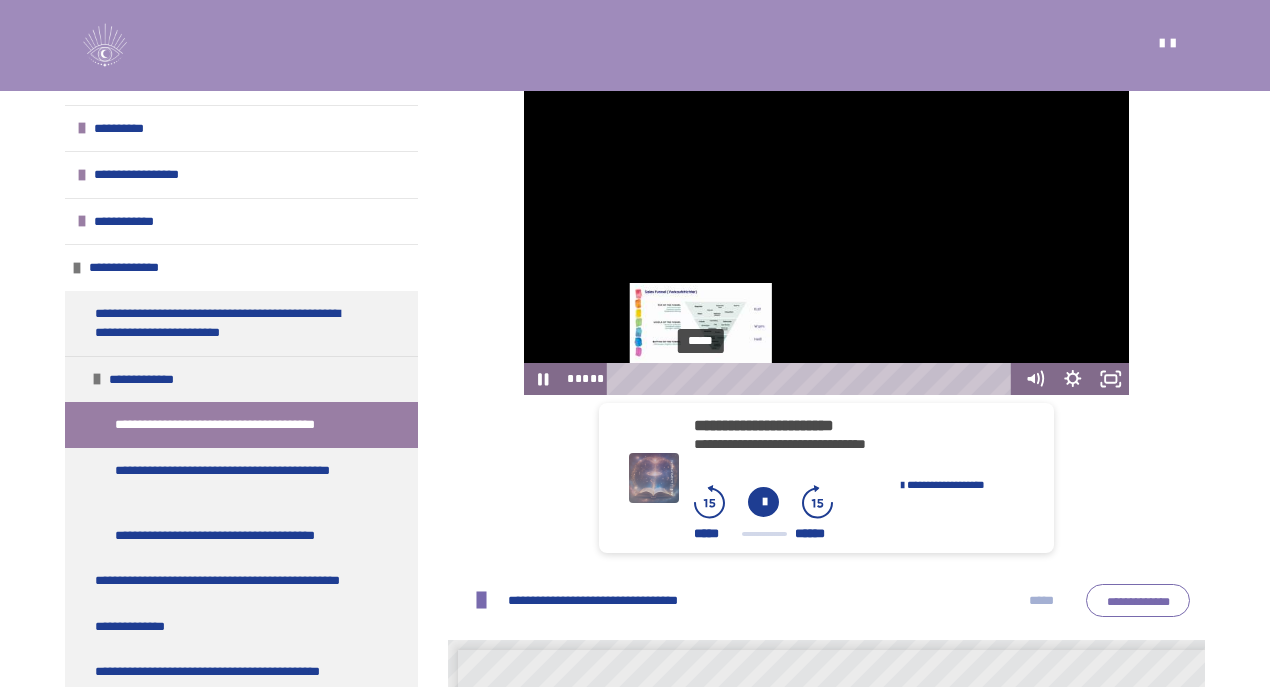 click on "*****" at bounding box center (812, 379) 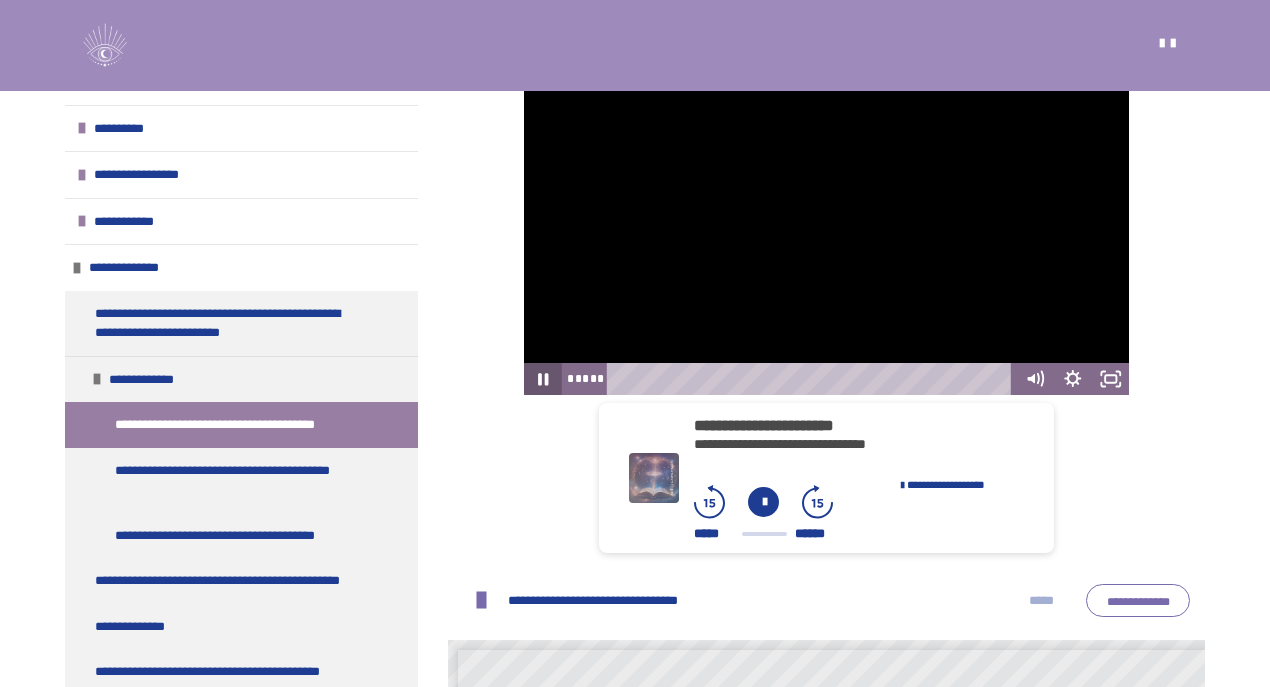 click 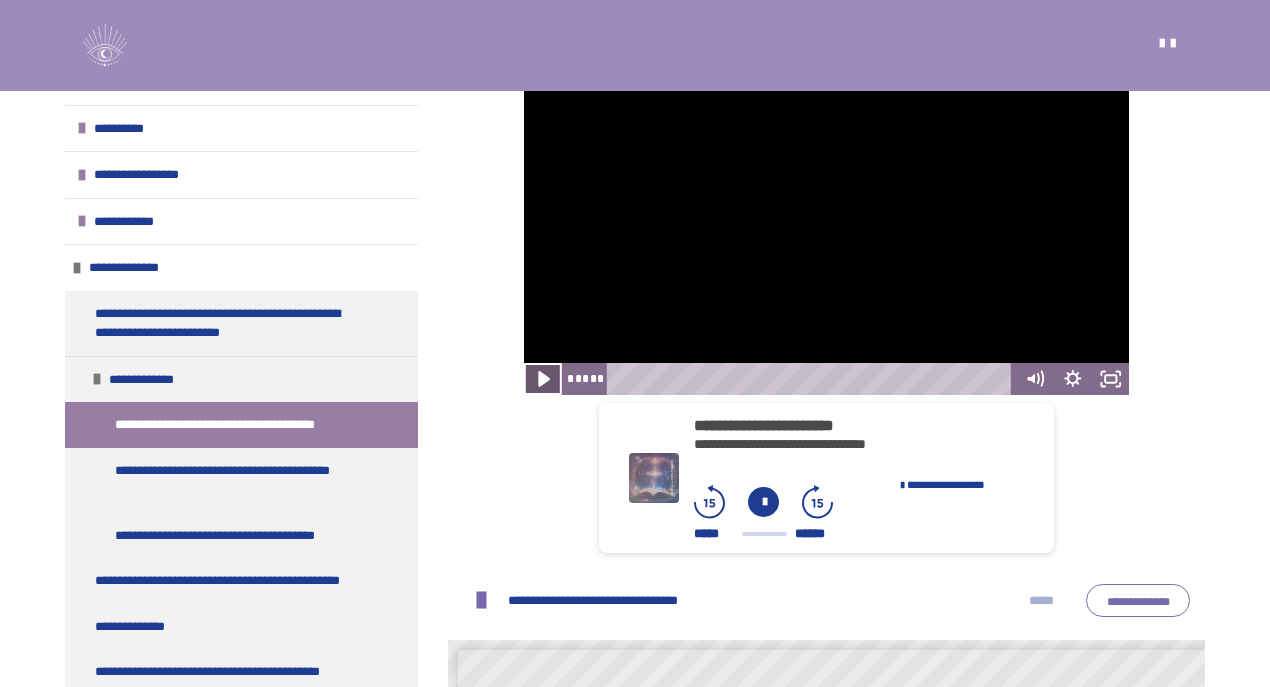 click 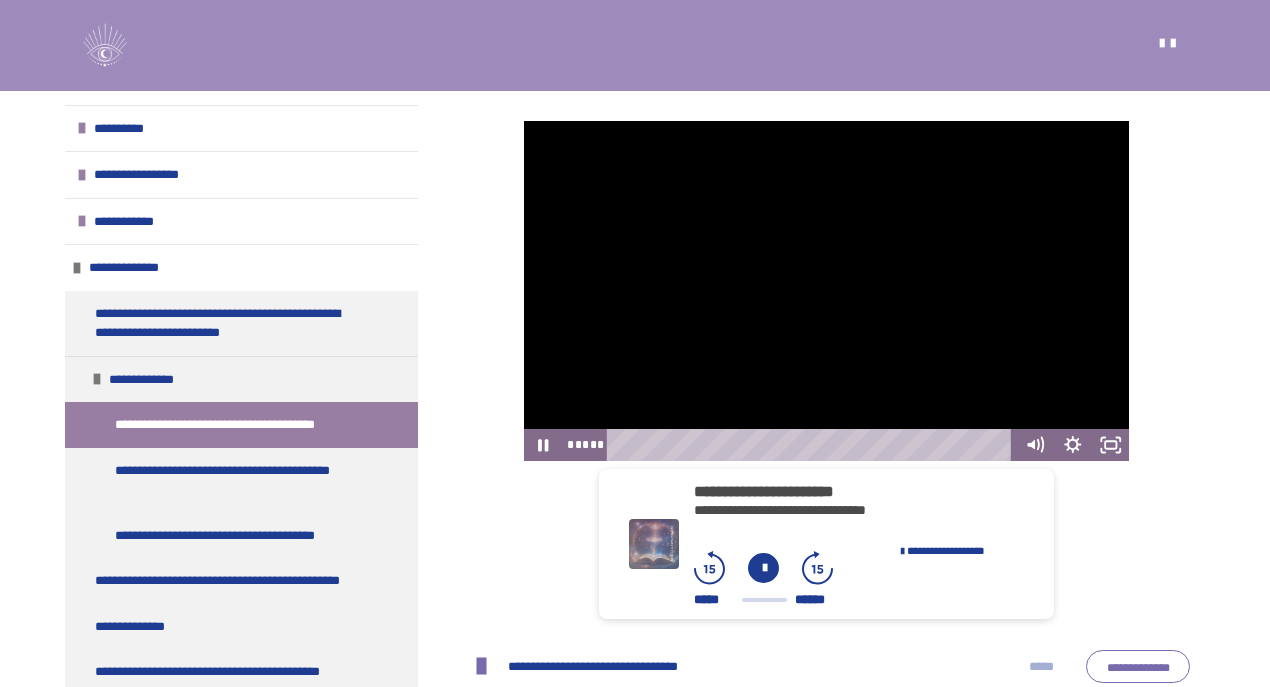 scroll, scrollTop: 900, scrollLeft: 0, axis: vertical 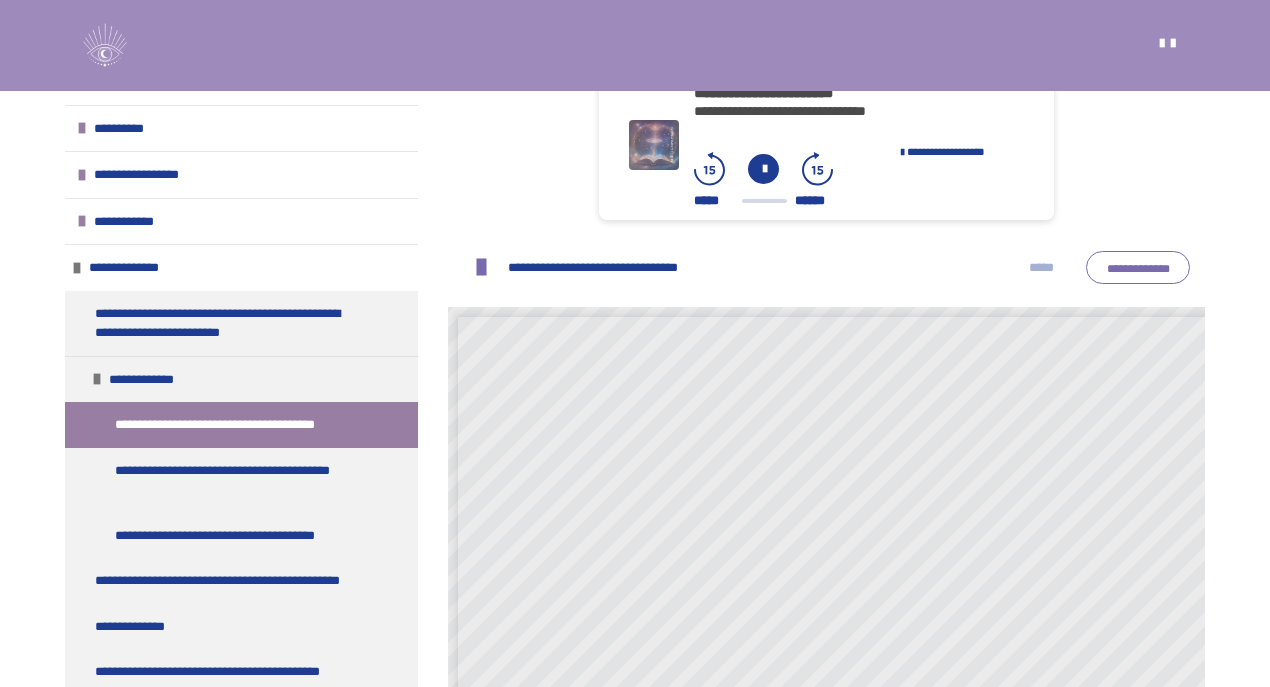 click 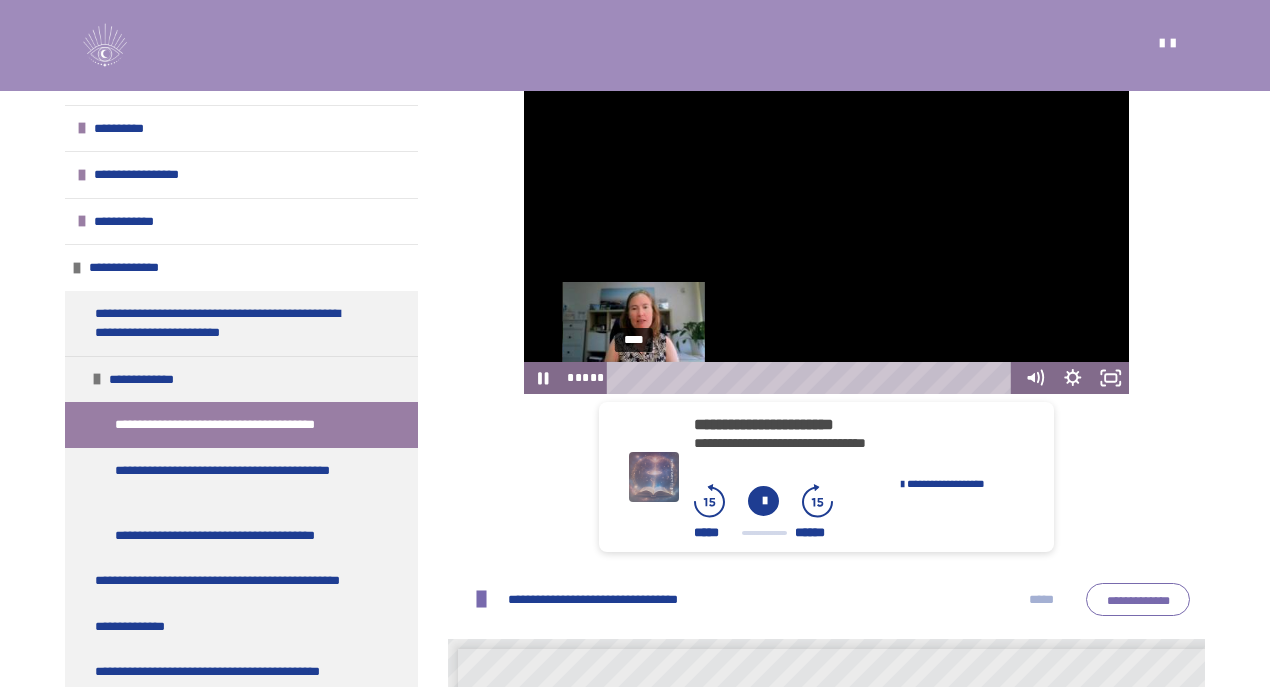 scroll, scrollTop: 967, scrollLeft: 0, axis: vertical 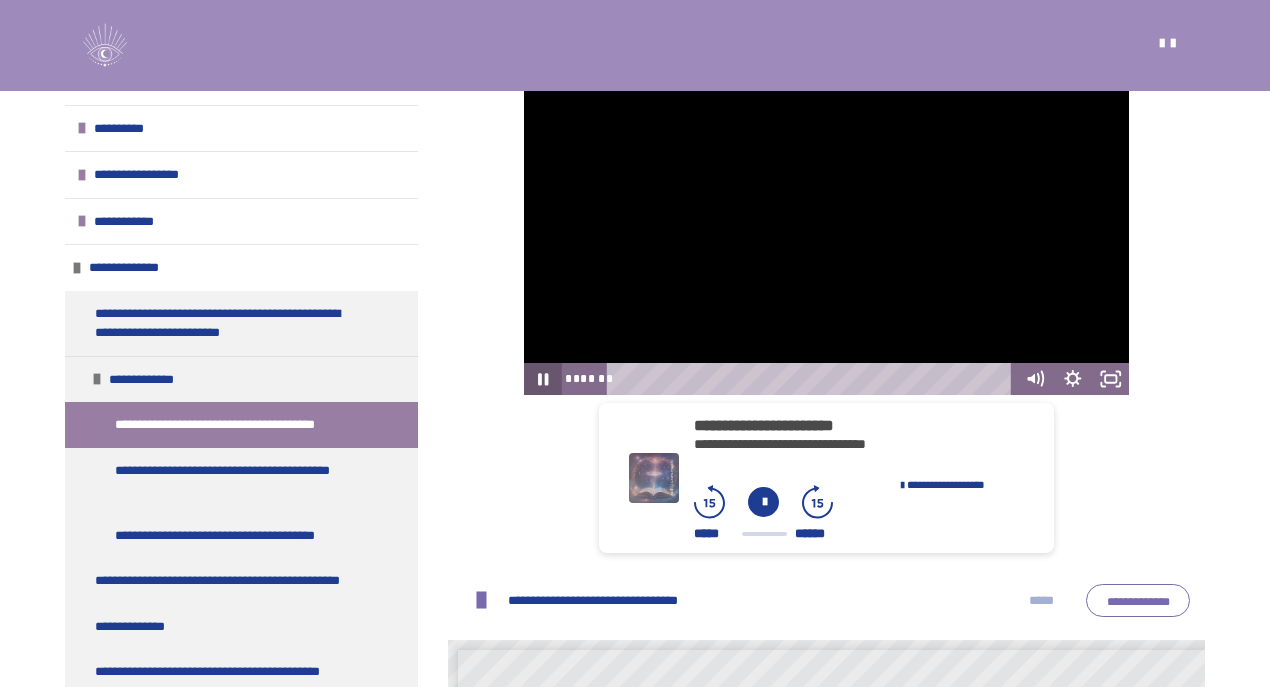 click 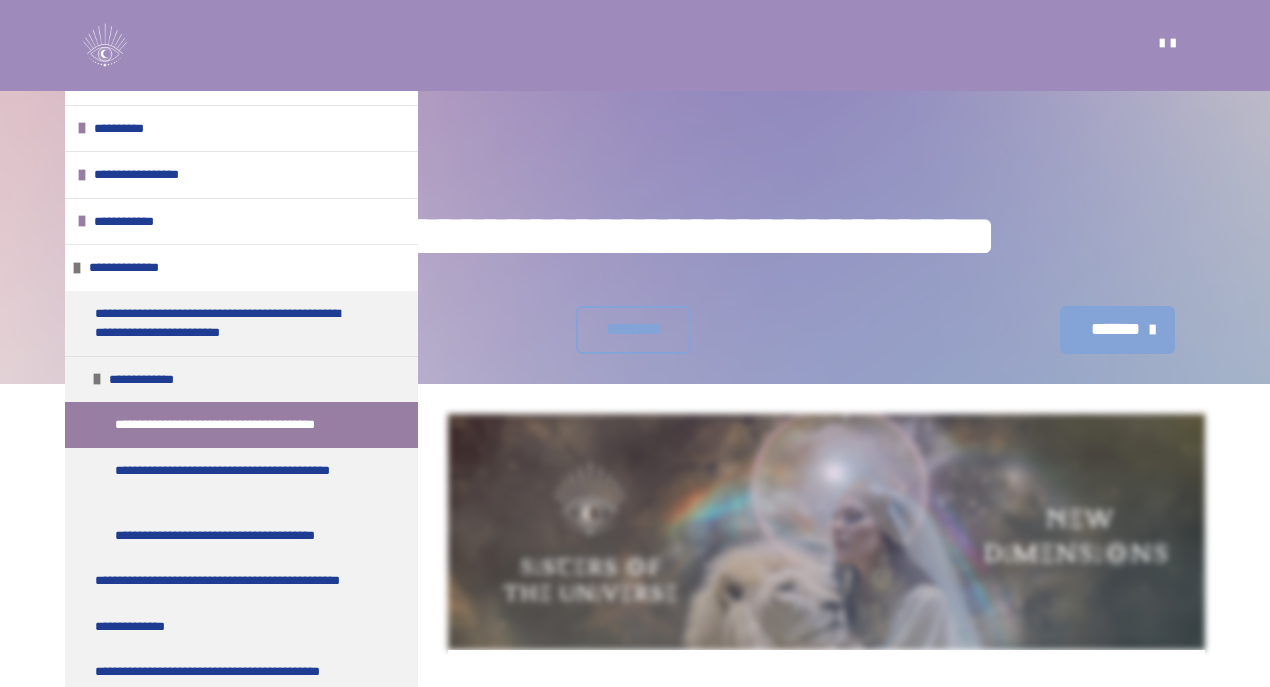 scroll, scrollTop: 1034, scrollLeft: 0, axis: vertical 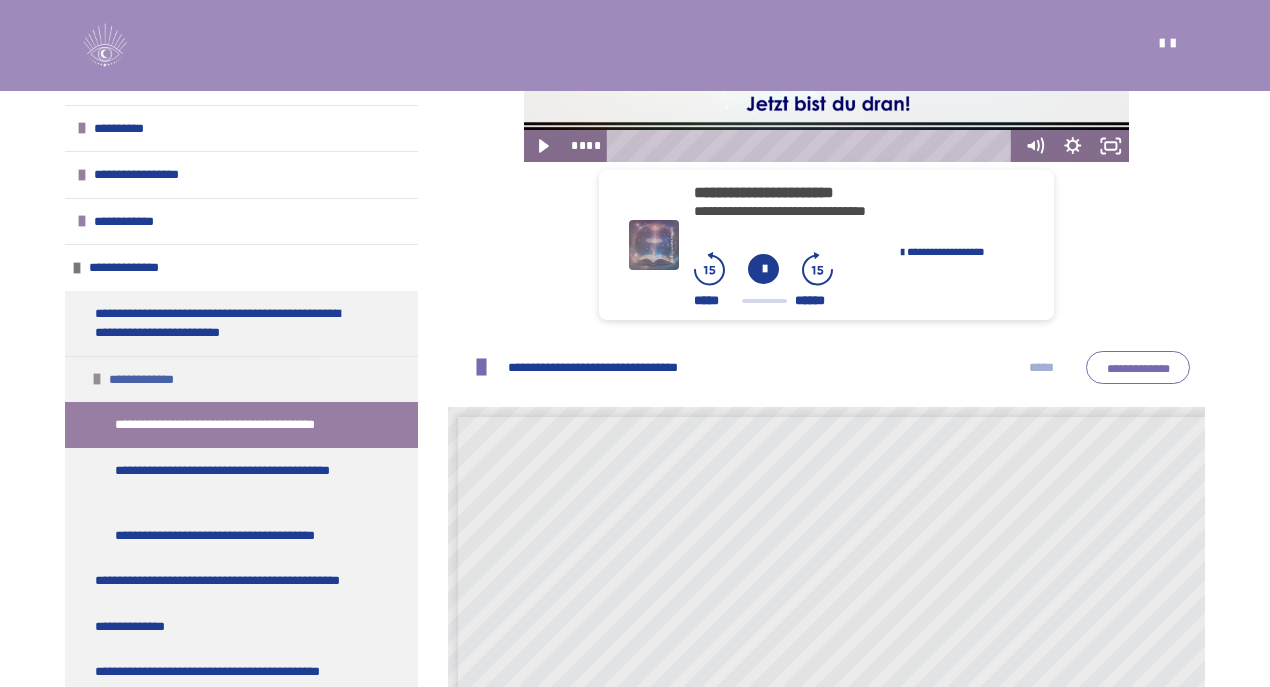click at bounding box center [97, 379] 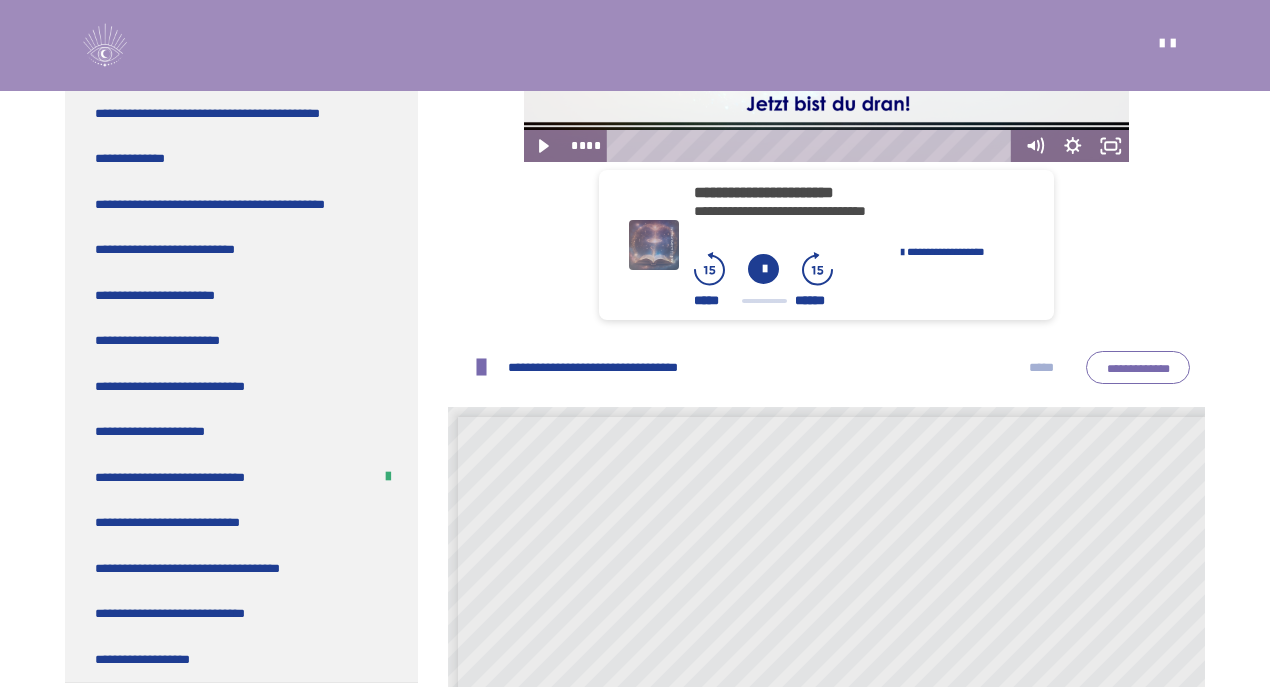 scroll, scrollTop: 1210, scrollLeft: 0, axis: vertical 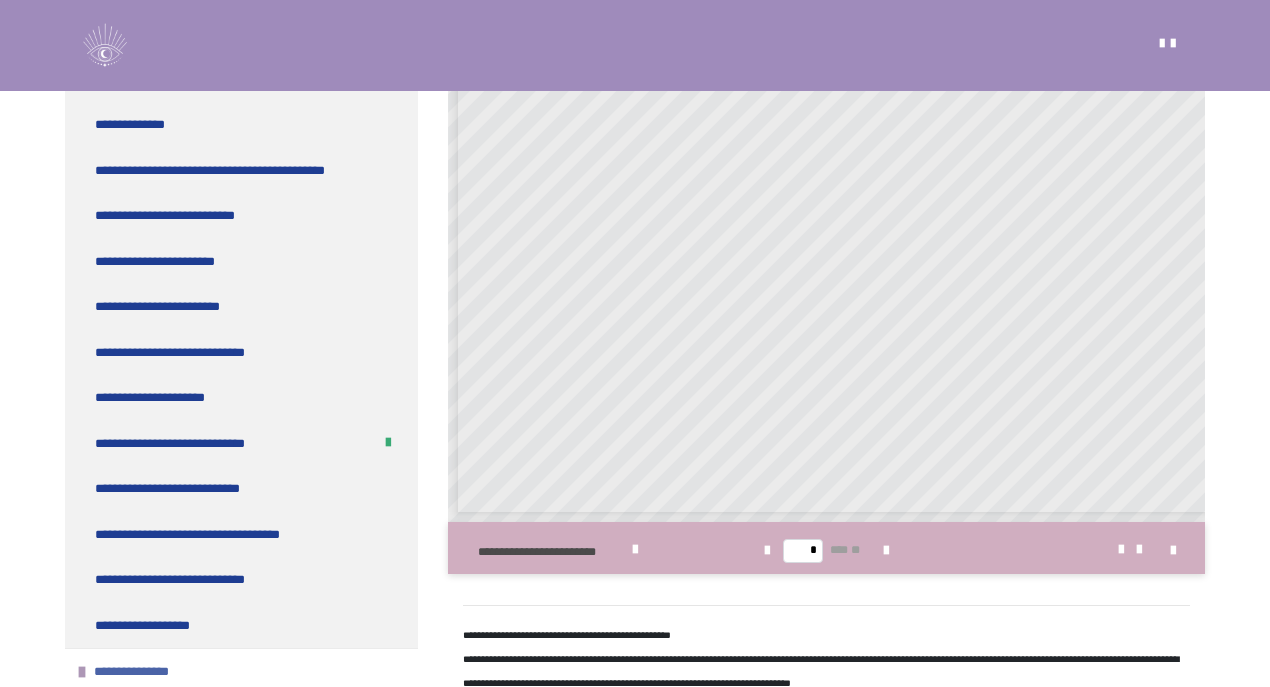 click on "**********" at bounding box center [141, 672] 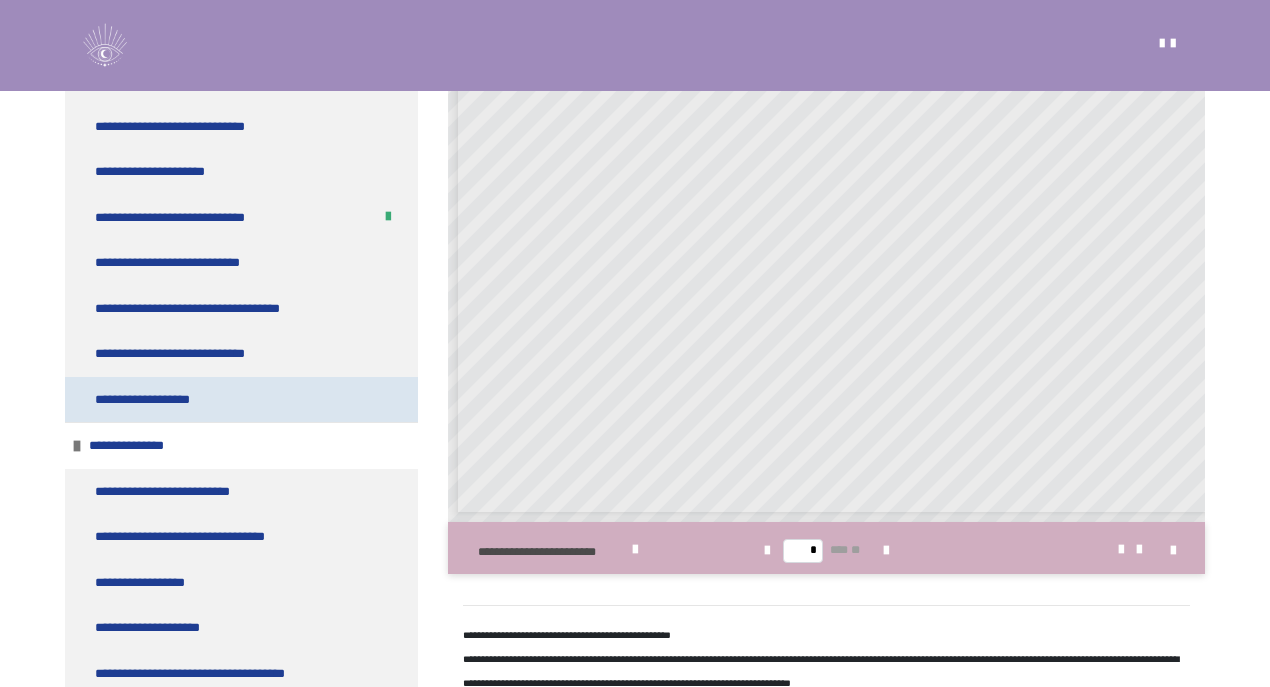 scroll, scrollTop: 1476, scrollLeft: 0, axis: vertical 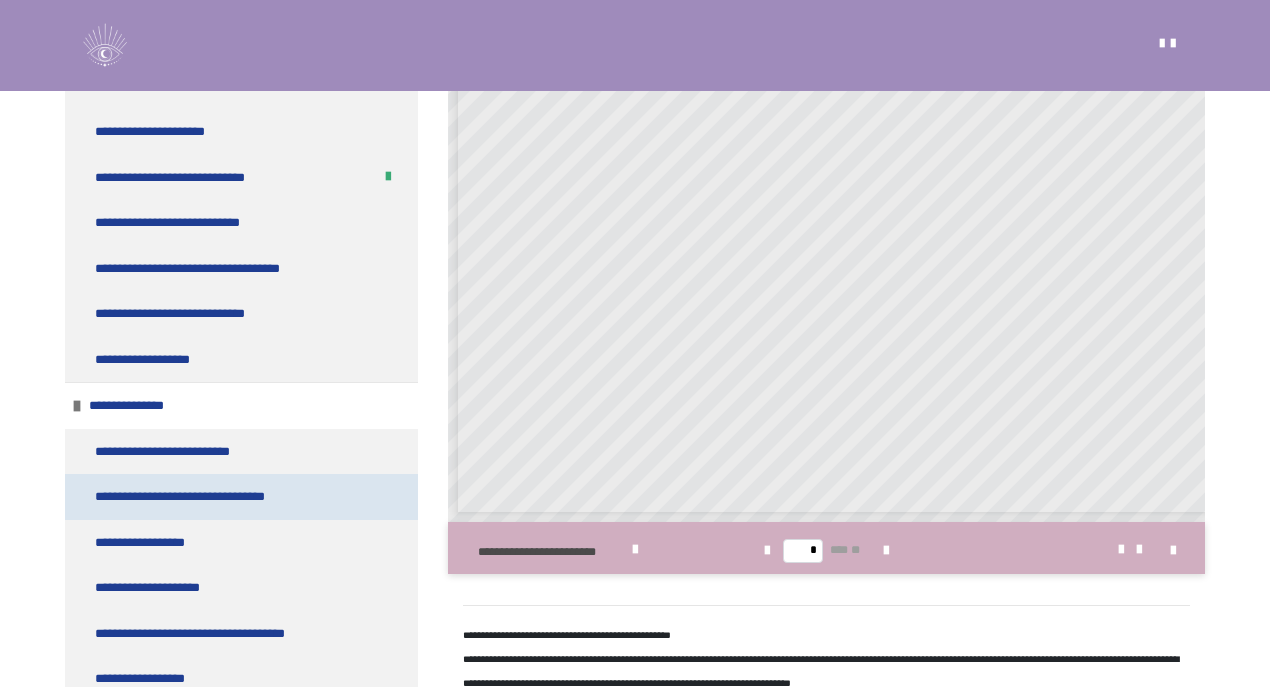 click on "**********" at bounding box center [187, 497] 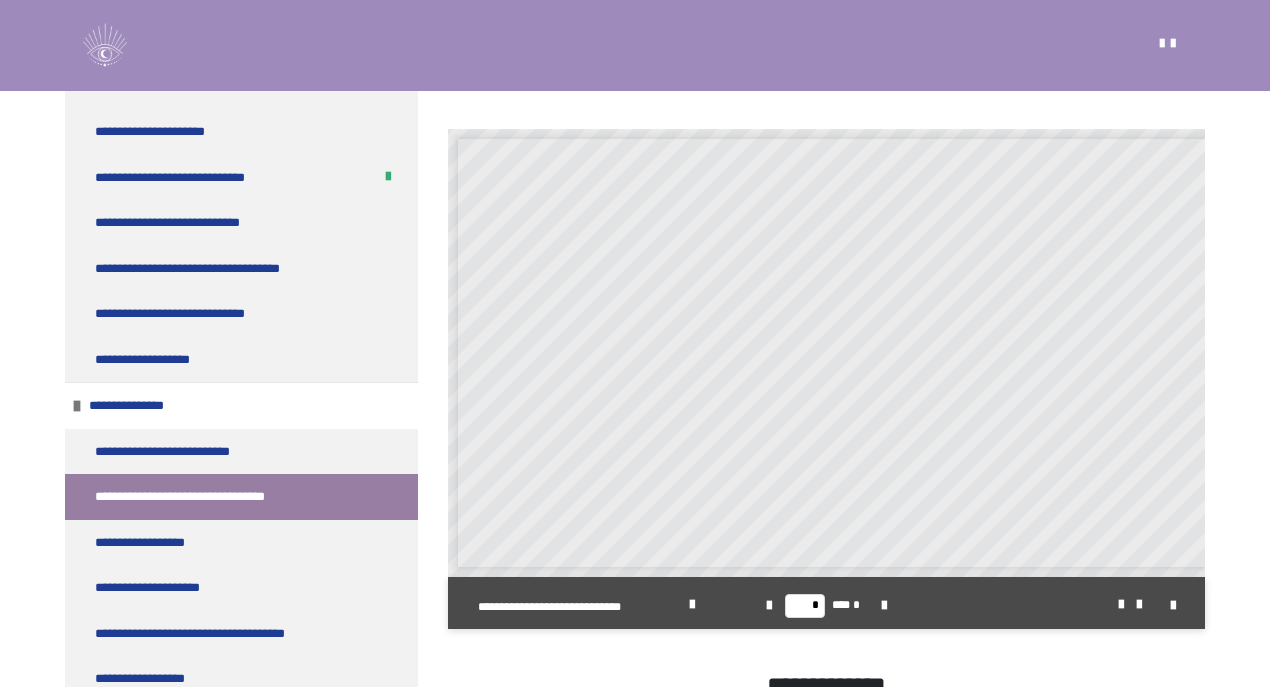 scroll, scrollTop: 2010, scrollLeft: 0, axis: vertical 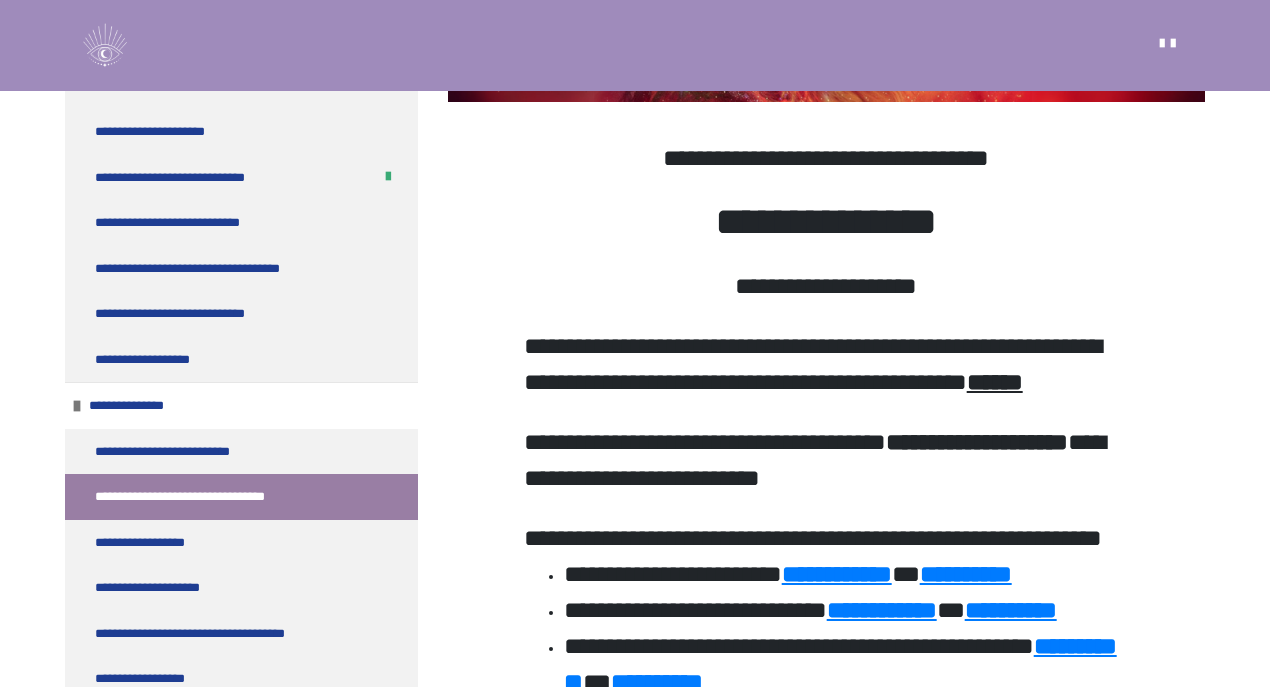 click on "******" at bounding box center [995, 382] 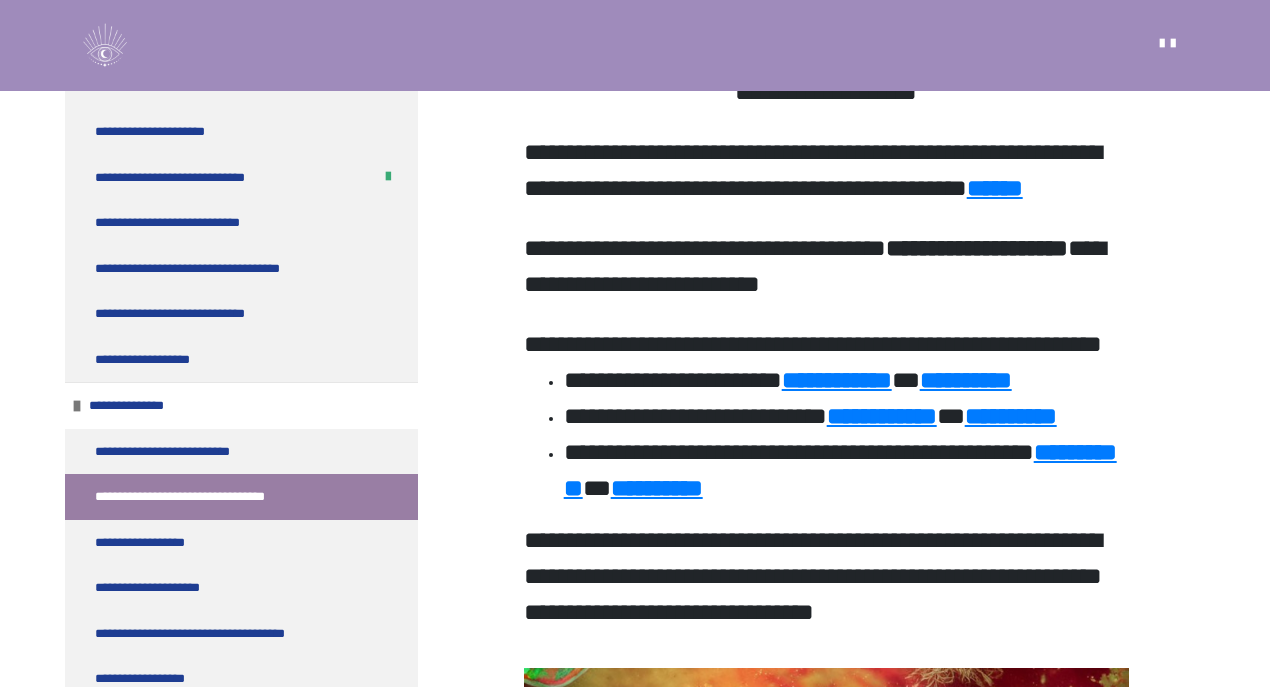 scroll, scrollTop: 748, scrollLeft: 0, axis: vertical 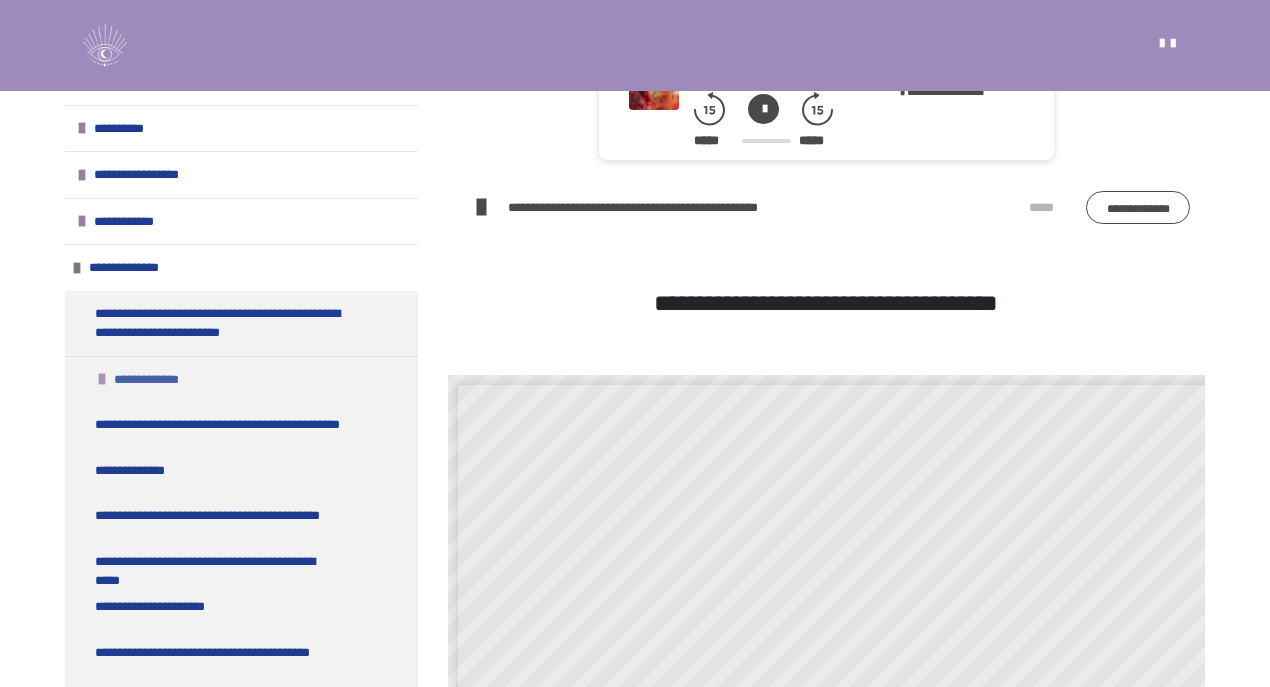 click on "**********" at bounding box center (153, 380) 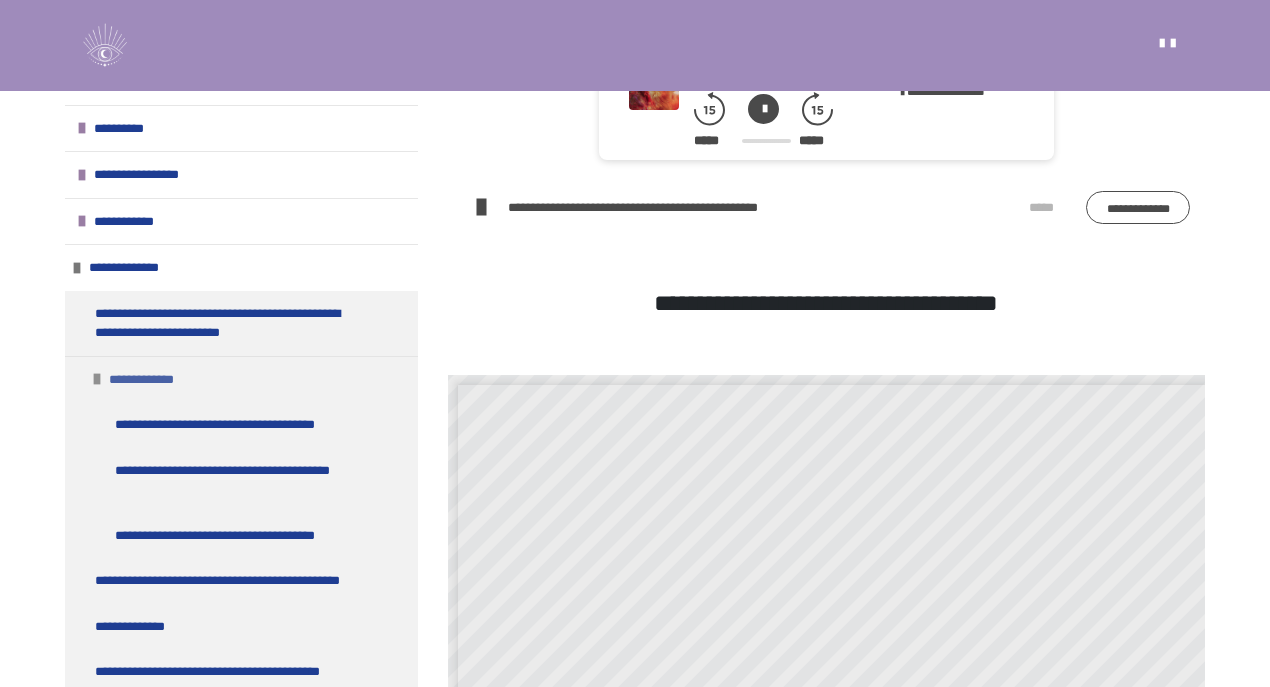 click on "**********" at bounding box center (148, 380) 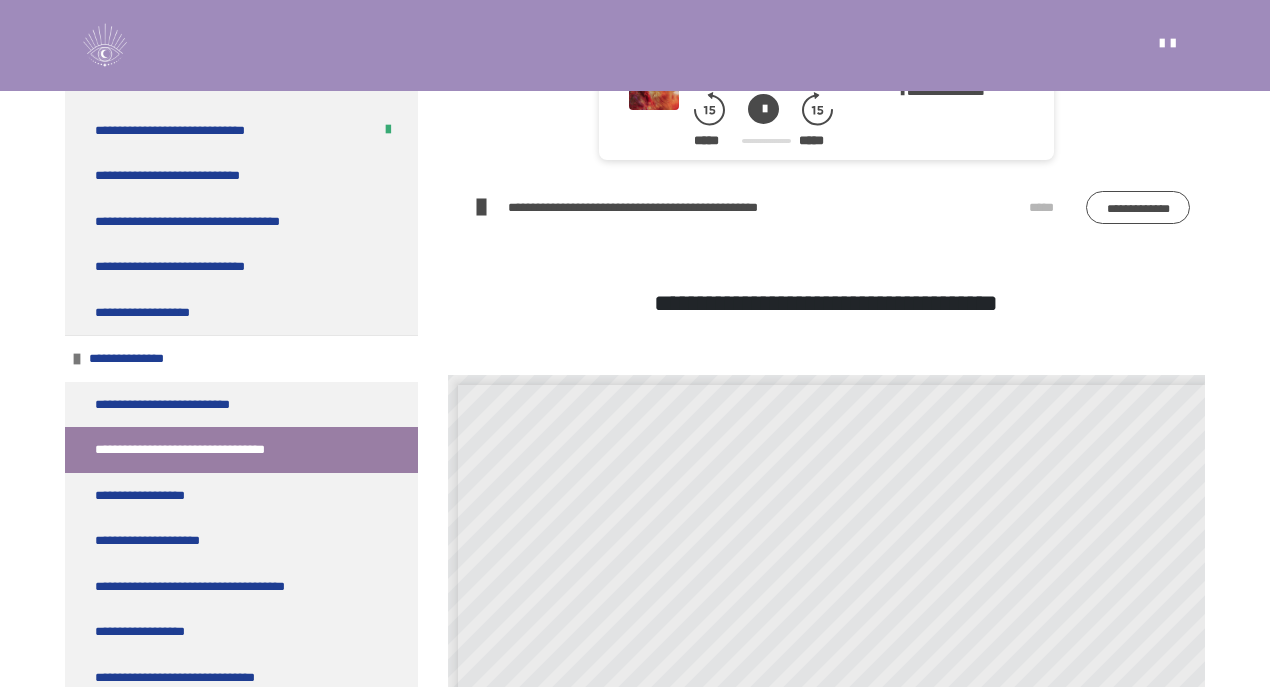 scroll, scrollTop: 1528, scrollLeft: 0, axis: vertical 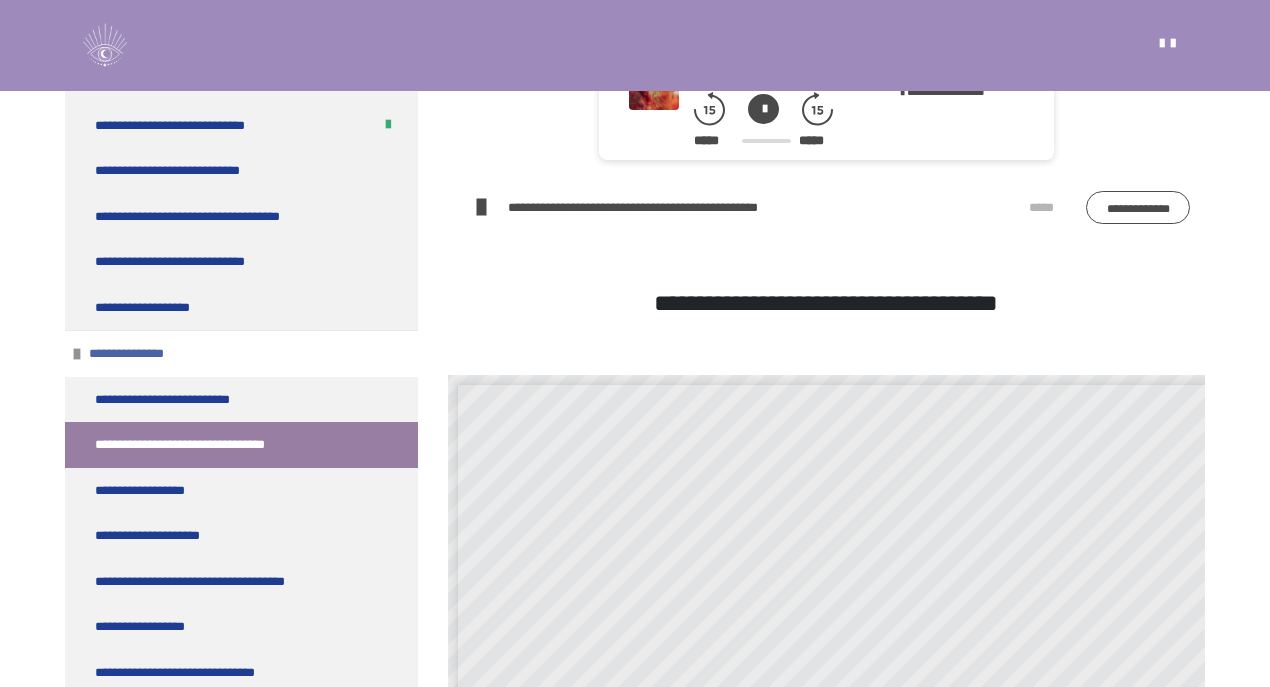 click at bounding box center [77, 354] 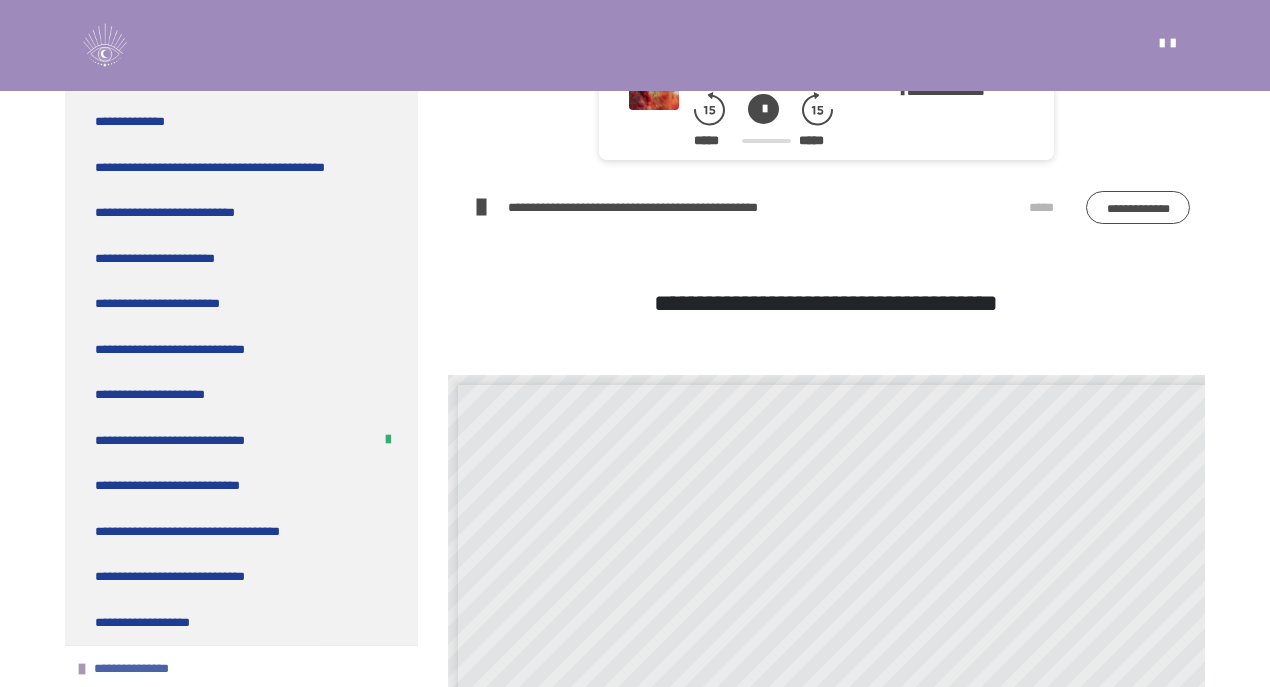 scroll, scrollTop: 1210, scrollLeft: 0, axis: vertical 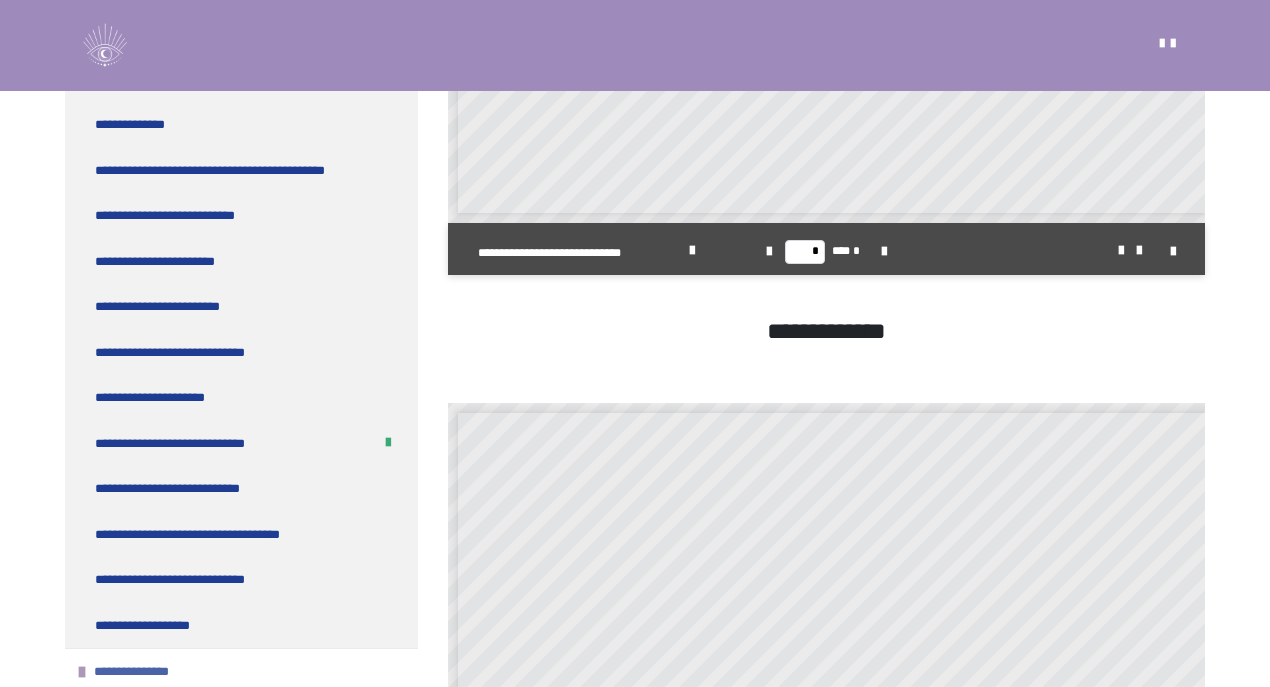 click on "**********" at bounding box center [141, 672] 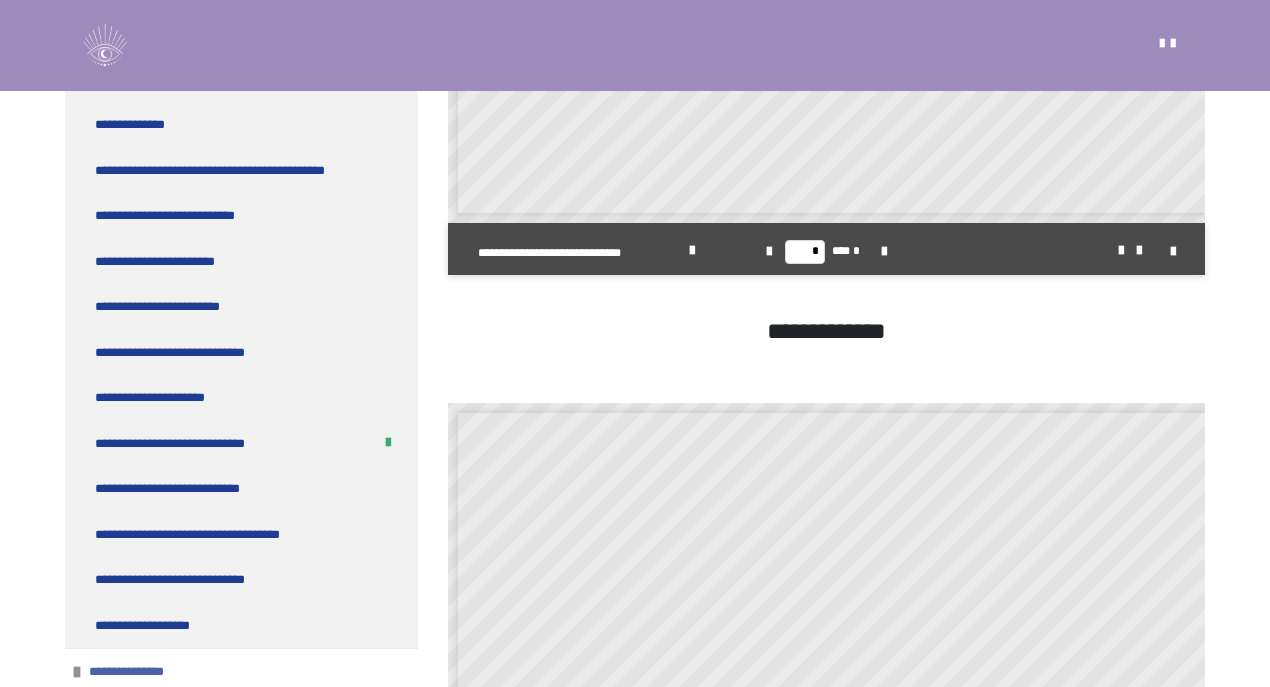 scroll, scrollTop: 1528, scrollLeft: 0, axis: vertical 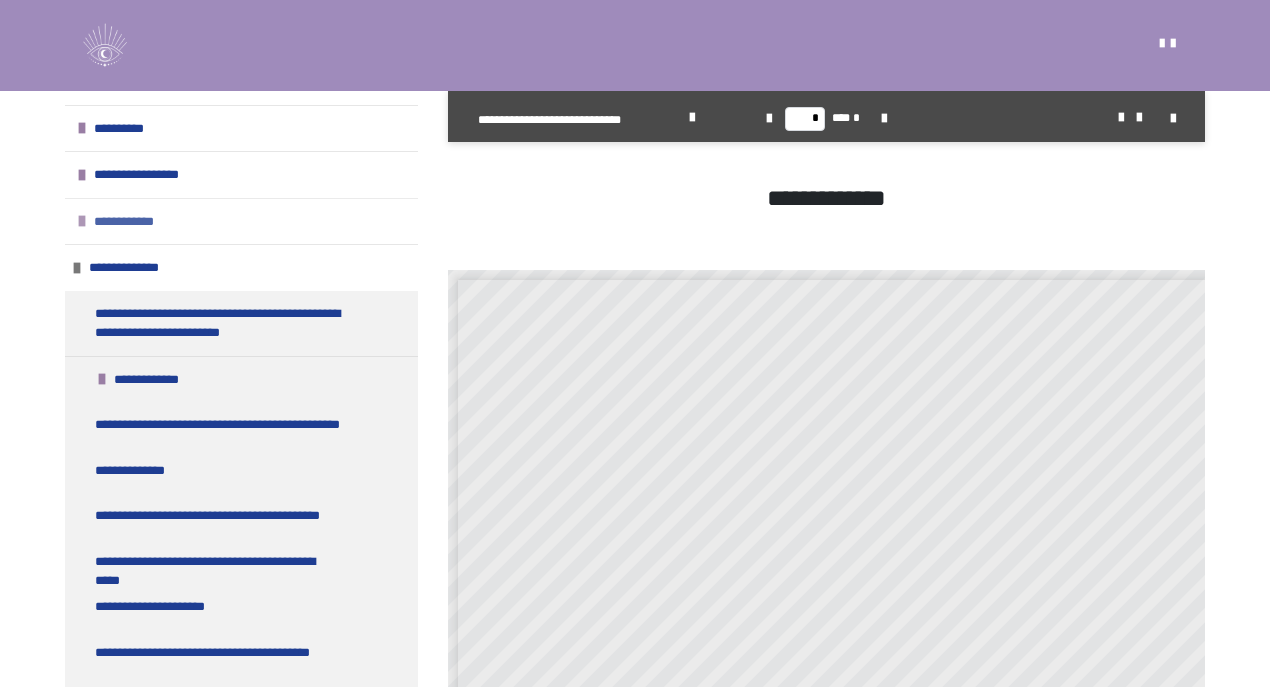 click at bounding box center (82, 221) 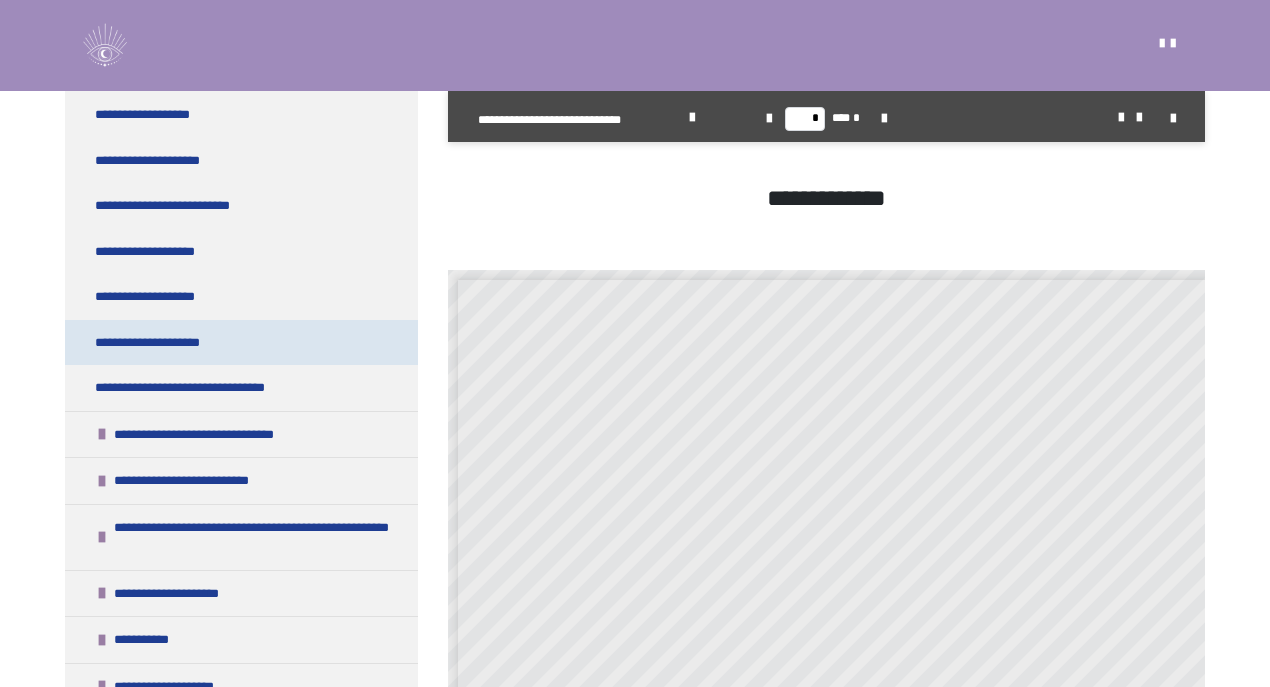 scroll, scrollTop: 866, scrollLeft: 0, axis: vertical 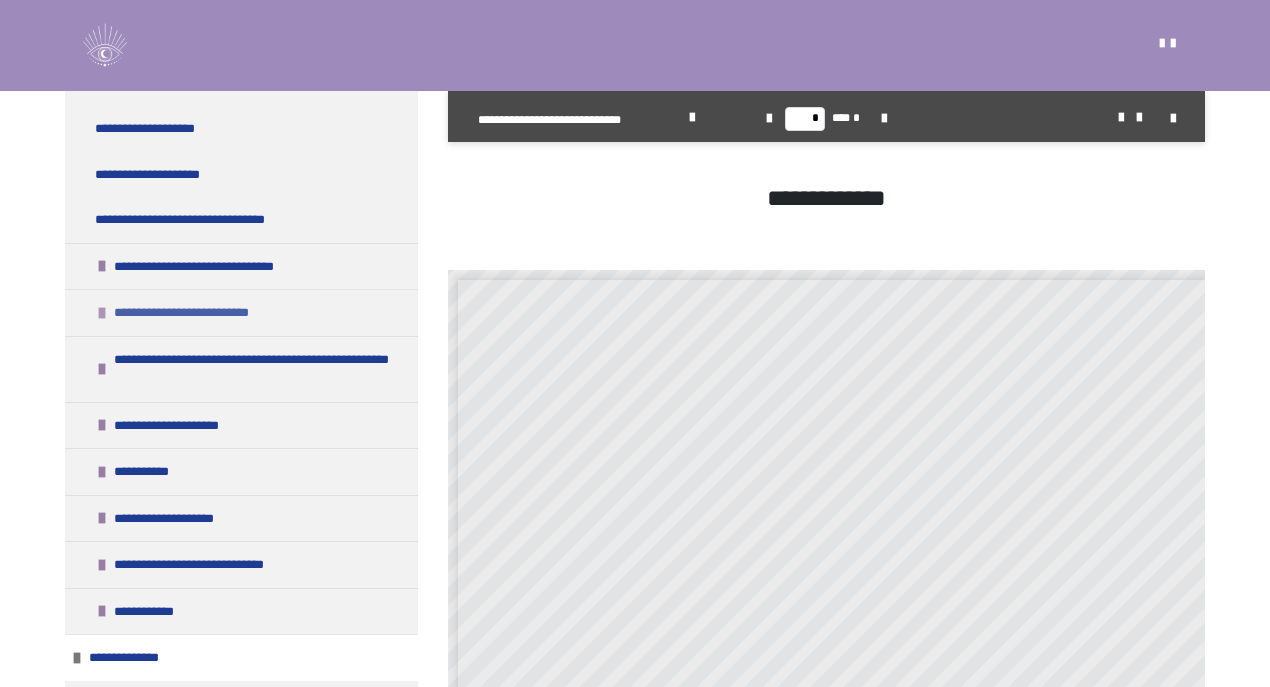 drag, startPoint x: 109, startPoint y: 310, endPoint x: 98, endPoint y: 308, distance: 11.18034 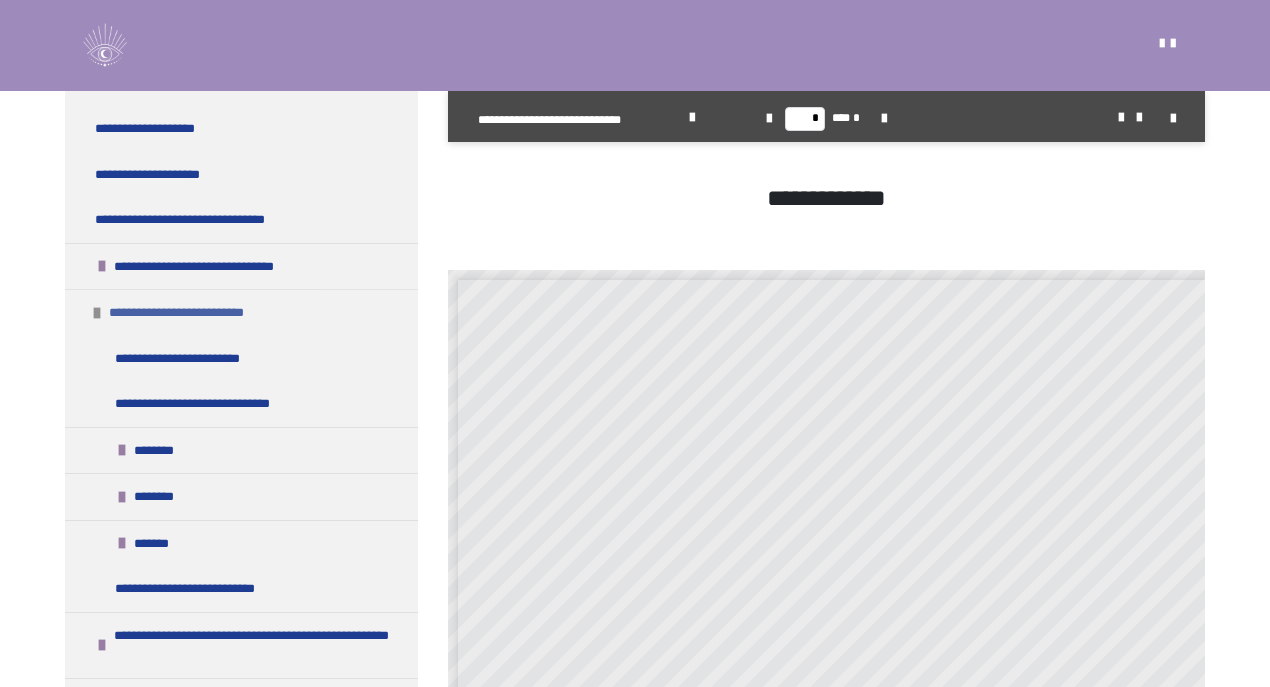 click on "**********" at bounding box center [183, 313] 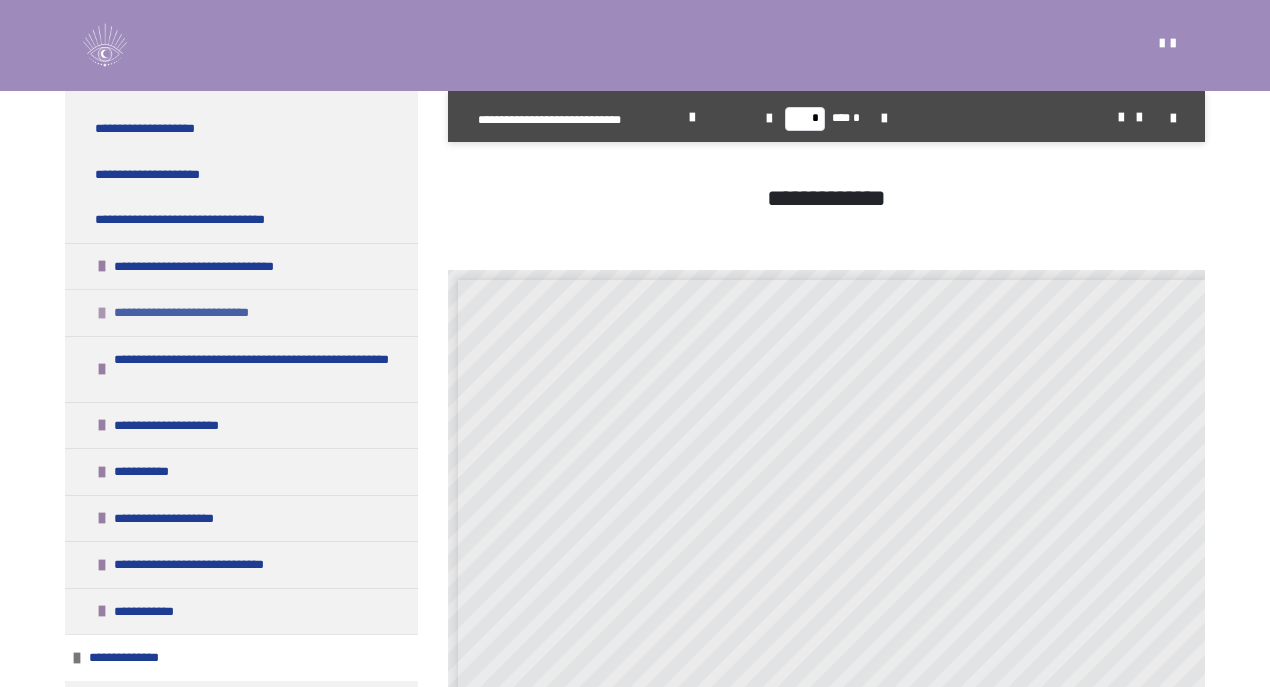 click on "**********" at bounding box center [188, 313] 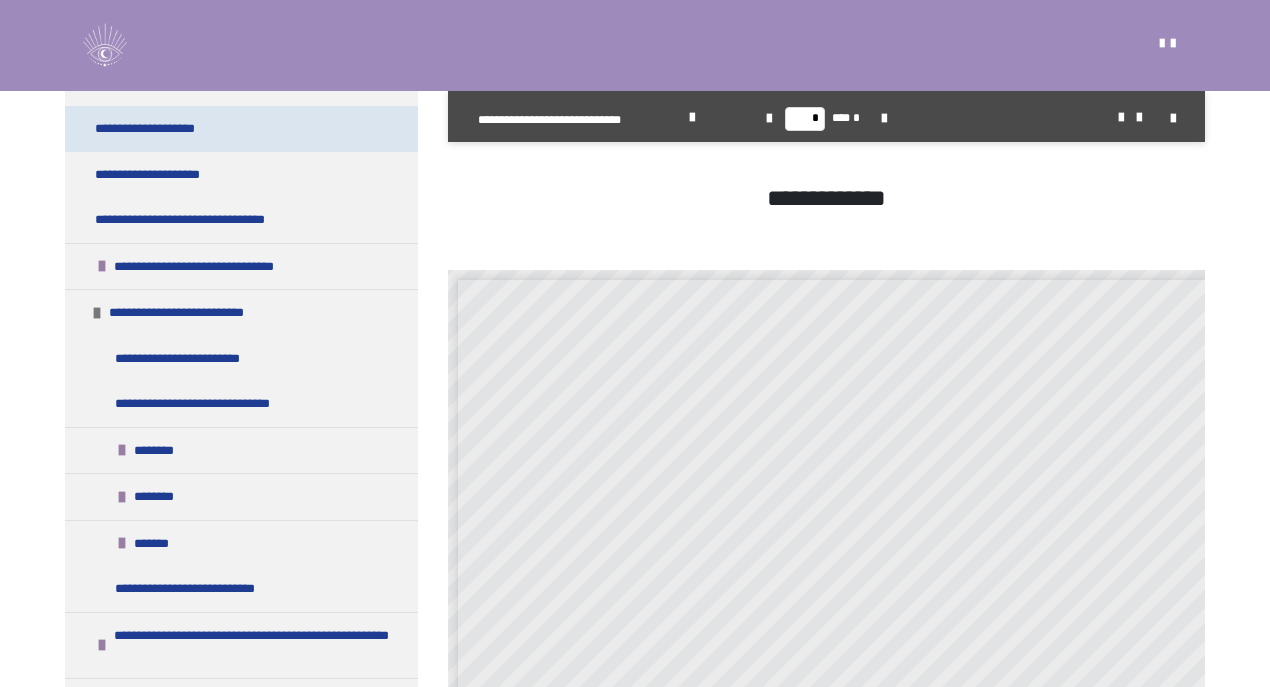 click on "**********" at bounding box center [190, 359] 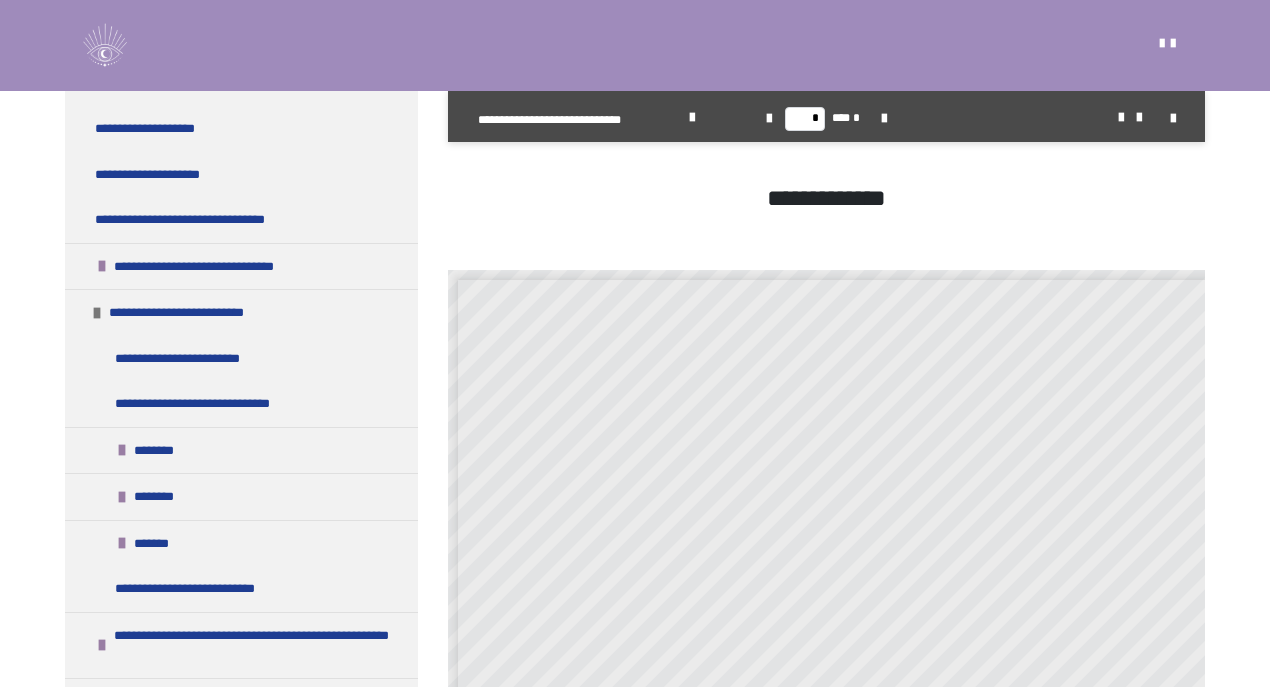 scroll, scrollTop: 374, scrollLeft: 0, axis: vertical 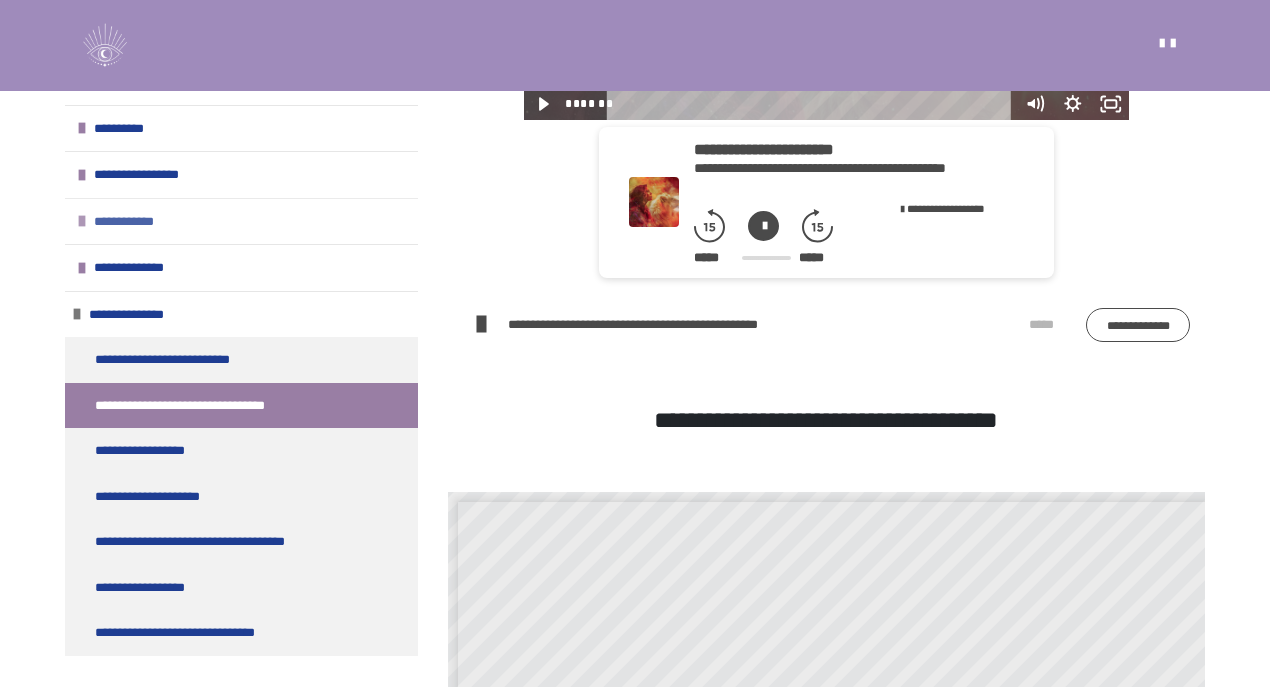 click on "**********" at bounding box center (125, 222) 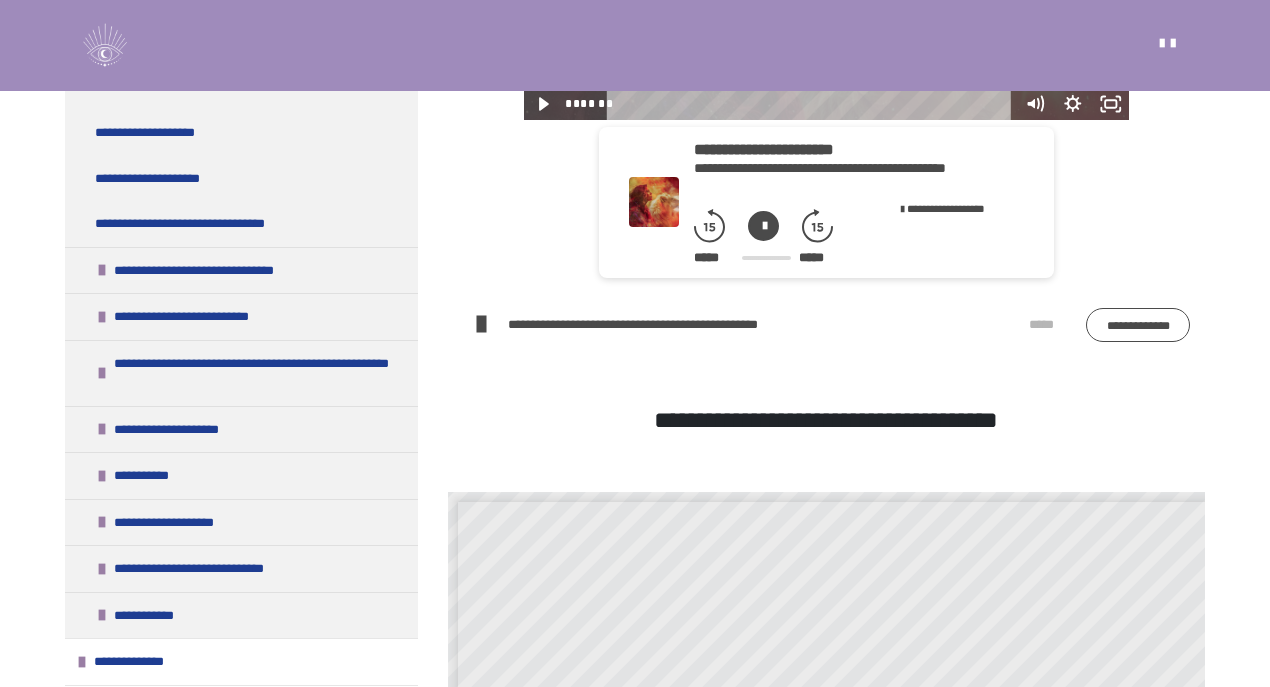 scroll, scrollTop: 866, scrollLeft: 0, axis: vertical 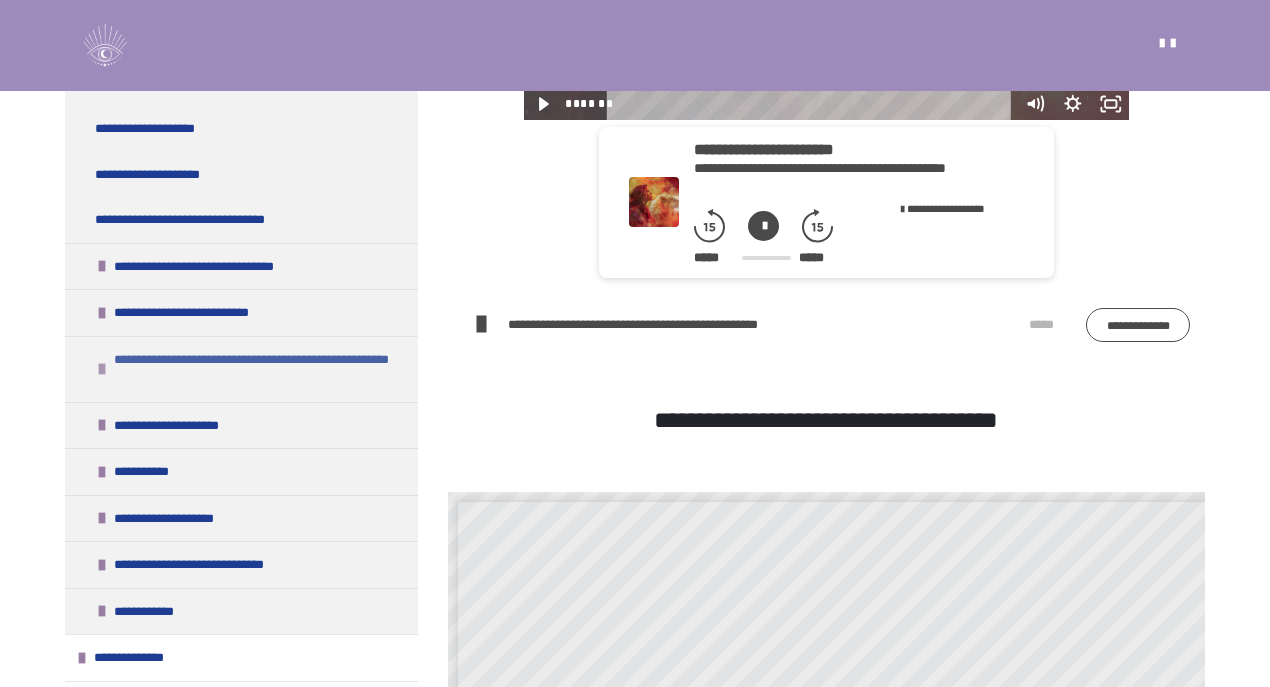 click on "**********" at bounding box center [256, 369] 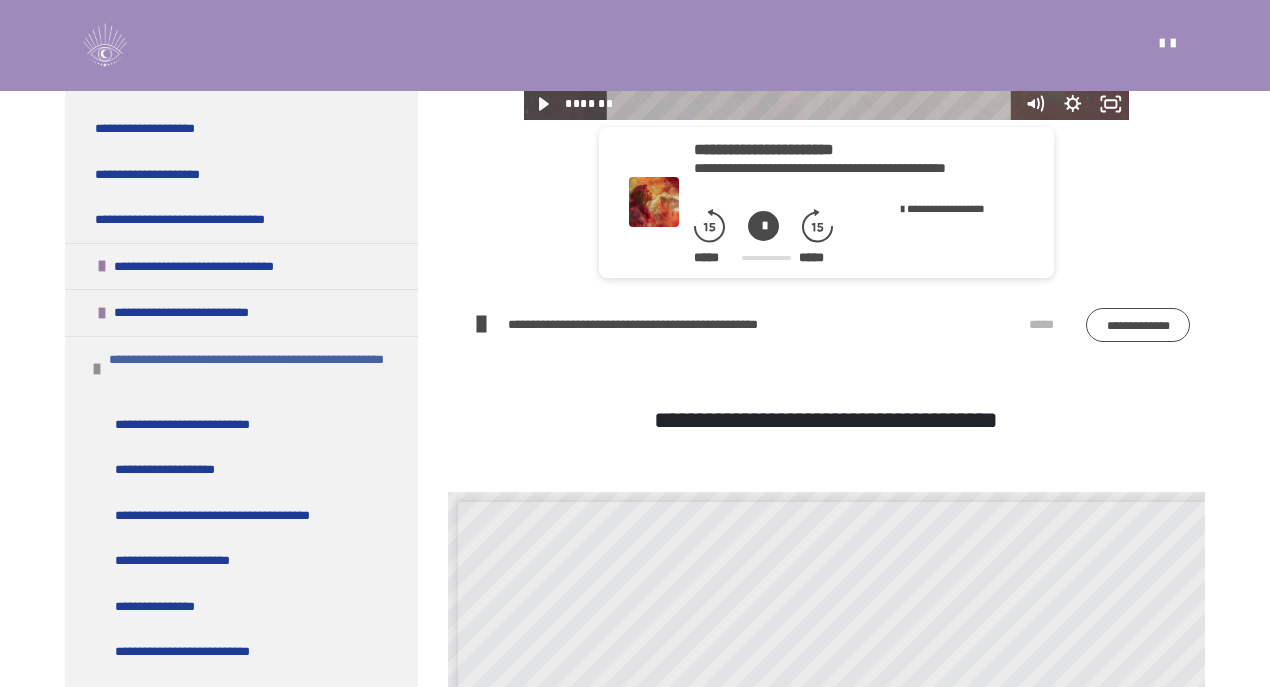 click at bounding box center (97, 369) 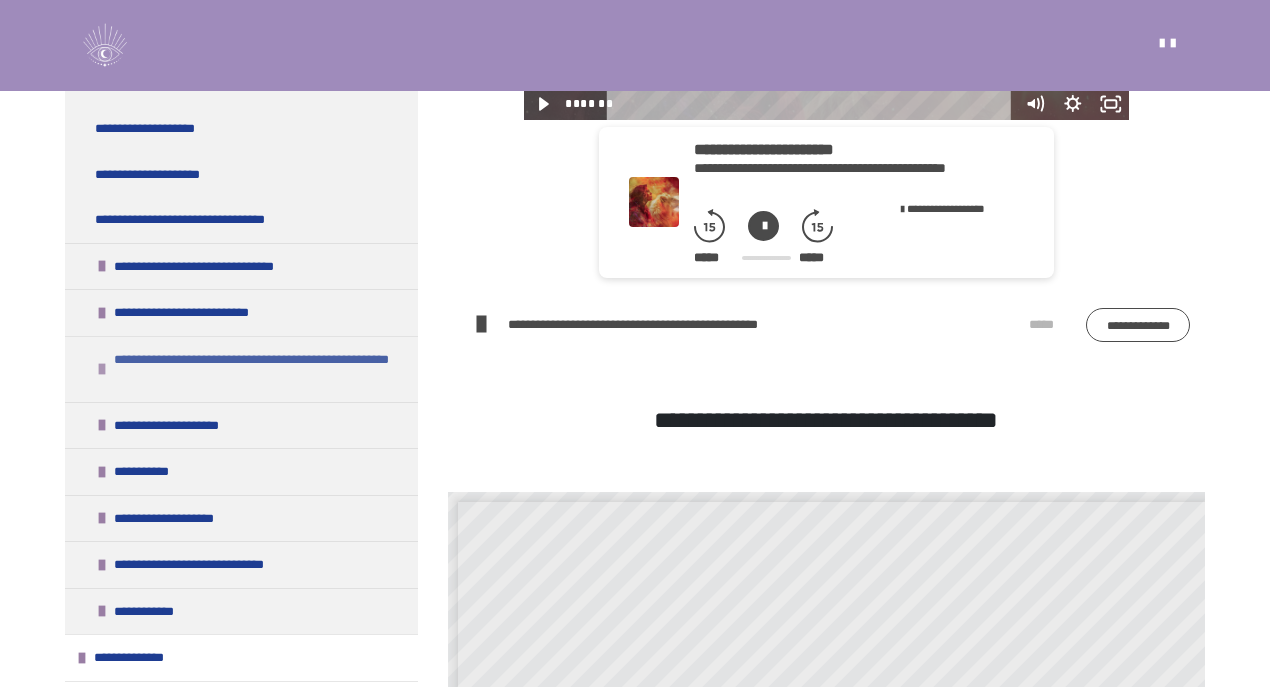 click on "**********" at bounding box center (256, 369) 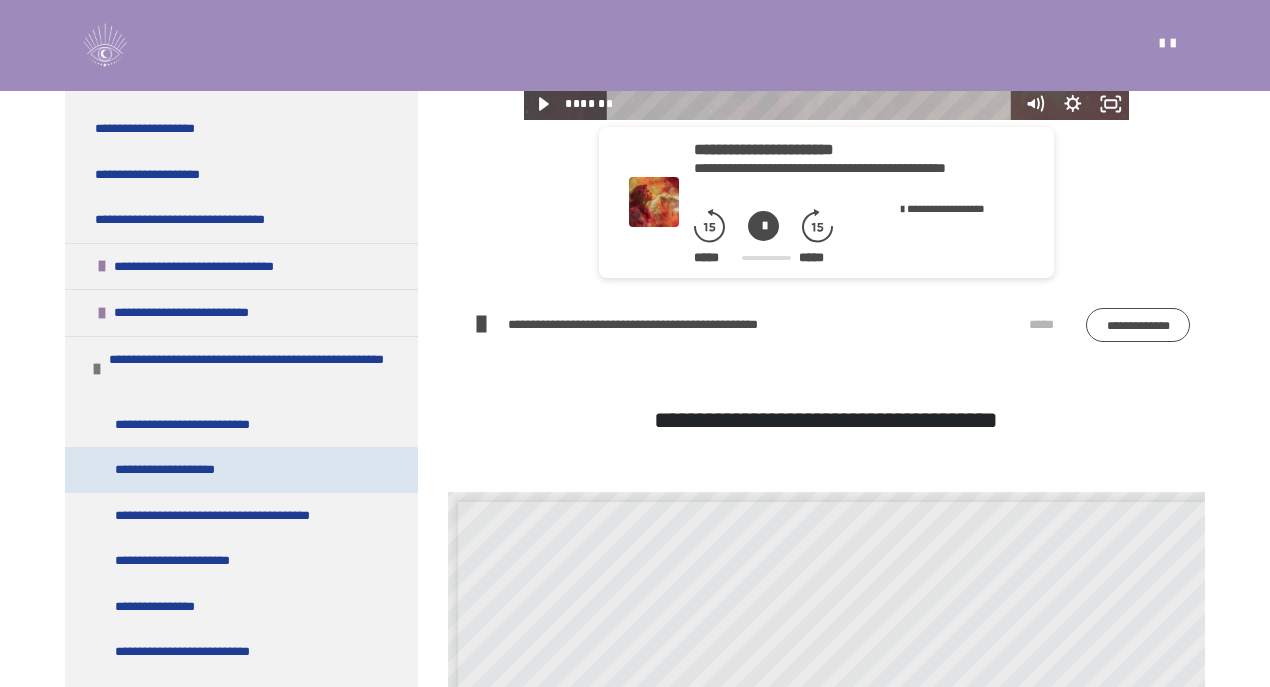 click on "**********" at bounding box center (171, 470) 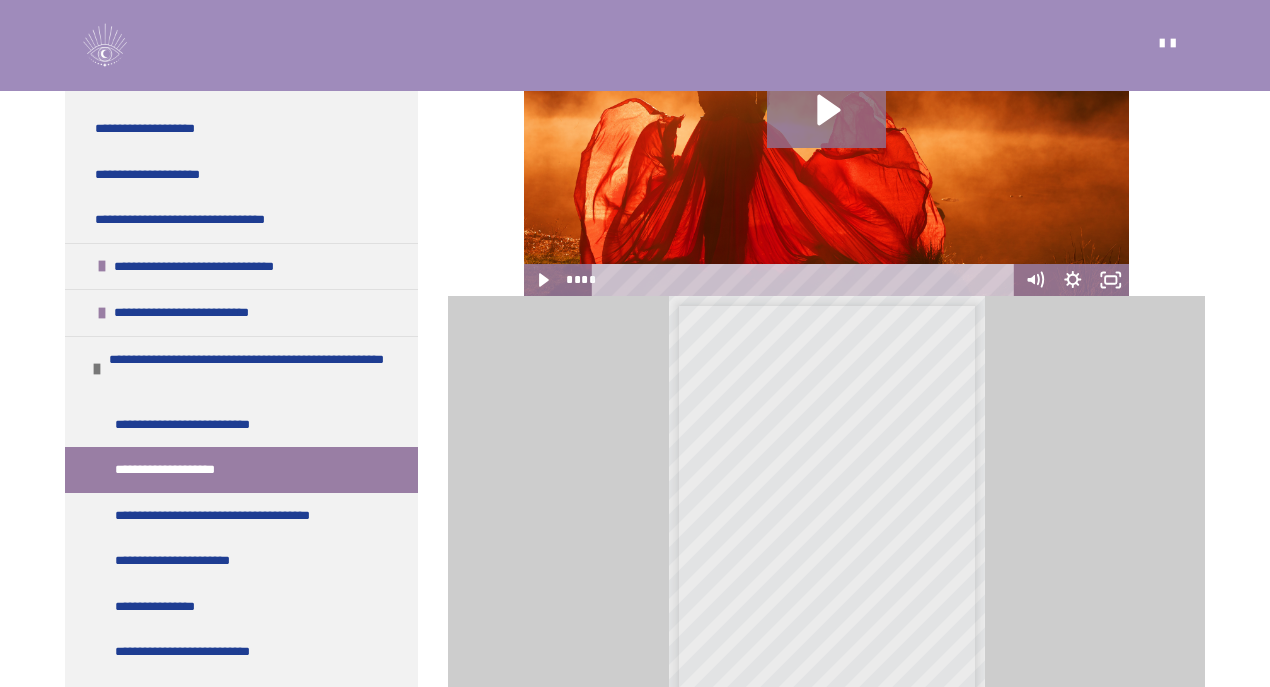 scroll, scrollTop: 1640, scrollLeft: 0, axis: vertical 